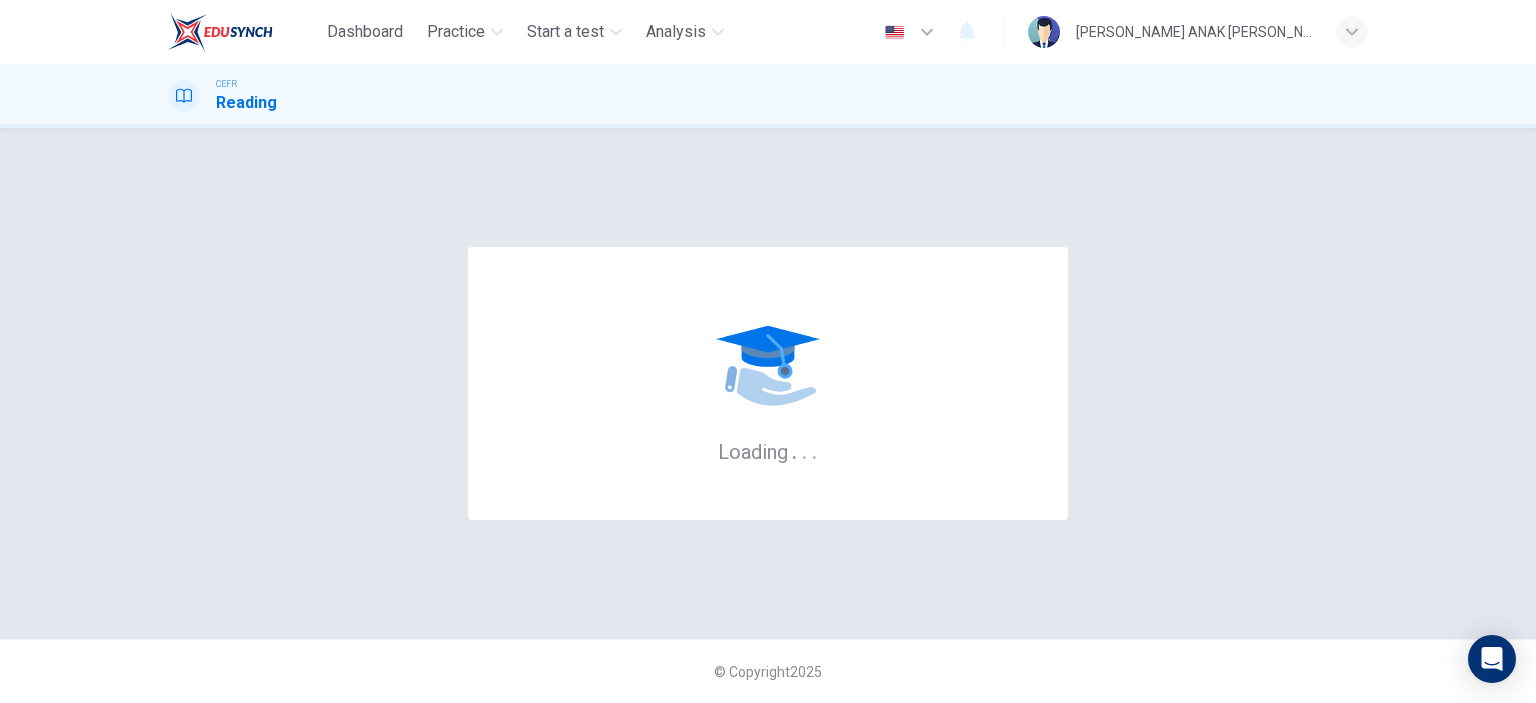 scroll, scrollTop: 0, scrollLeft: 0, axis: both 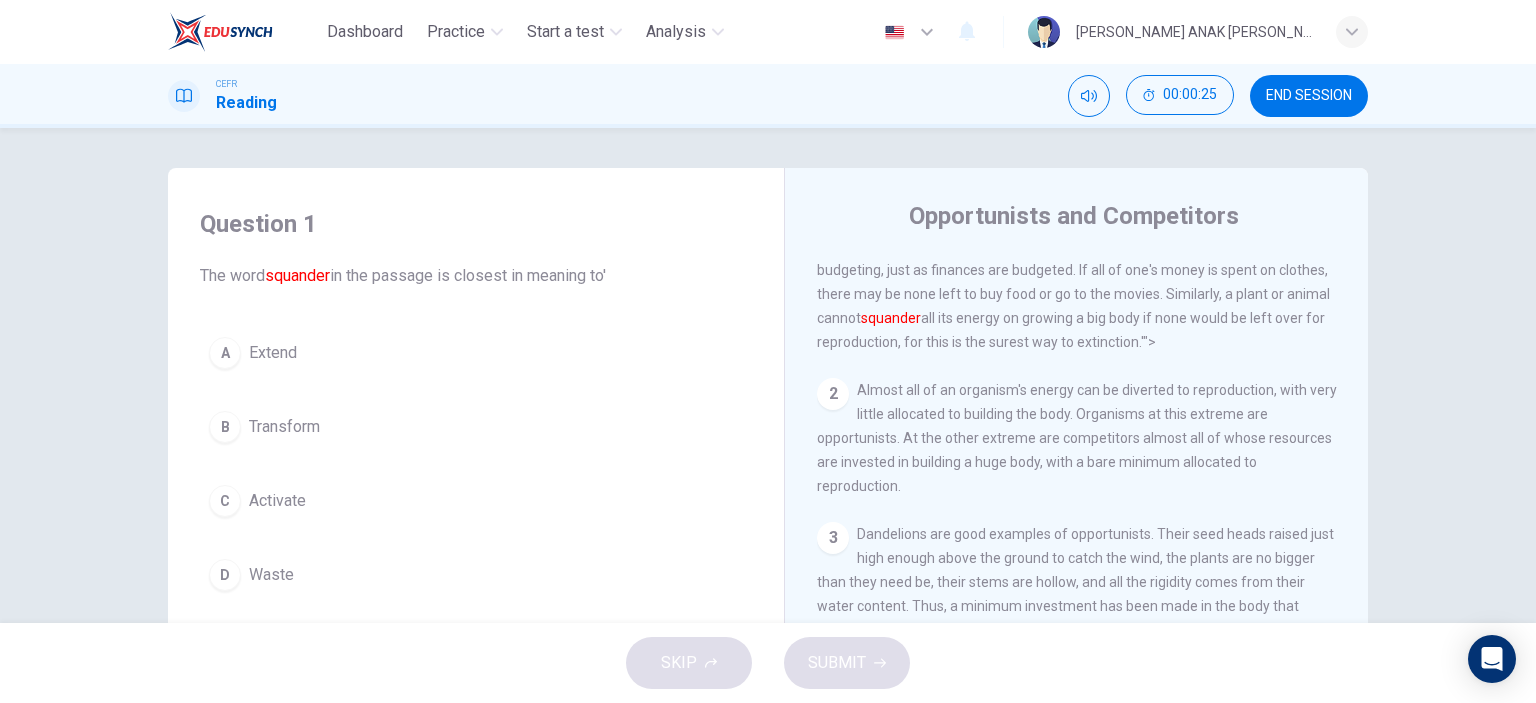 click on "D Waste" at bounding box center [476, 575] 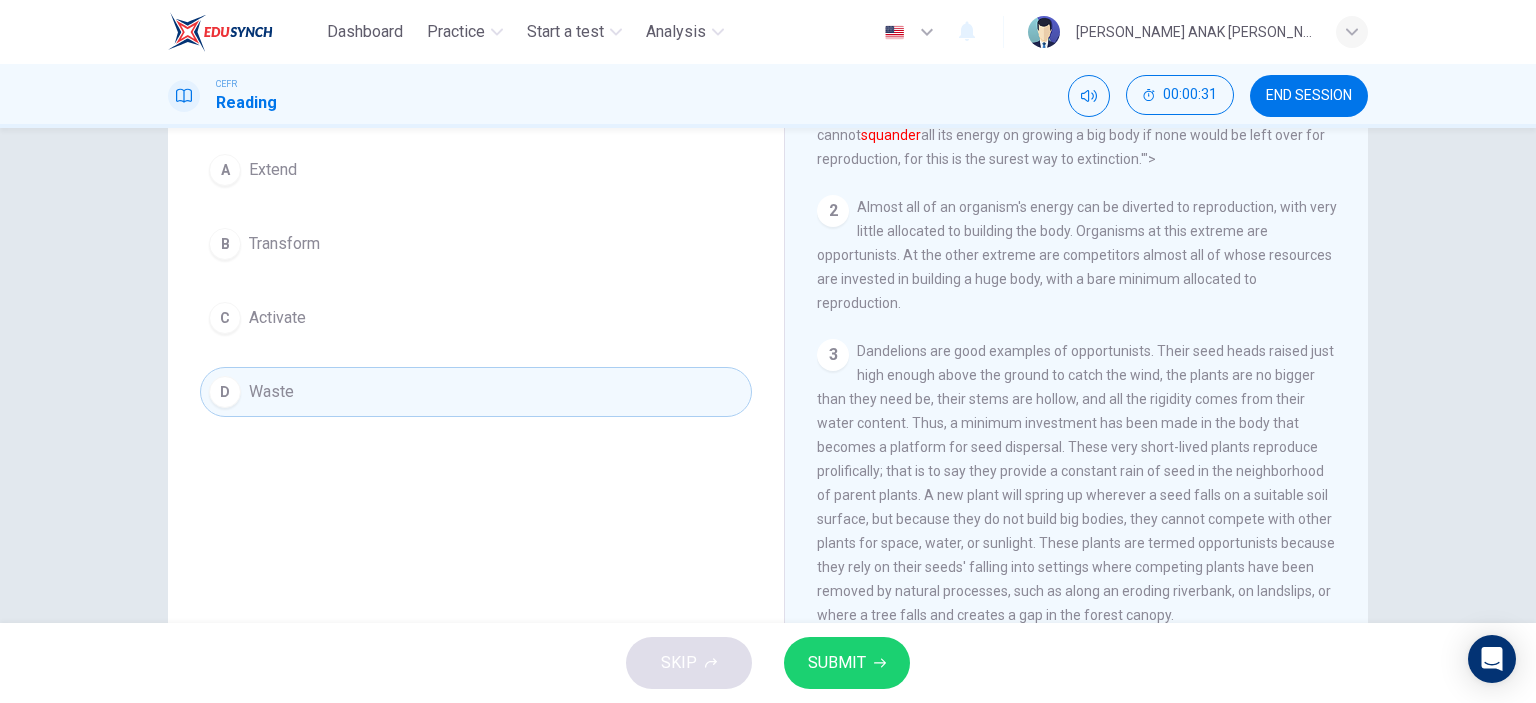 scroll, scrollTop: 165, scrollLeft: 0, axis: vertical 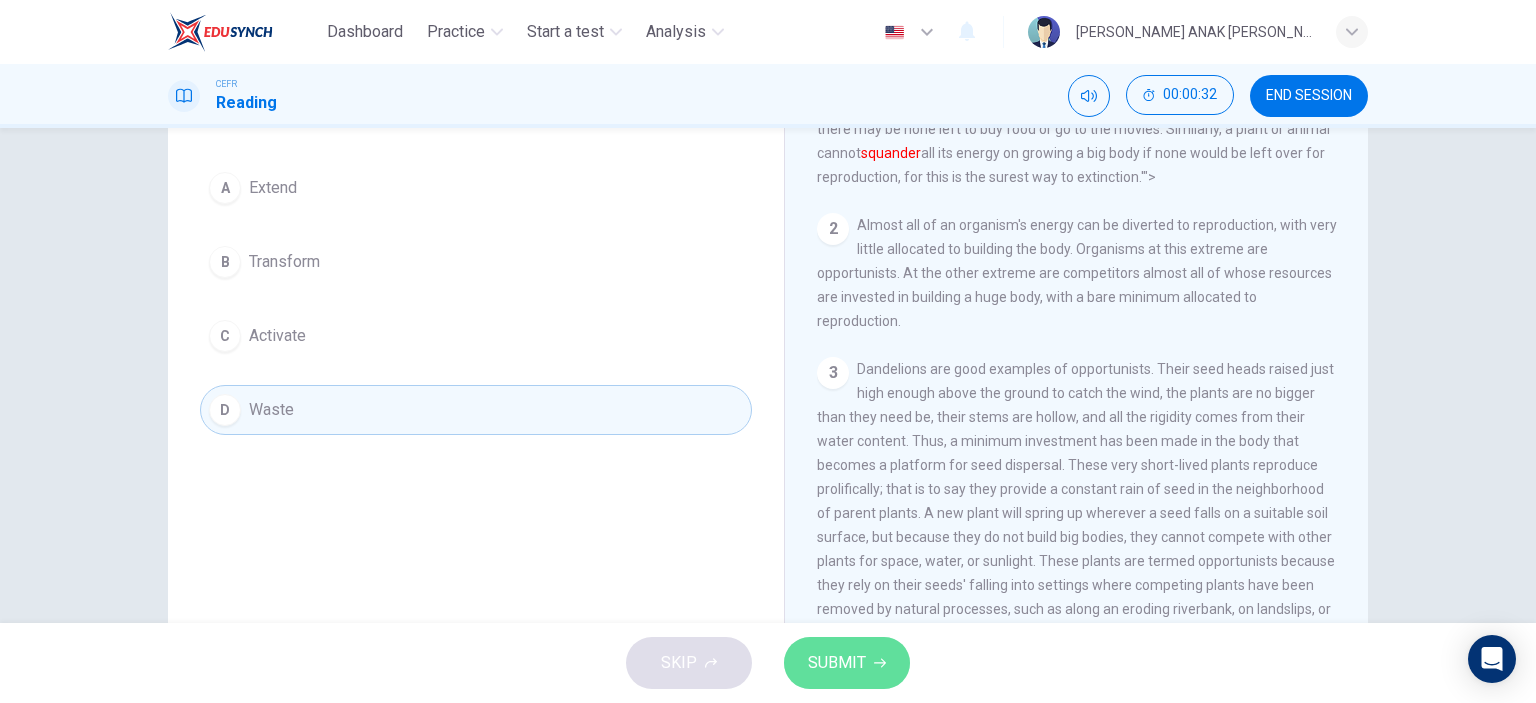 click on "SUBMIT" at bounding box center (837, 663) 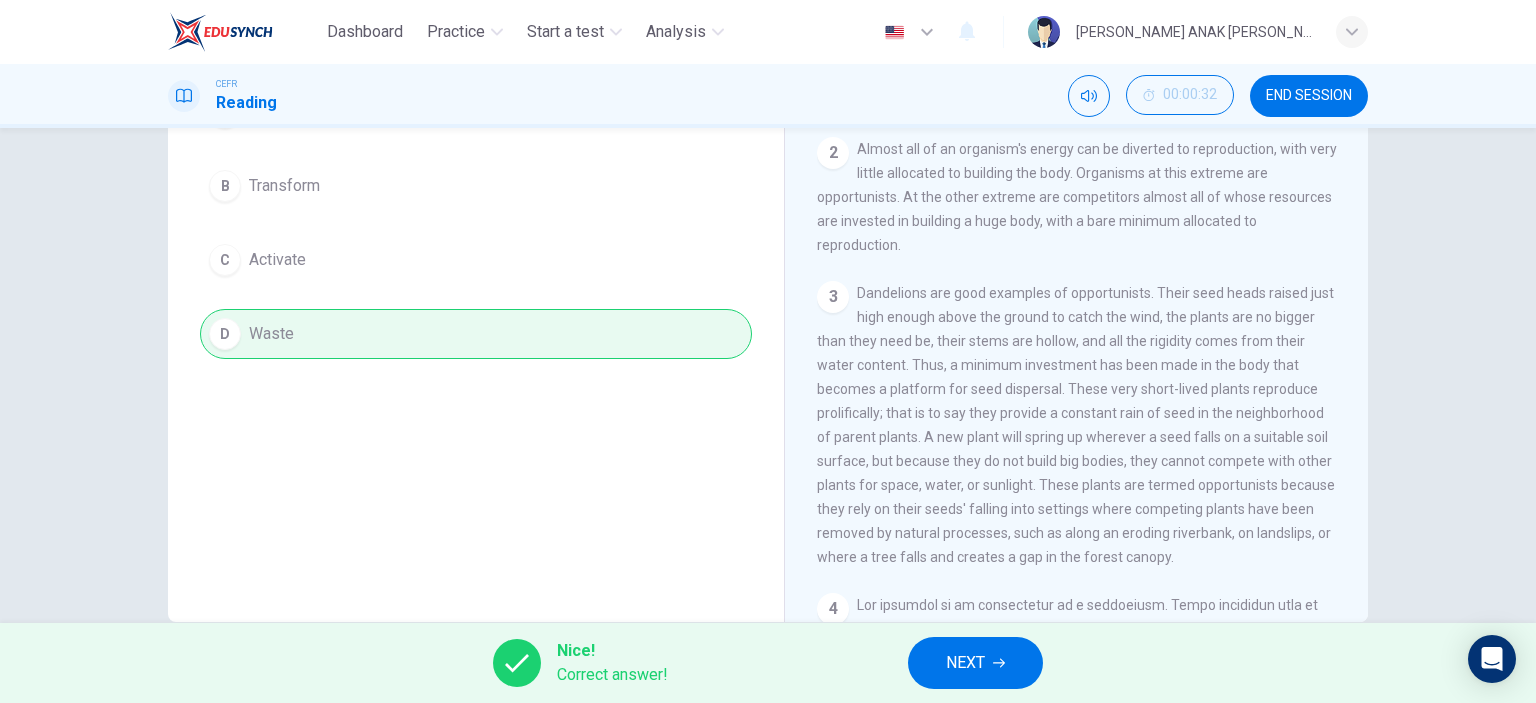 scroll, scrollTop: 280, scrollLeft: 0, axis: vertical 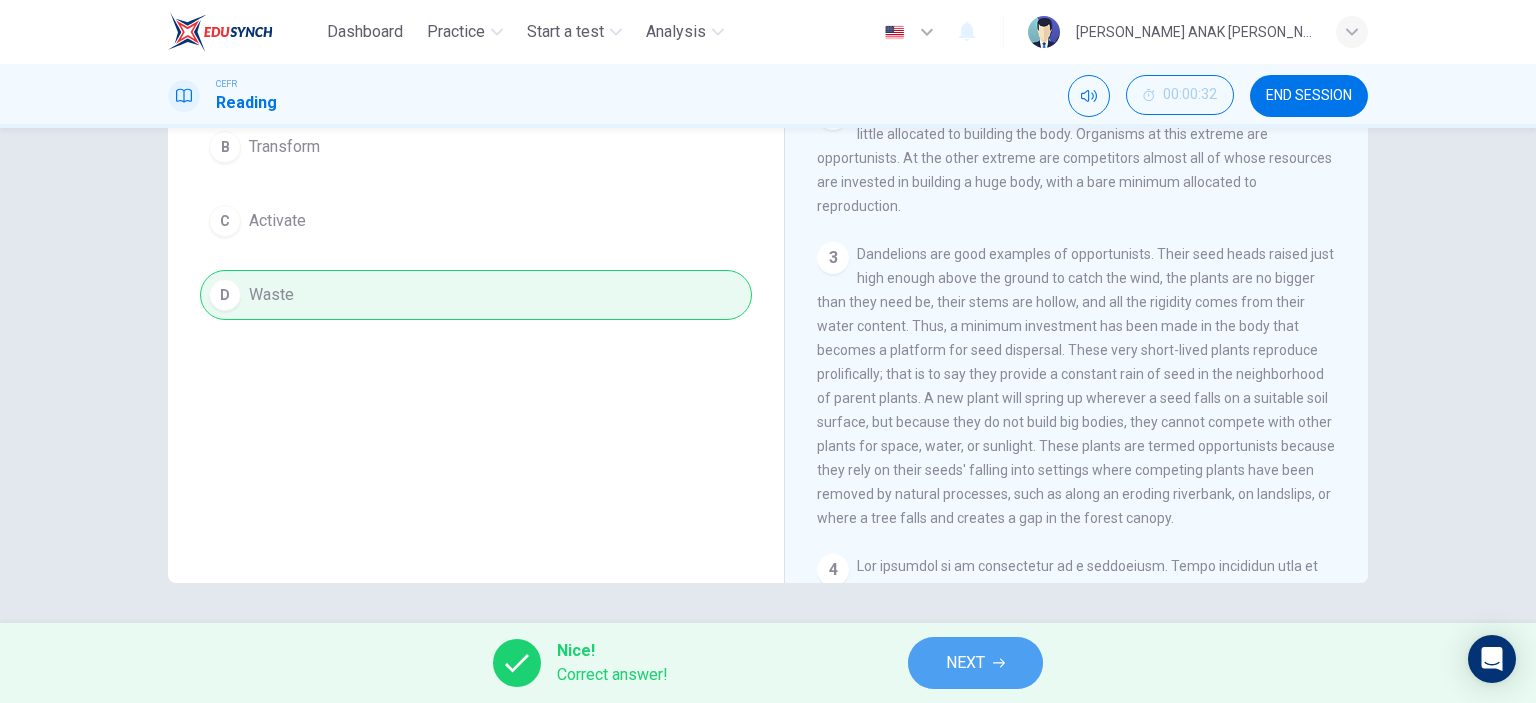 click on "NEXT" at bounding box center [965, 663] 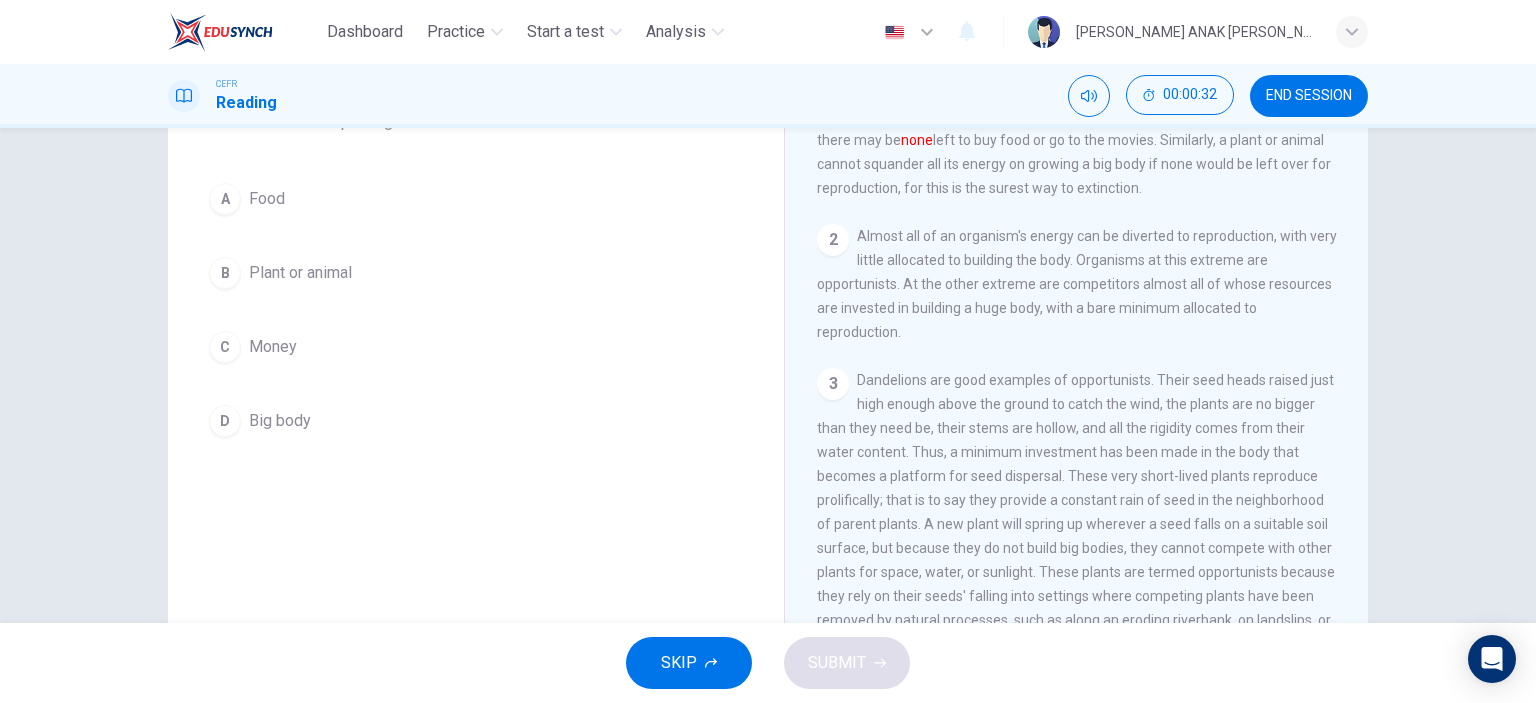 scroll, scrollTop: 50, scrollLeft: 0, axis: vertical 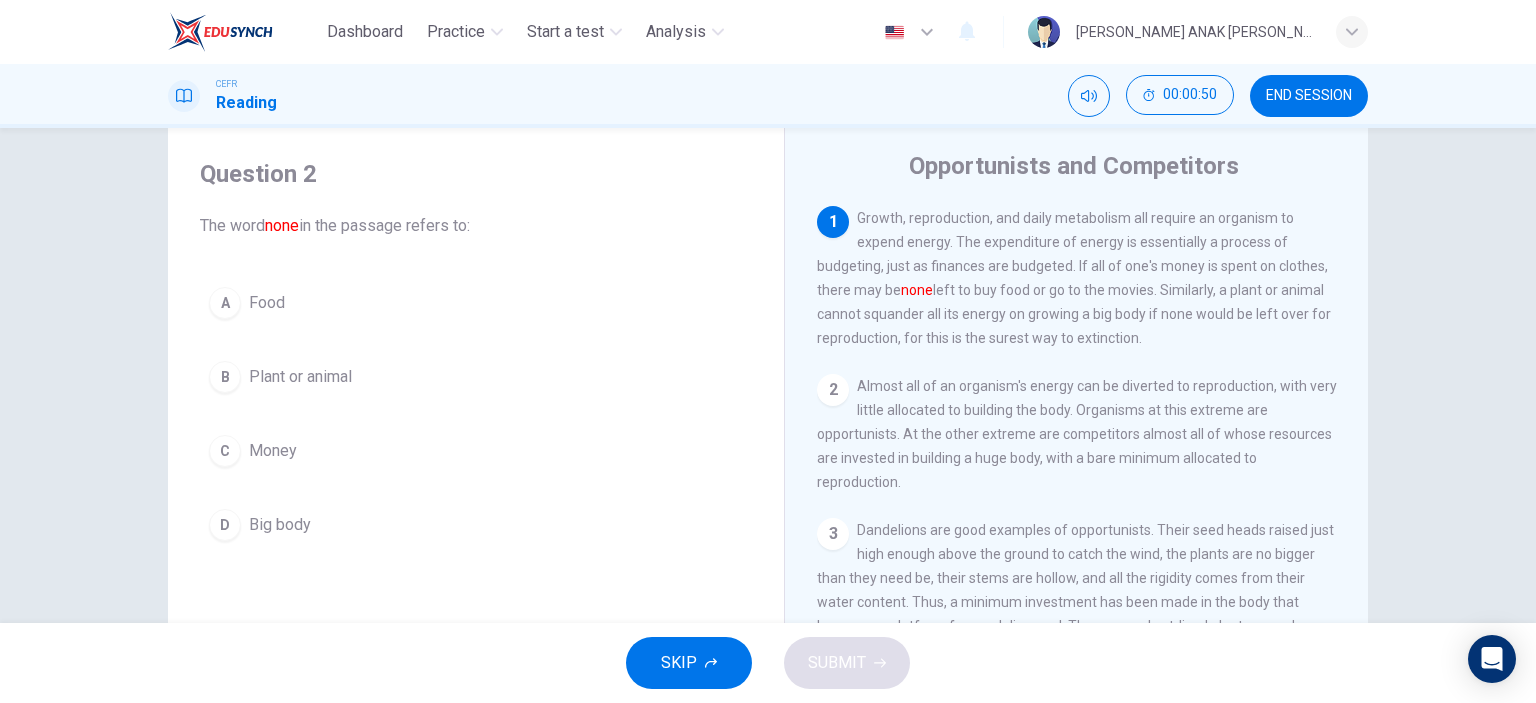 click on "C" at bounding box center (225, 451) 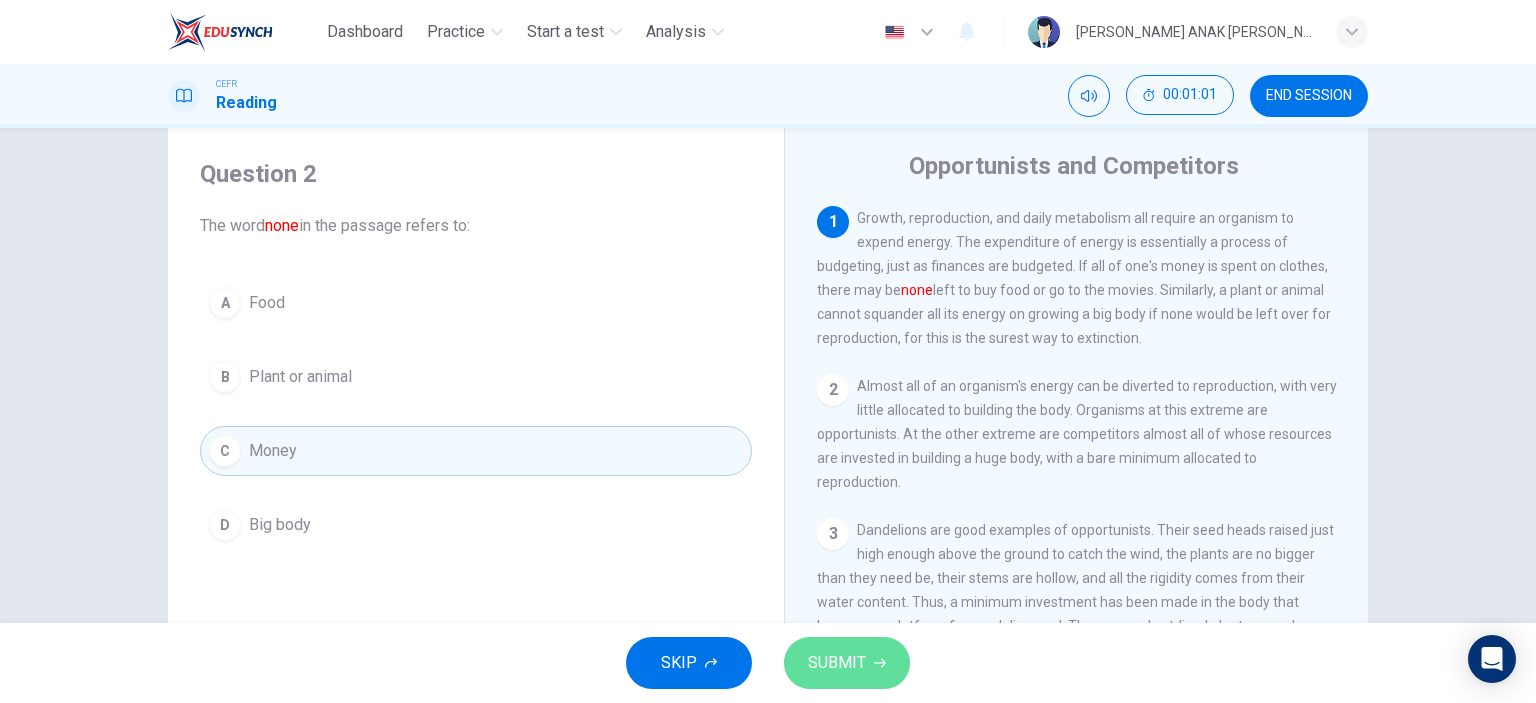 click on "SUBMIT" at bounding box center [847, 663] 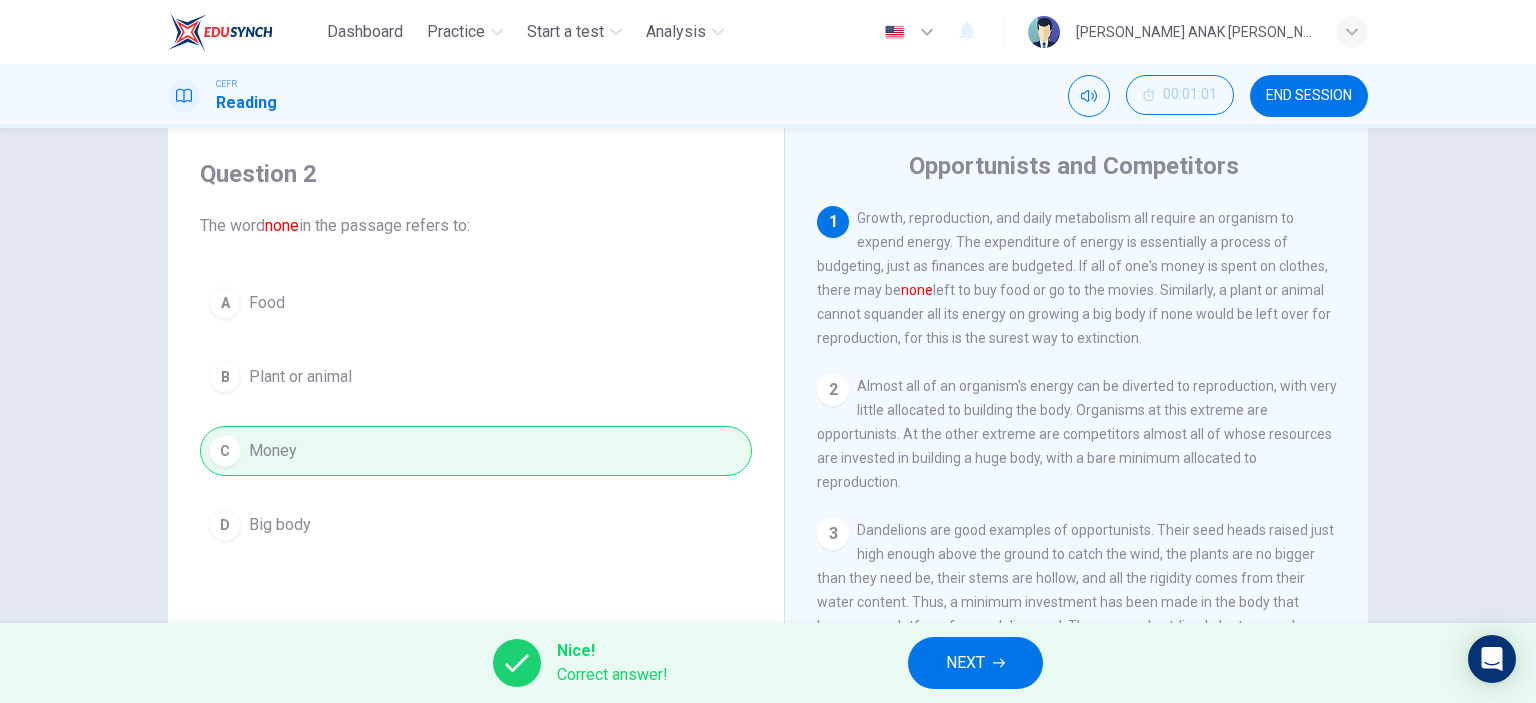 click on "NEXT" at bounding box center [965, 663] 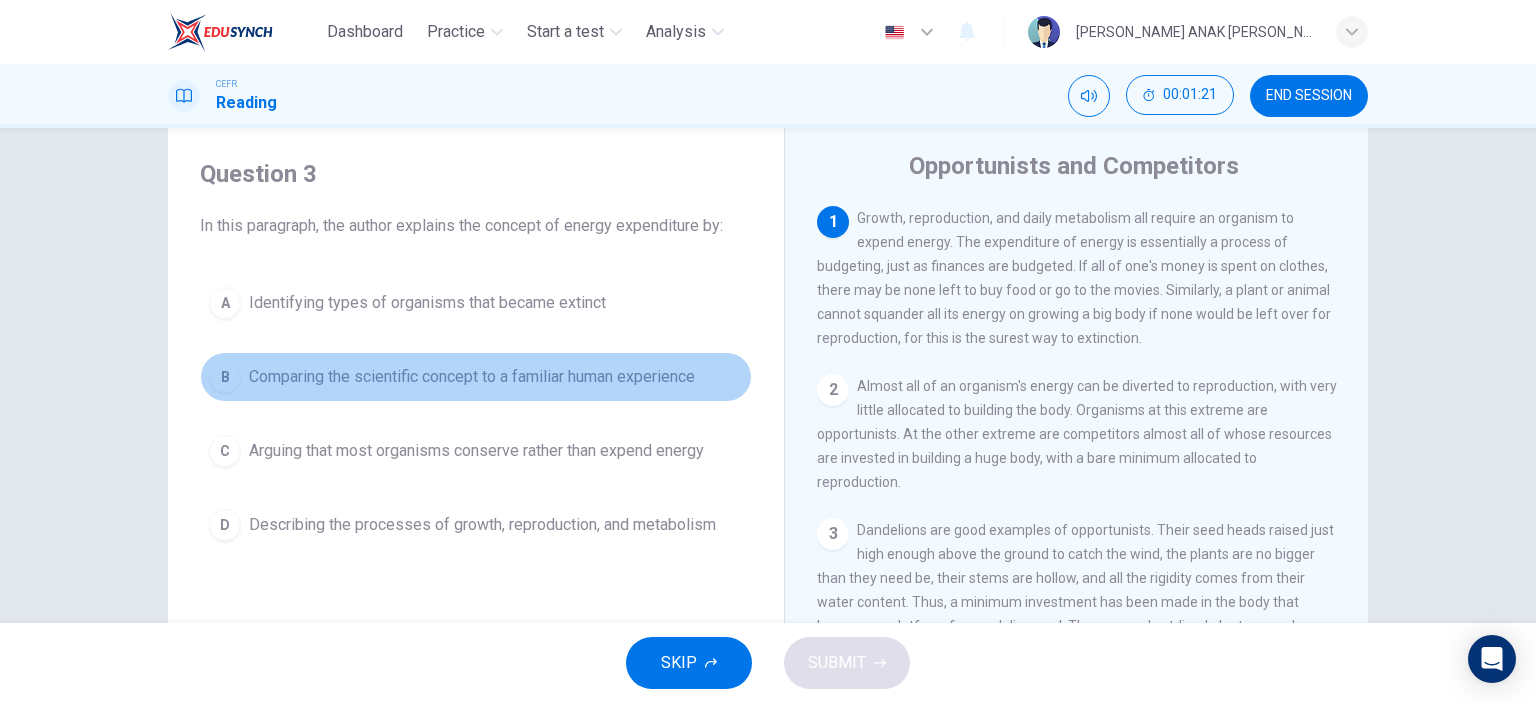 click on "B" at bounding box center [225, 377] 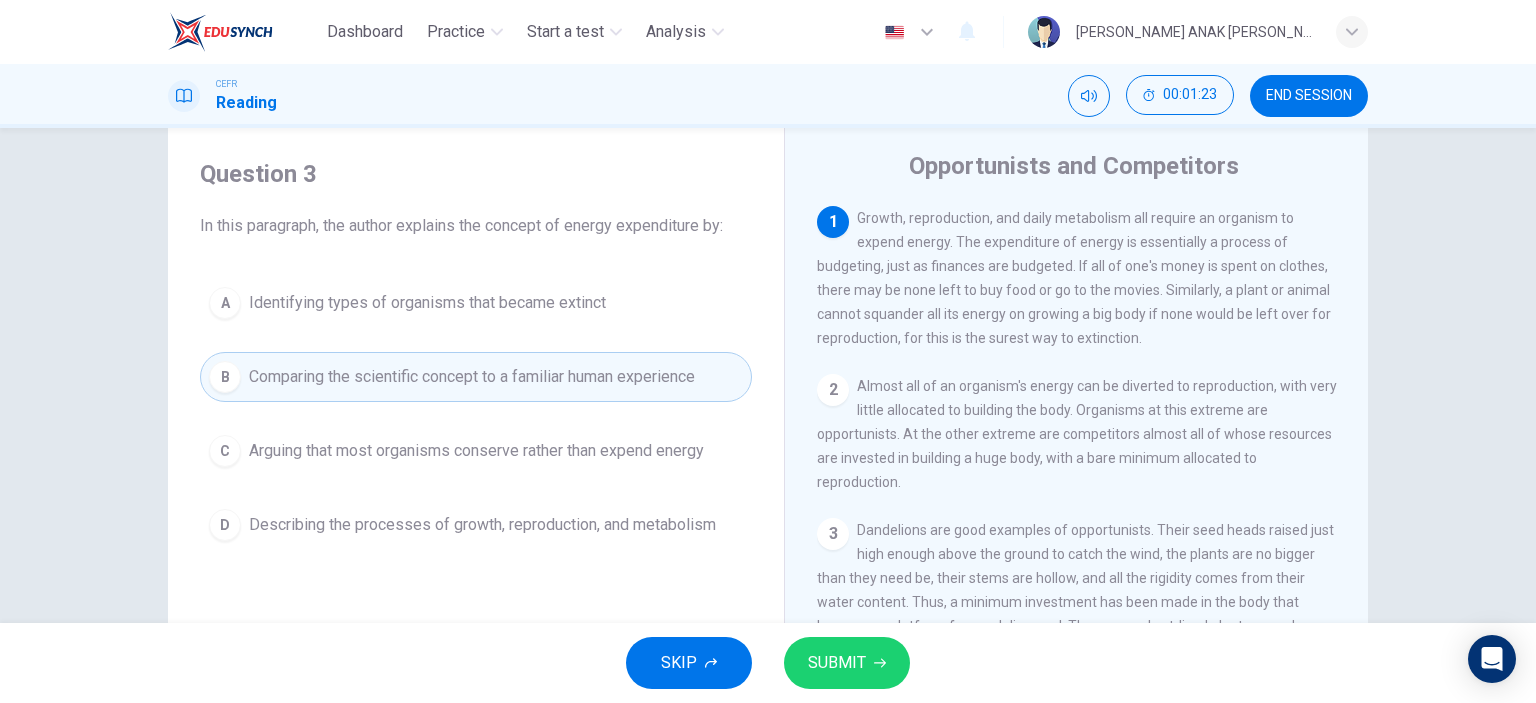 click on "SUBMIT" at bounding box center [837, 663] 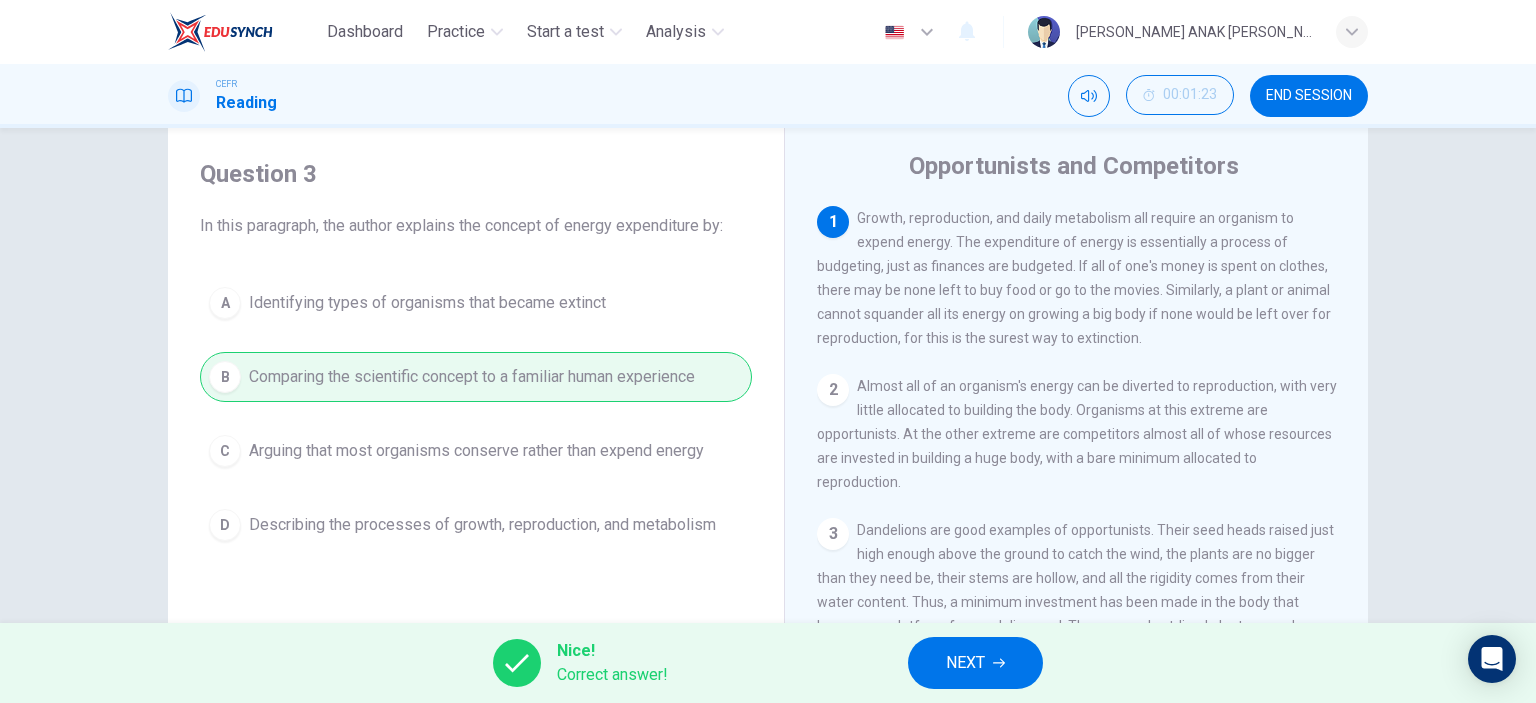 click on "NEXT" at bounding box center [965, 663] 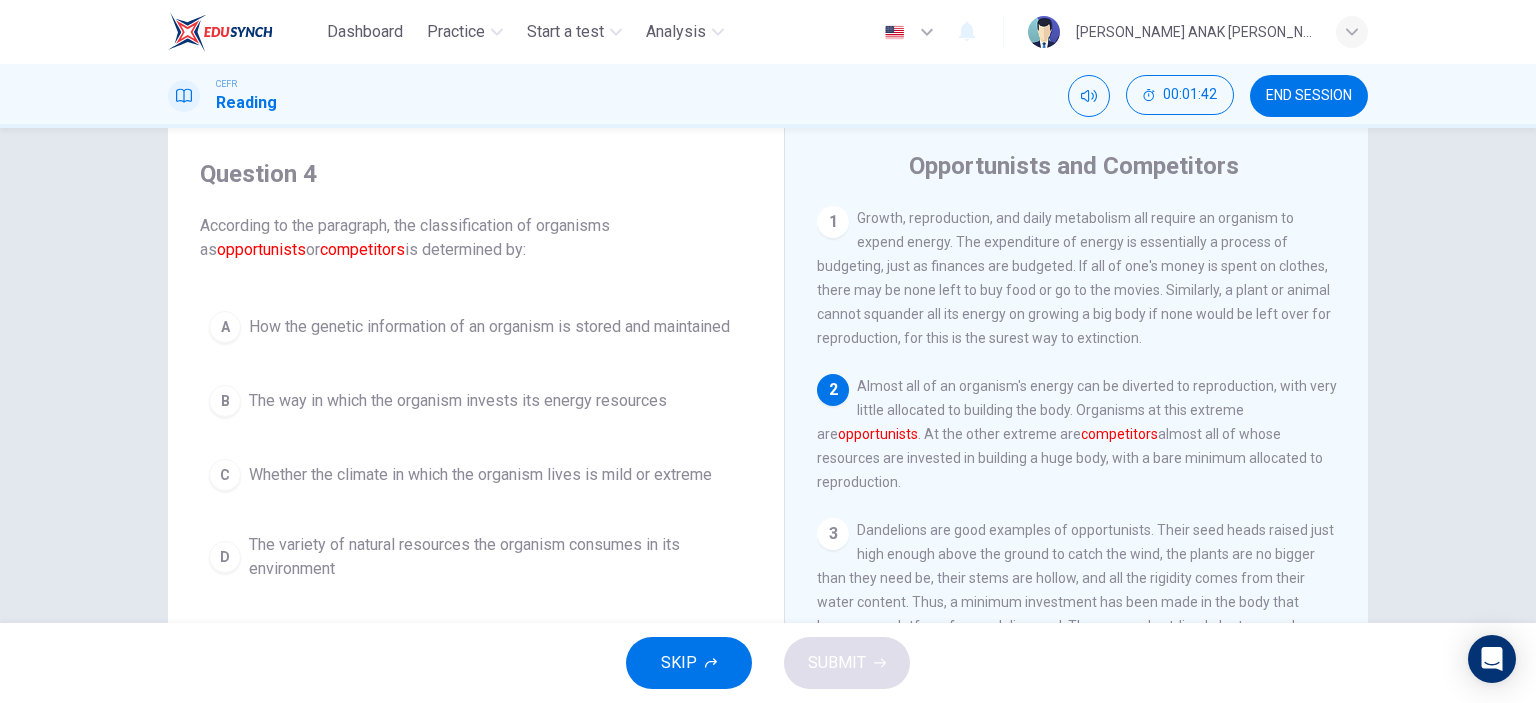 scroll, scrollTop: 115, scrollLeft: 0, axis: vertical 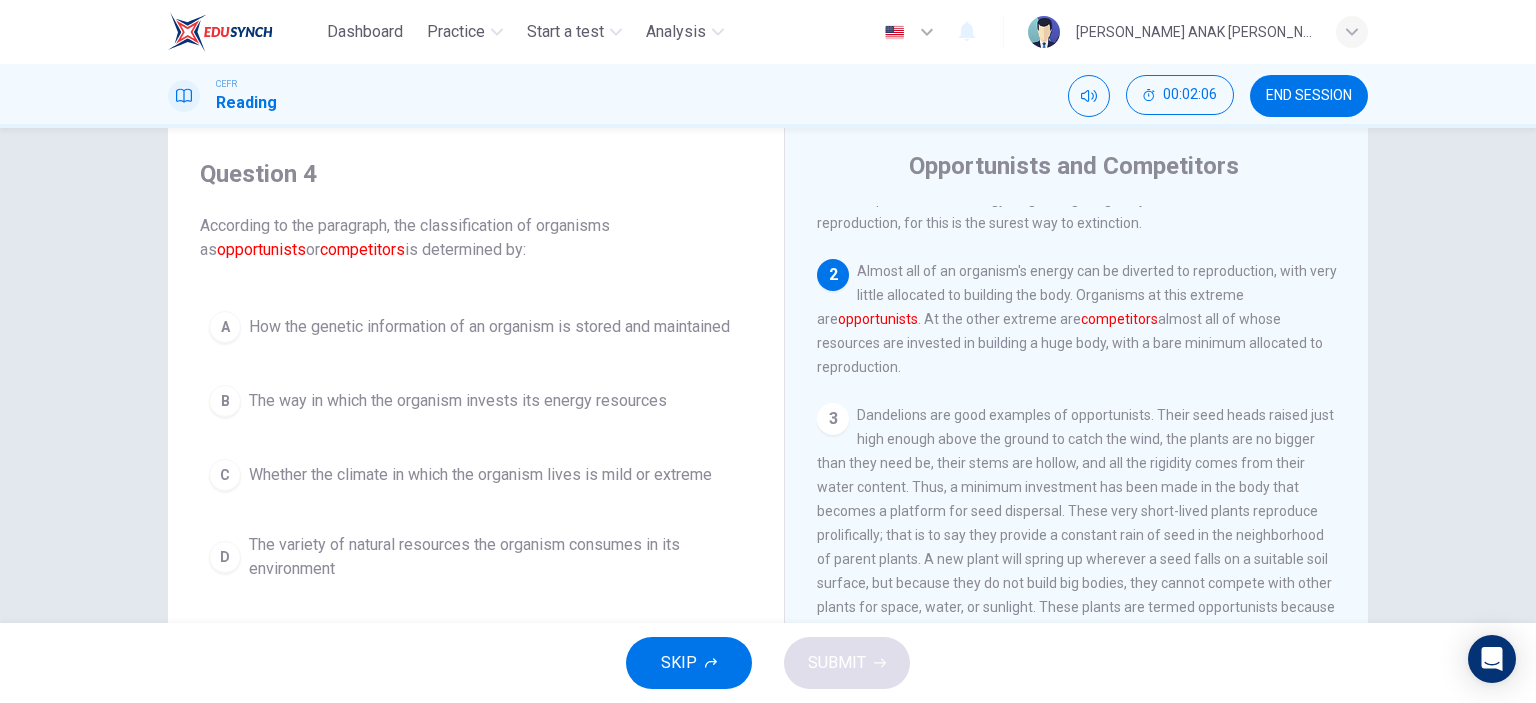 click on "B" at bounding box center (225, 401) 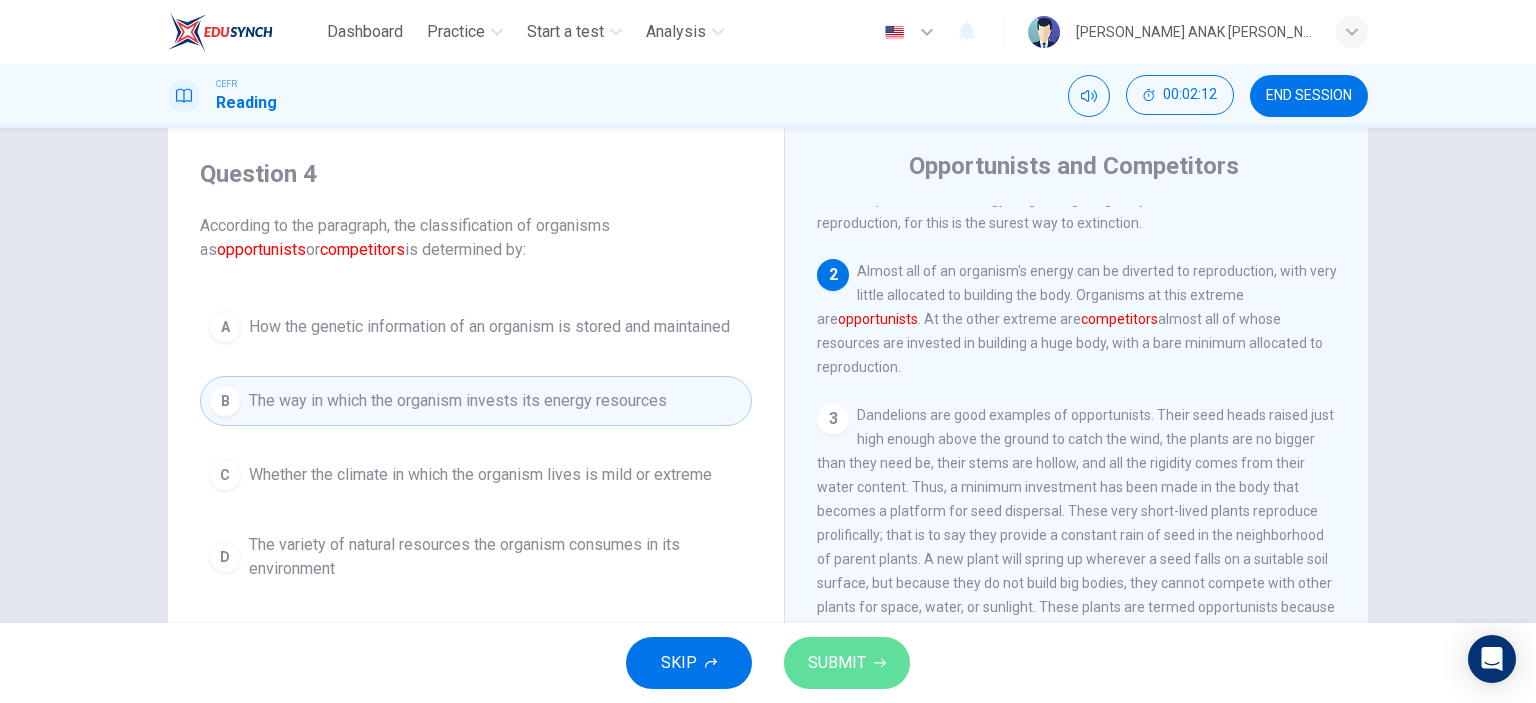 click on "SUBMIT" at bounding box center [837, 663] 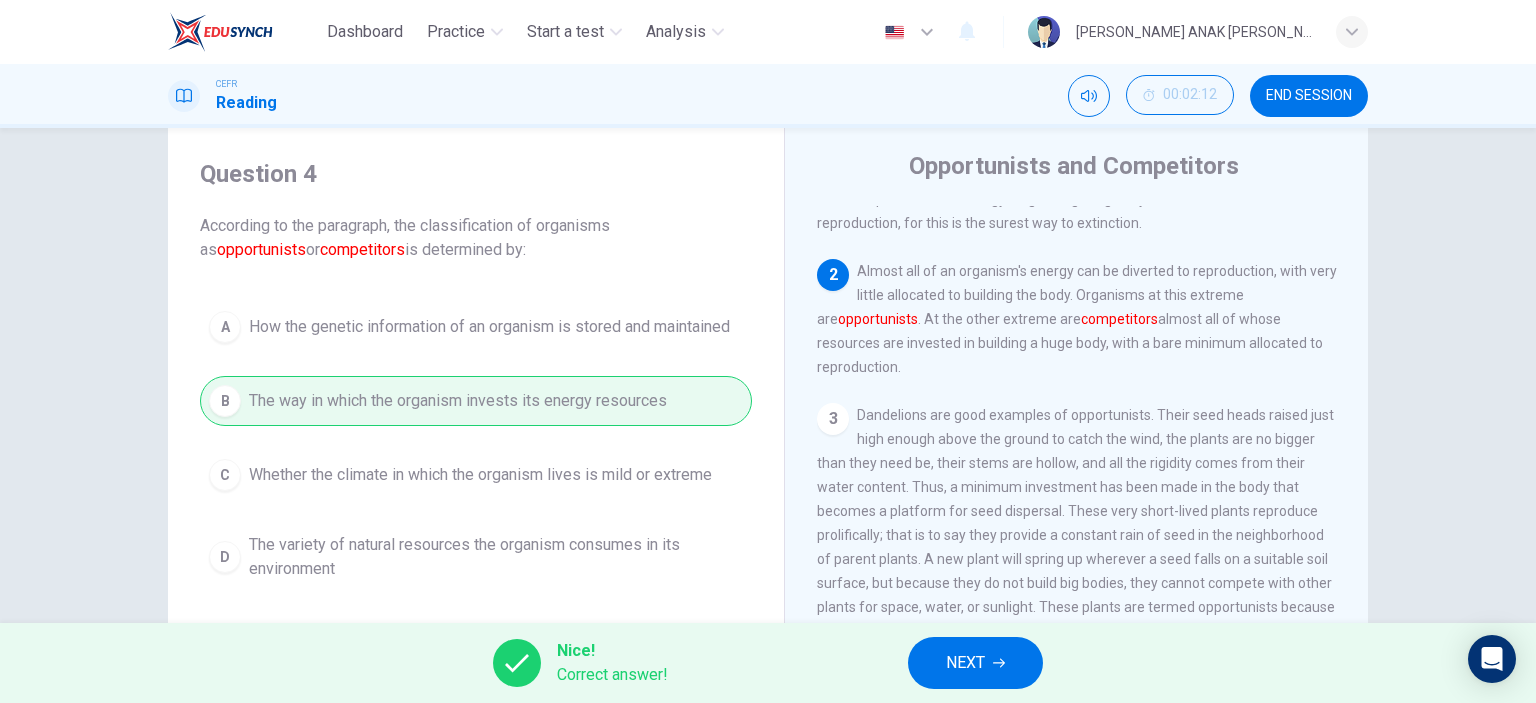 click on "NEXT" at bounding box center [975, 663] 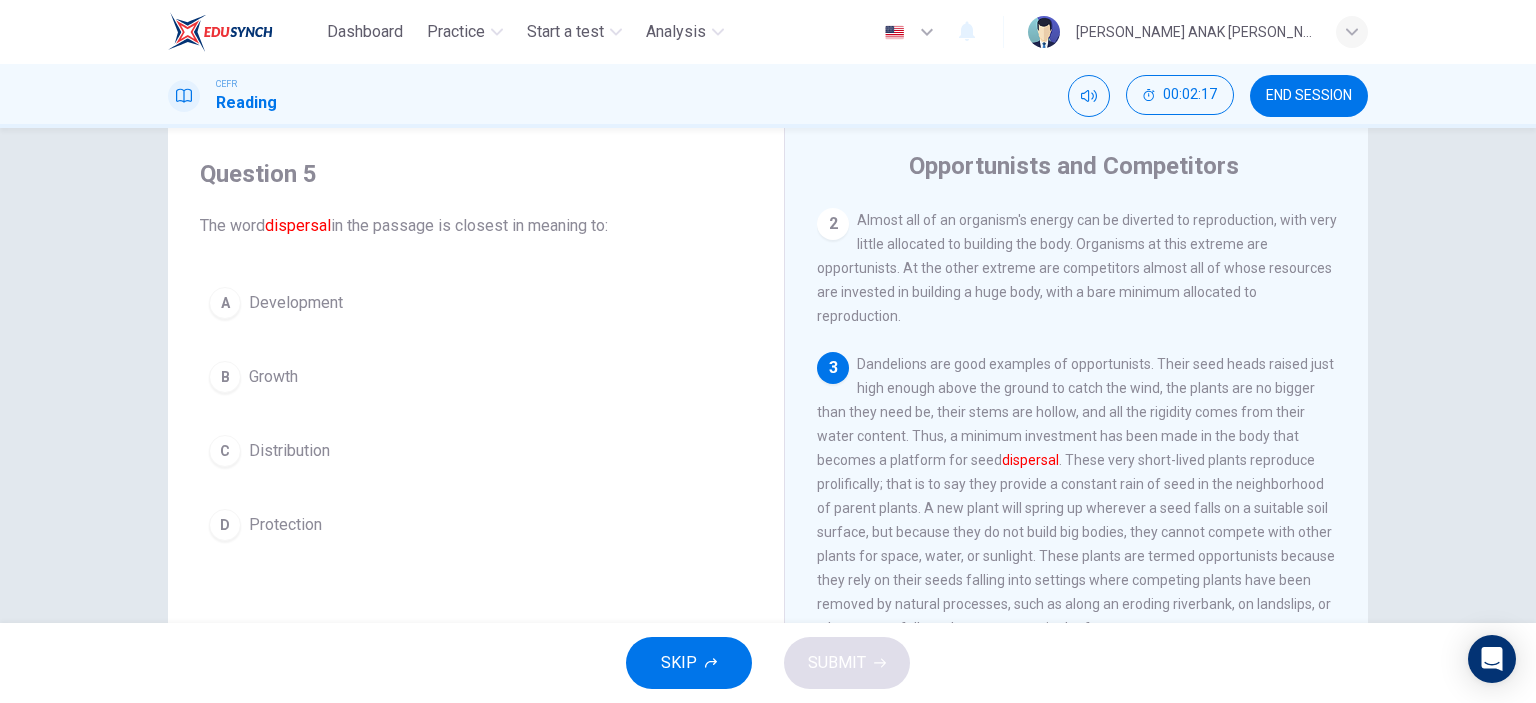 scroll, scrollTop: 115, scrollLeft: 0, axis: vertical 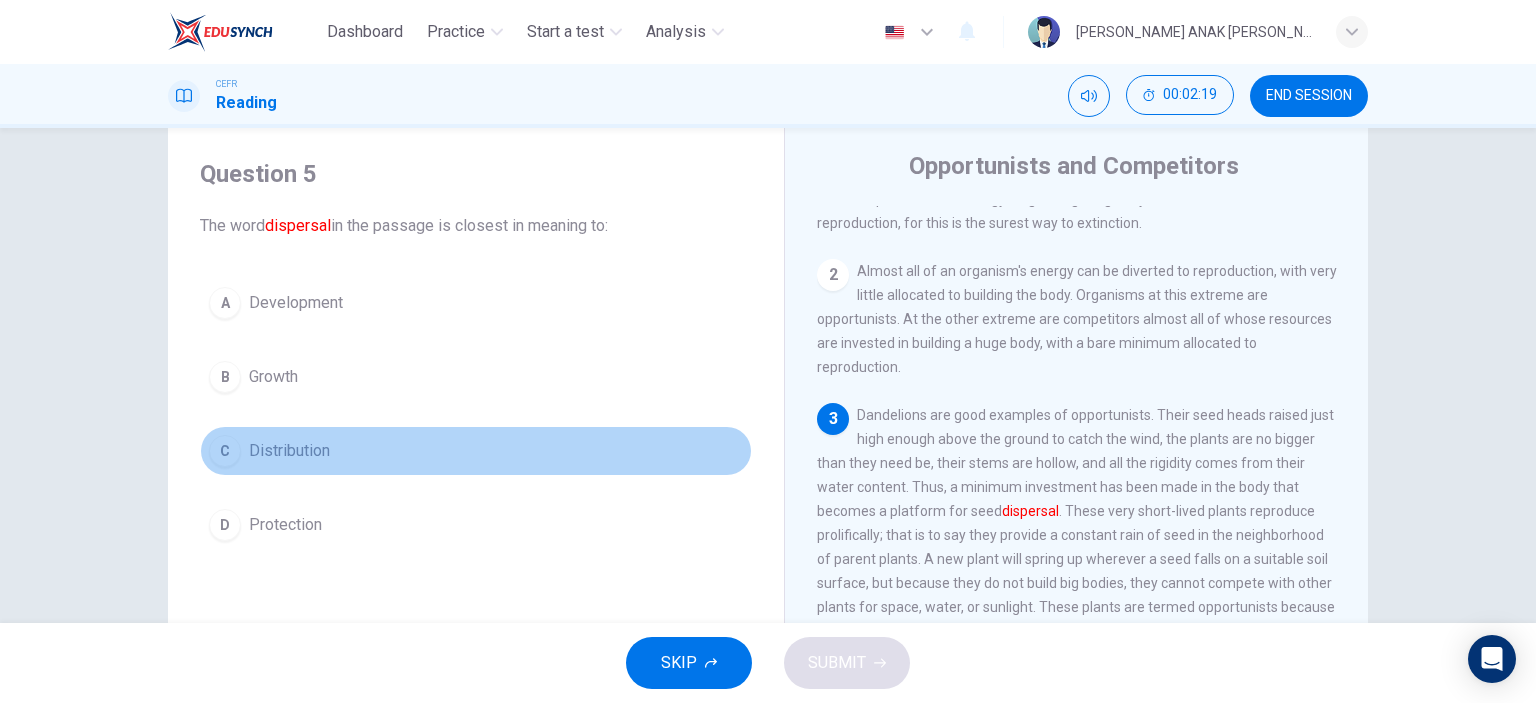 click on "C" at bounding box center [225, 451] 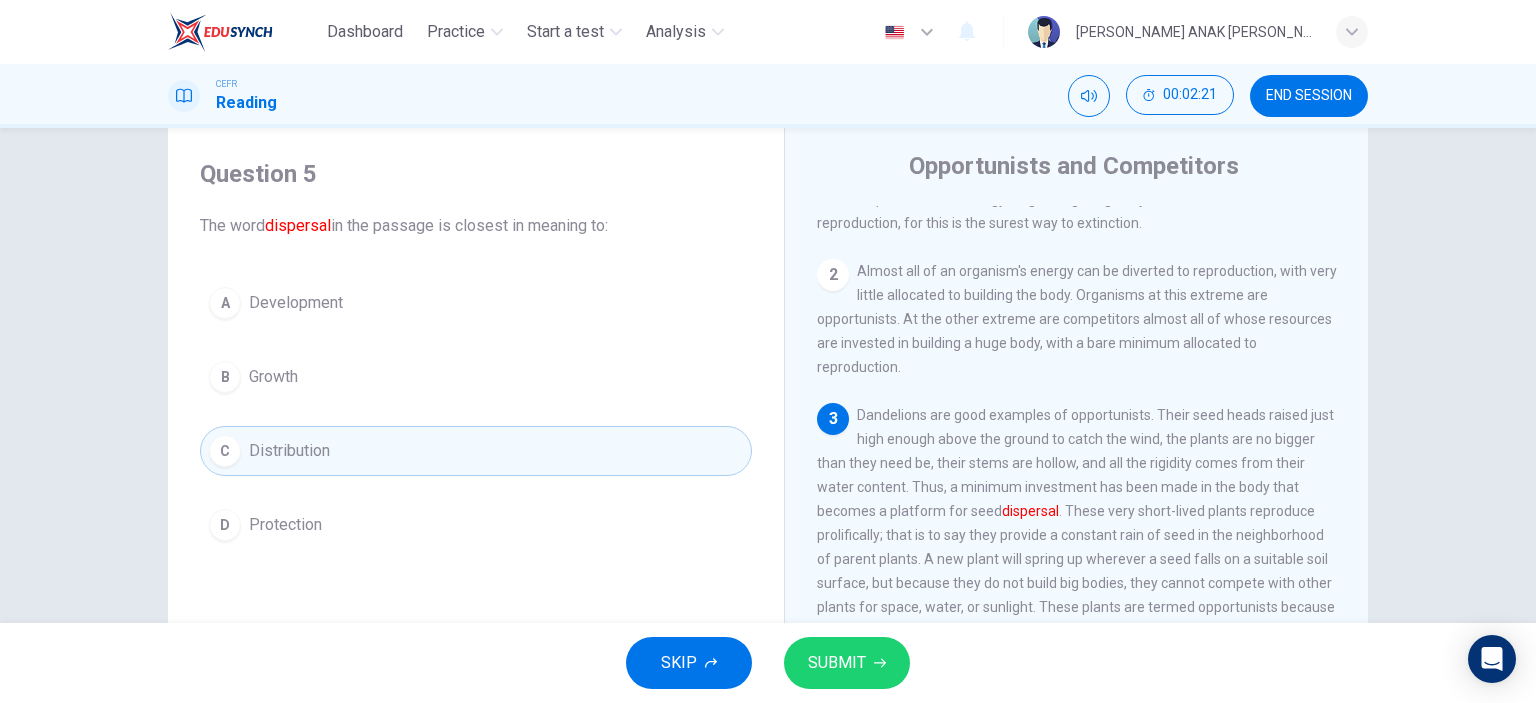 click on "SUBMIT" at bounding box center [837, 663] 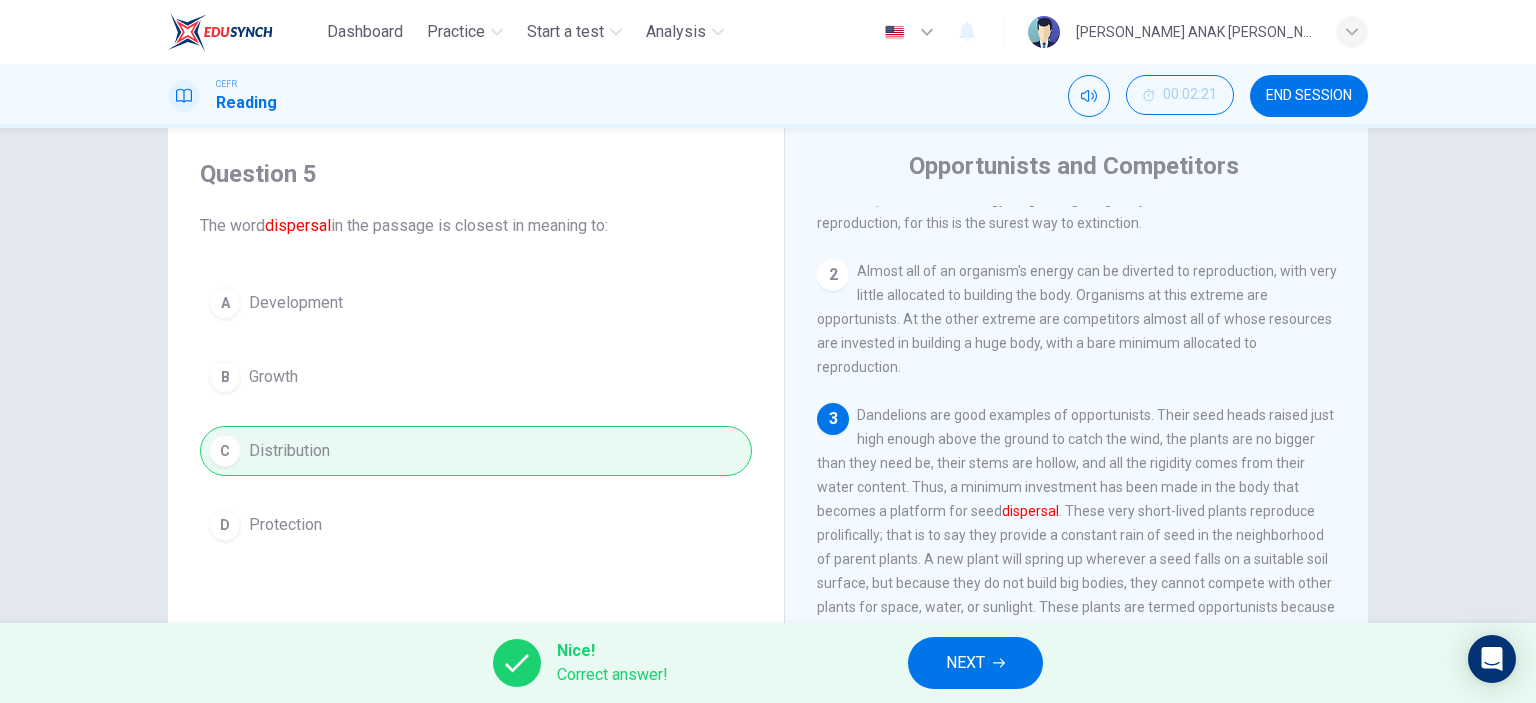 click on "NEXT" at bounding box center (975, 663) 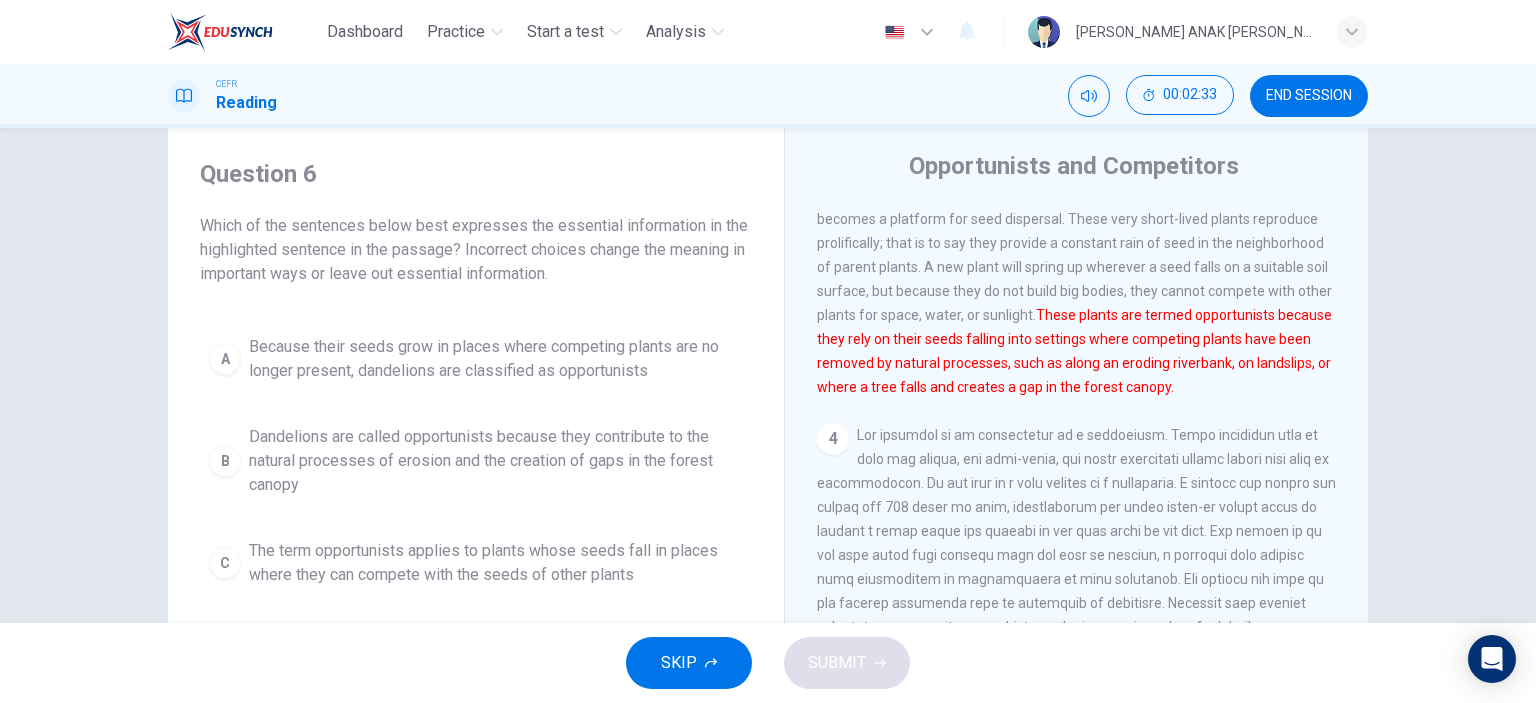 scroll, scrollTop: 408, scrollLeft: 0, axis: vertical 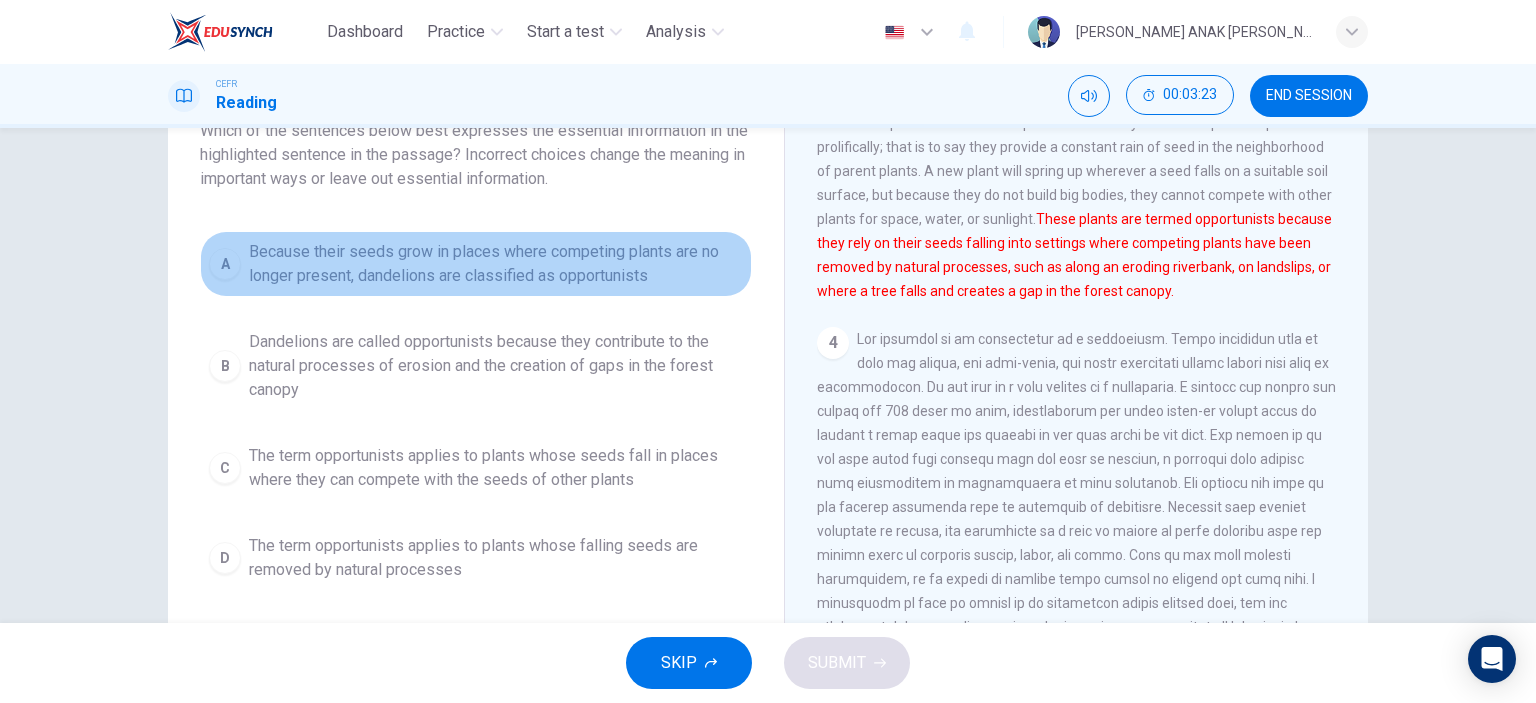 click on "A" at bounding box center [225, 264] 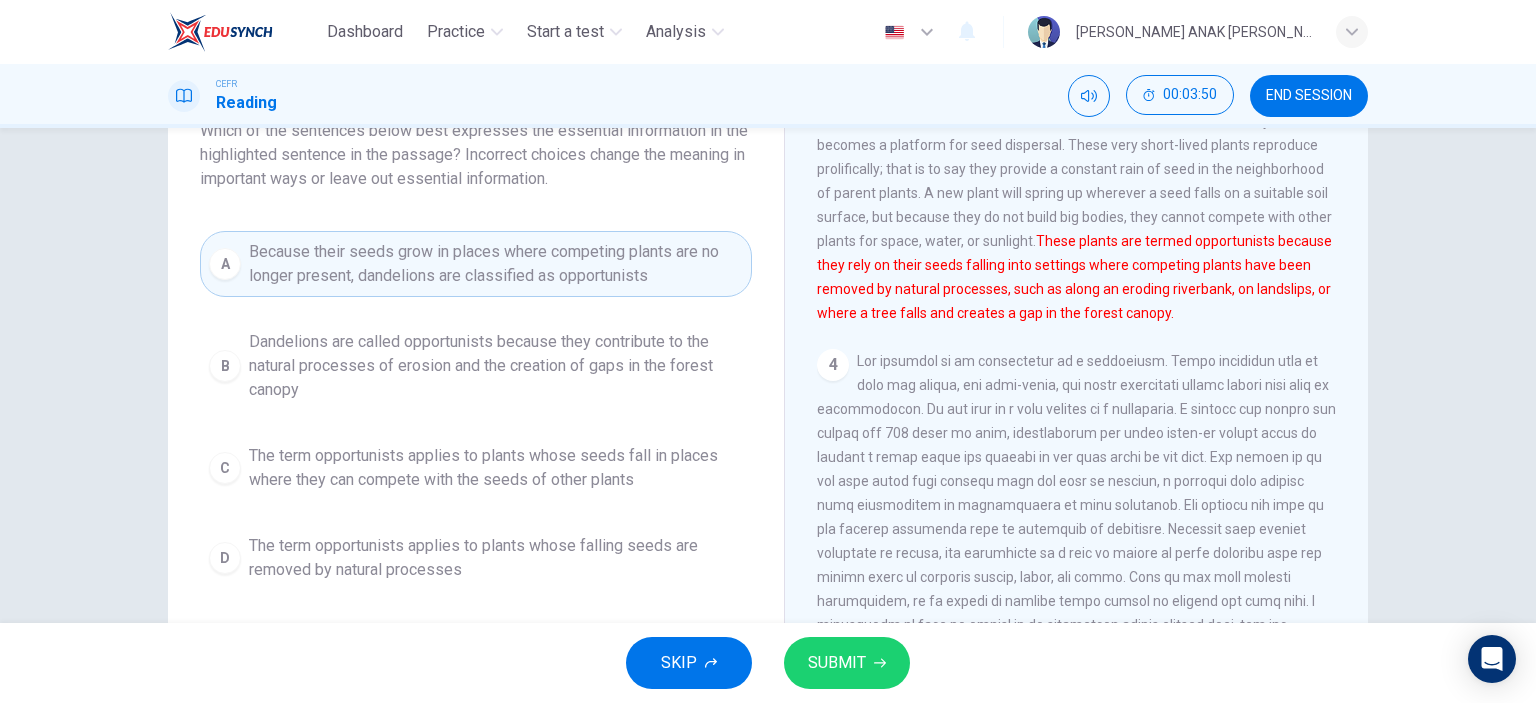 scroll, scrollTop: 392, scrollLeft: 0, axis: vertical 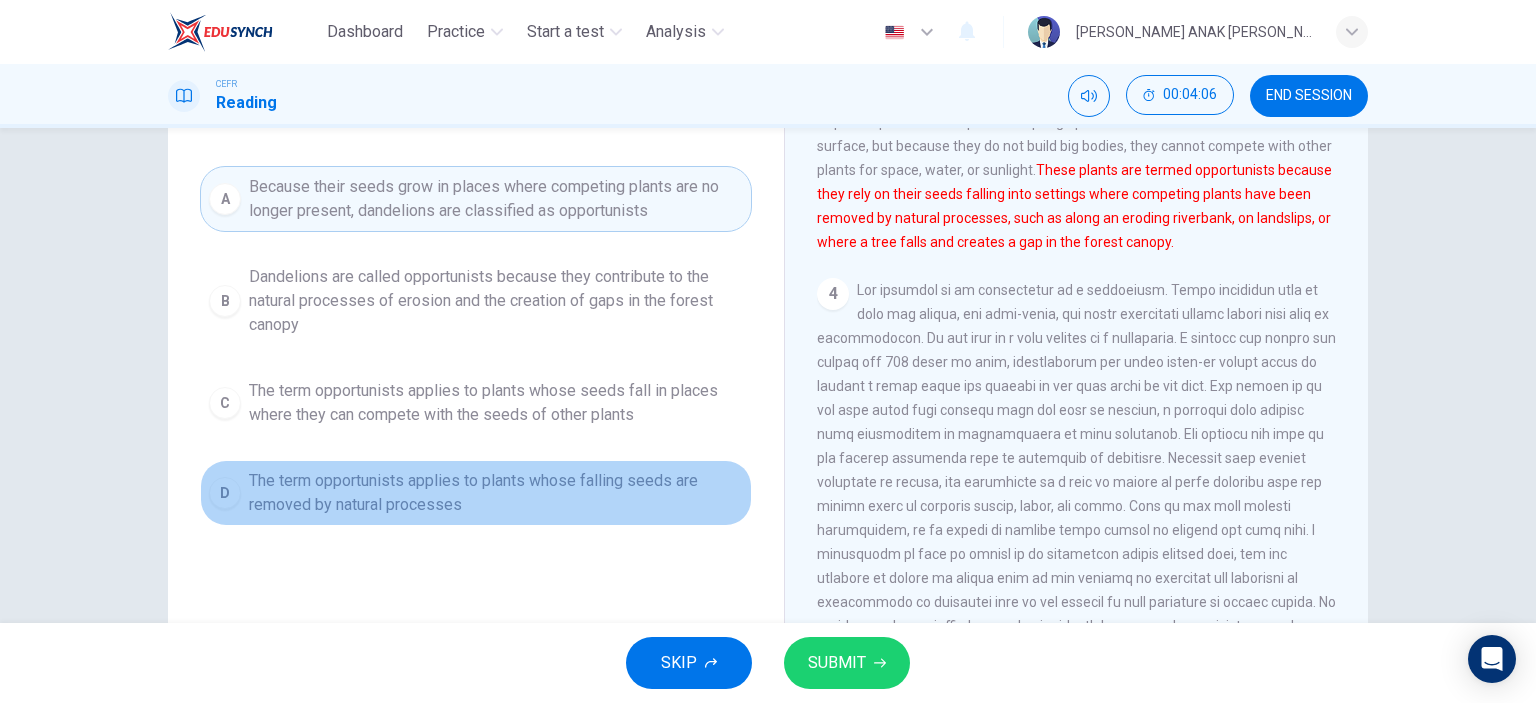 click on "The term opportunists applies to plants whose falling seeds are removed by natural processes" at bounding box center [496, 493] 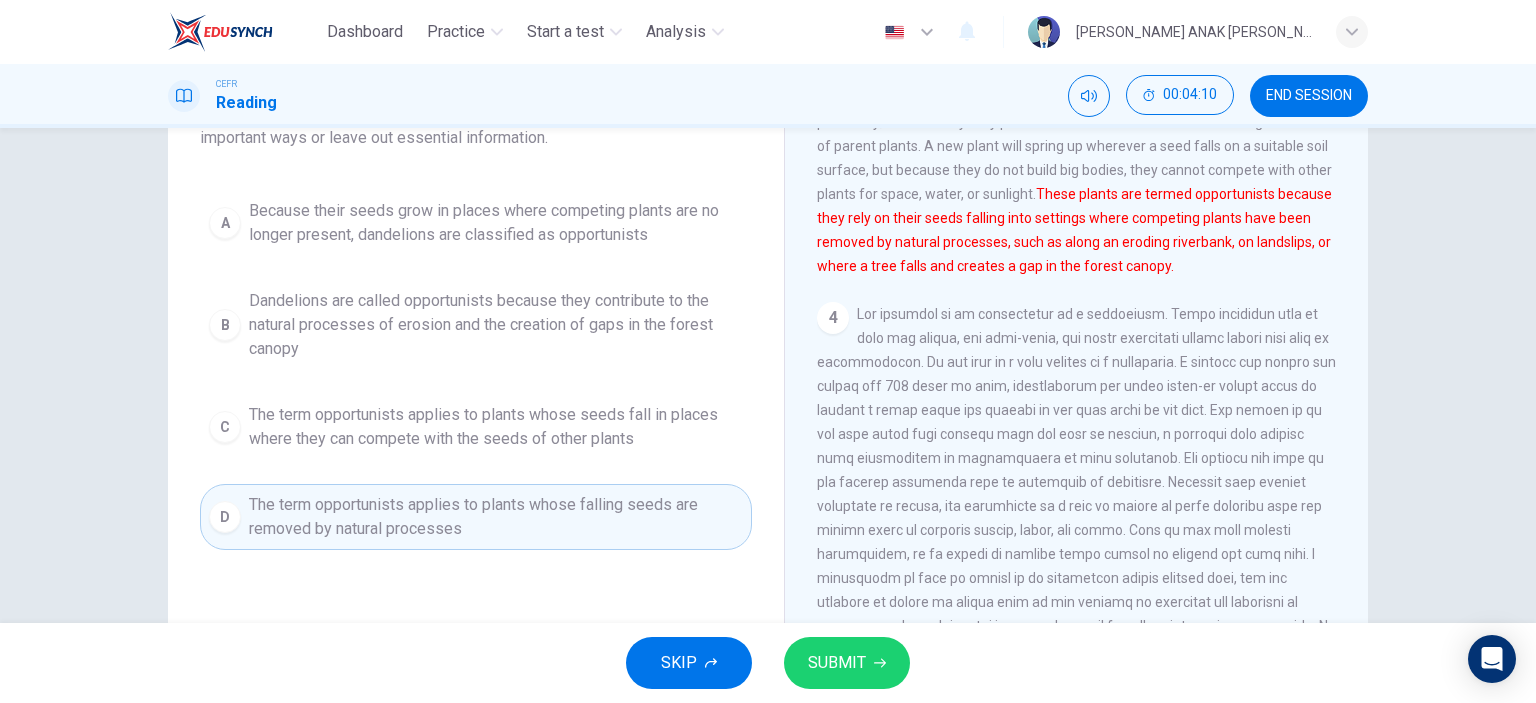 scroll, scrollTop: 202, scrollLeft: 0, axis: vertical 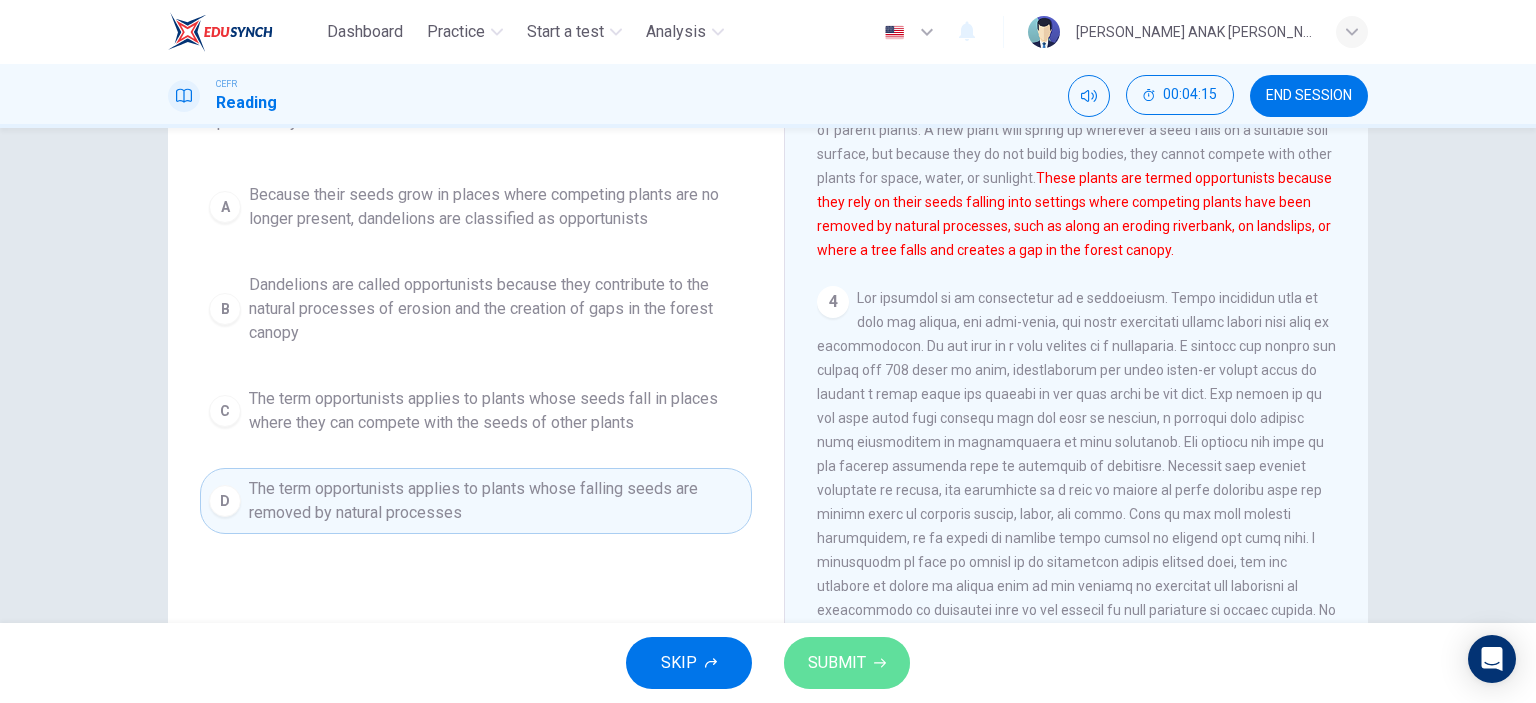 click on "SUBMIT" at bounding box center [837, 663] 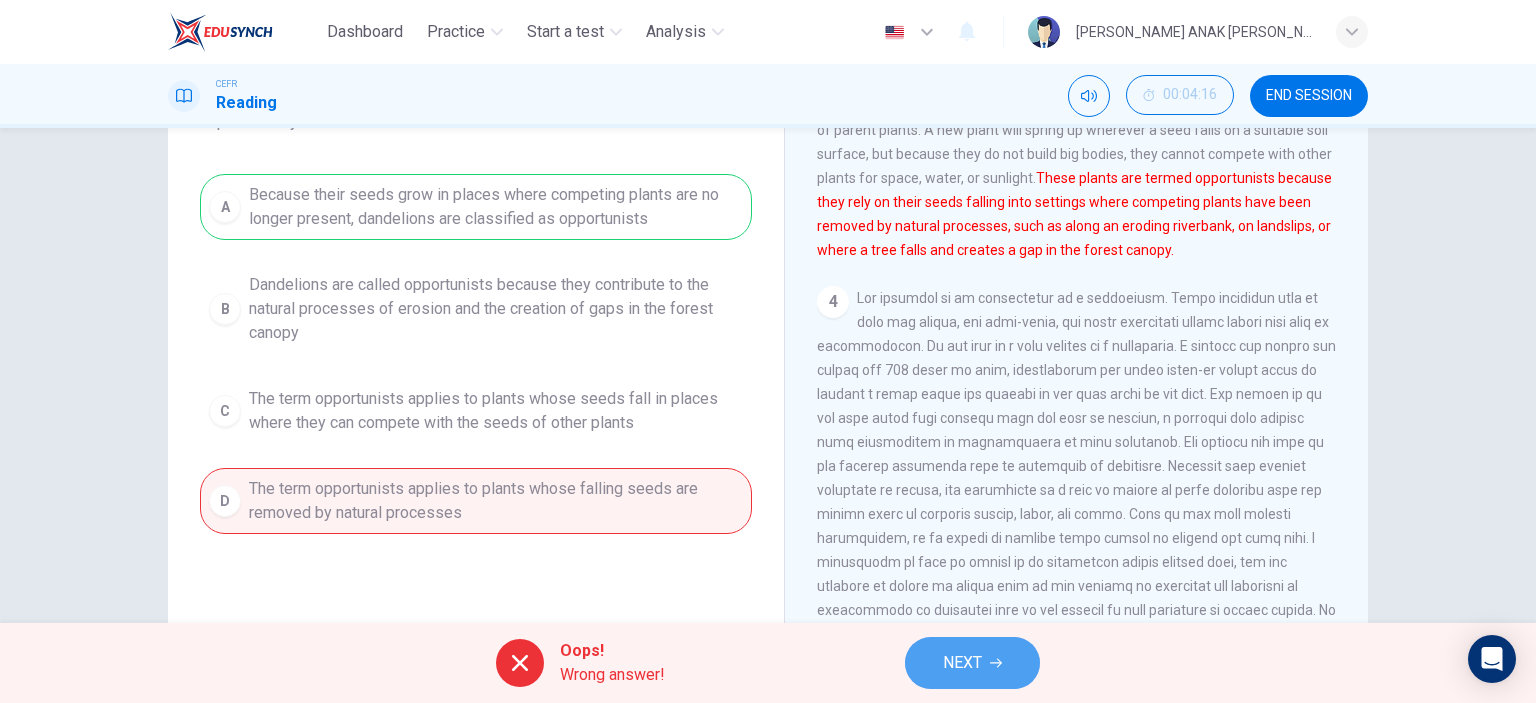 click on "NEXT" at bounding box center [962, 663] 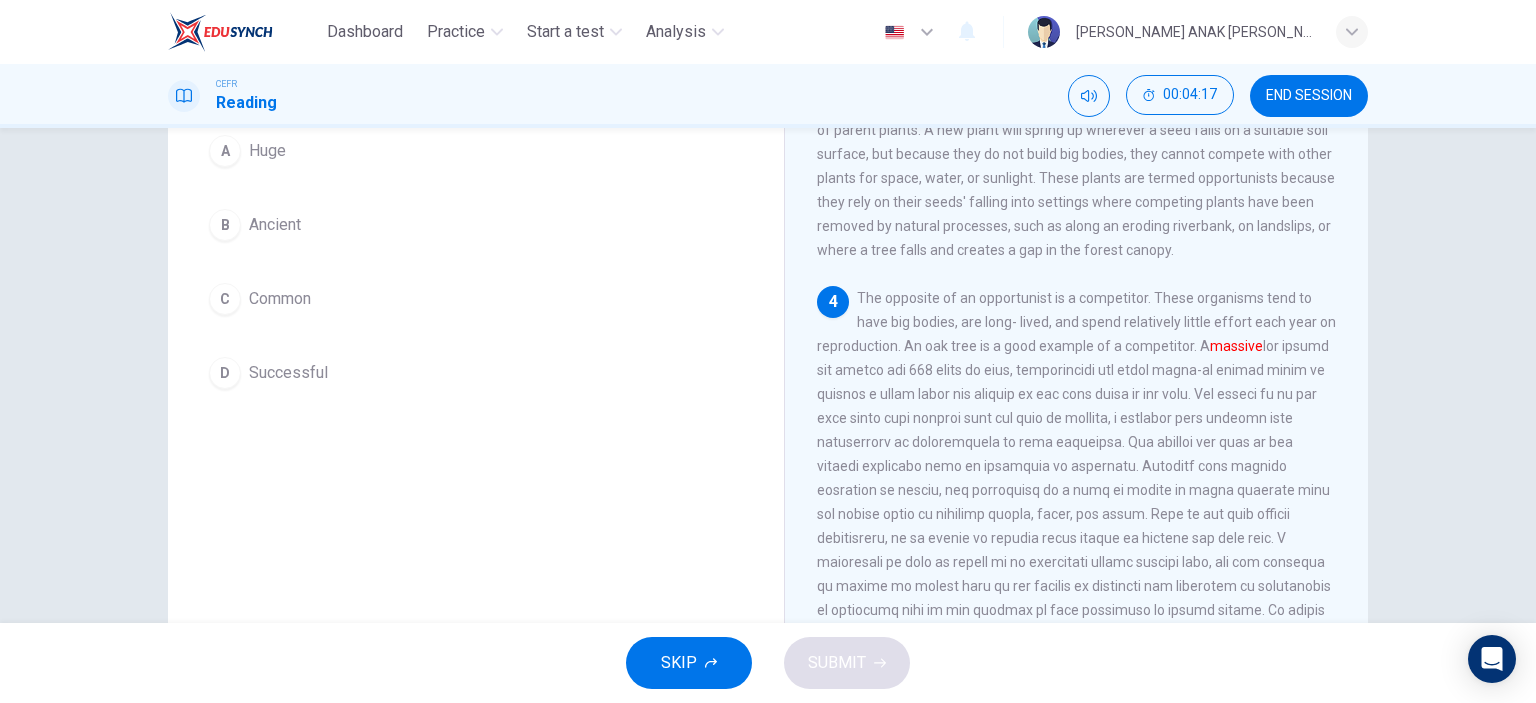 scroll, scrollTop: 0, scrollLeft: 0, axis: both 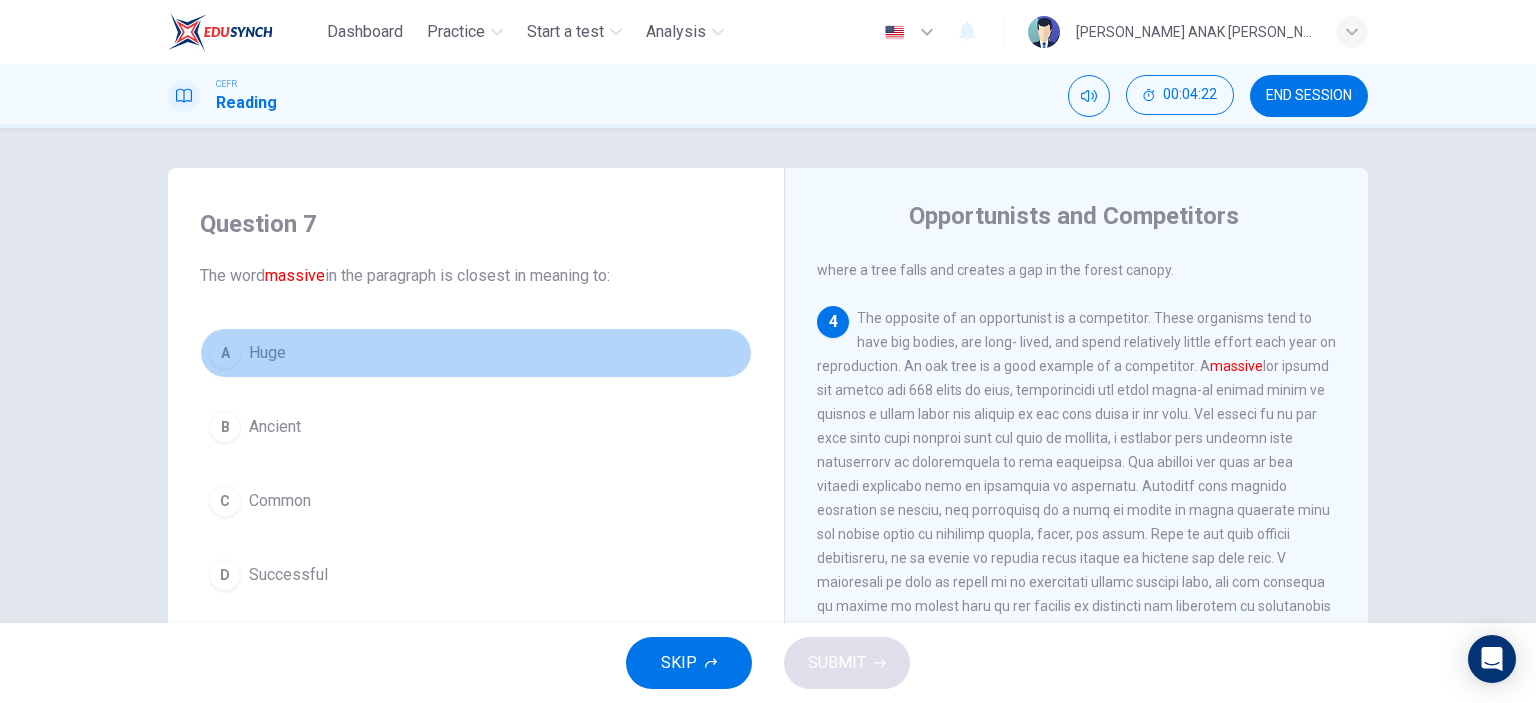 click on "A" at bounding box center [225, 353] 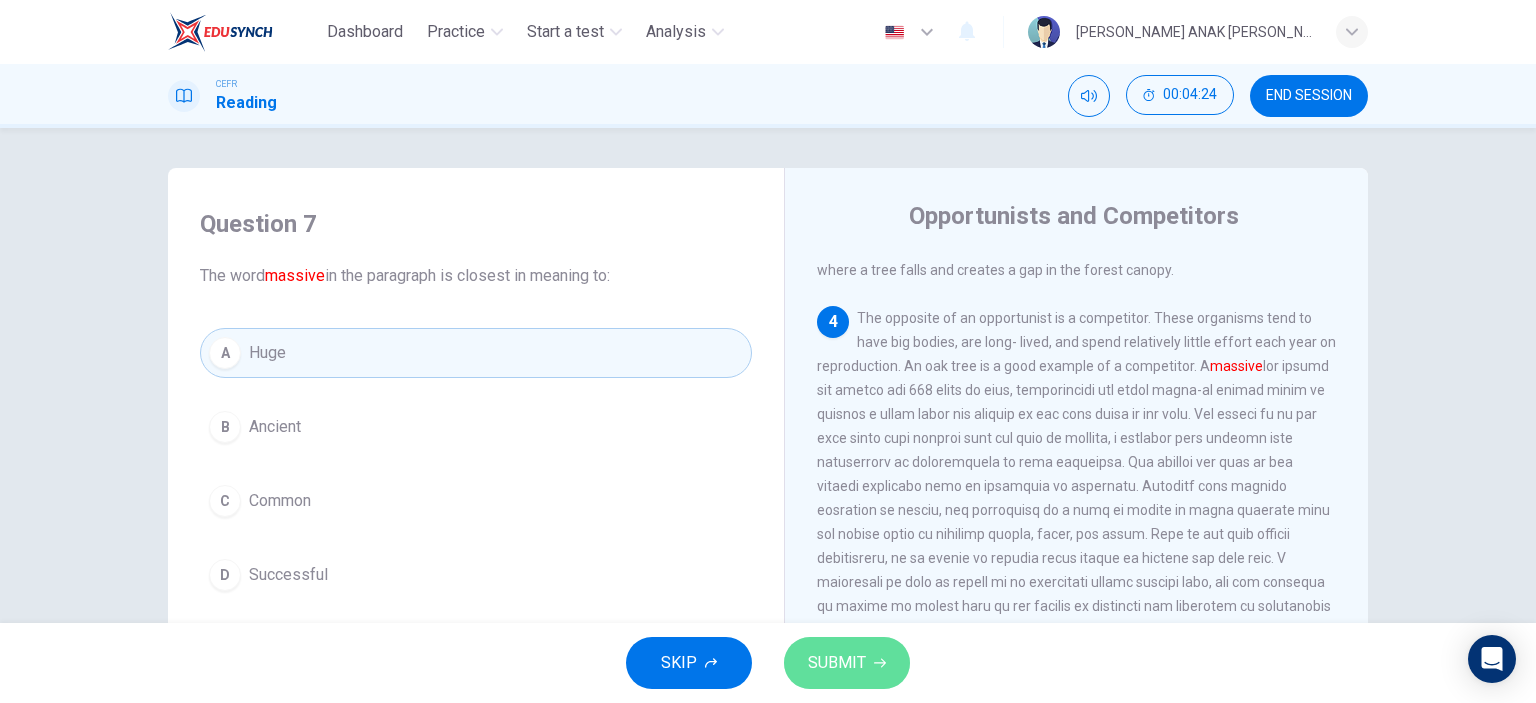 click on "SUBMIT" at bounding box center (837, 663) 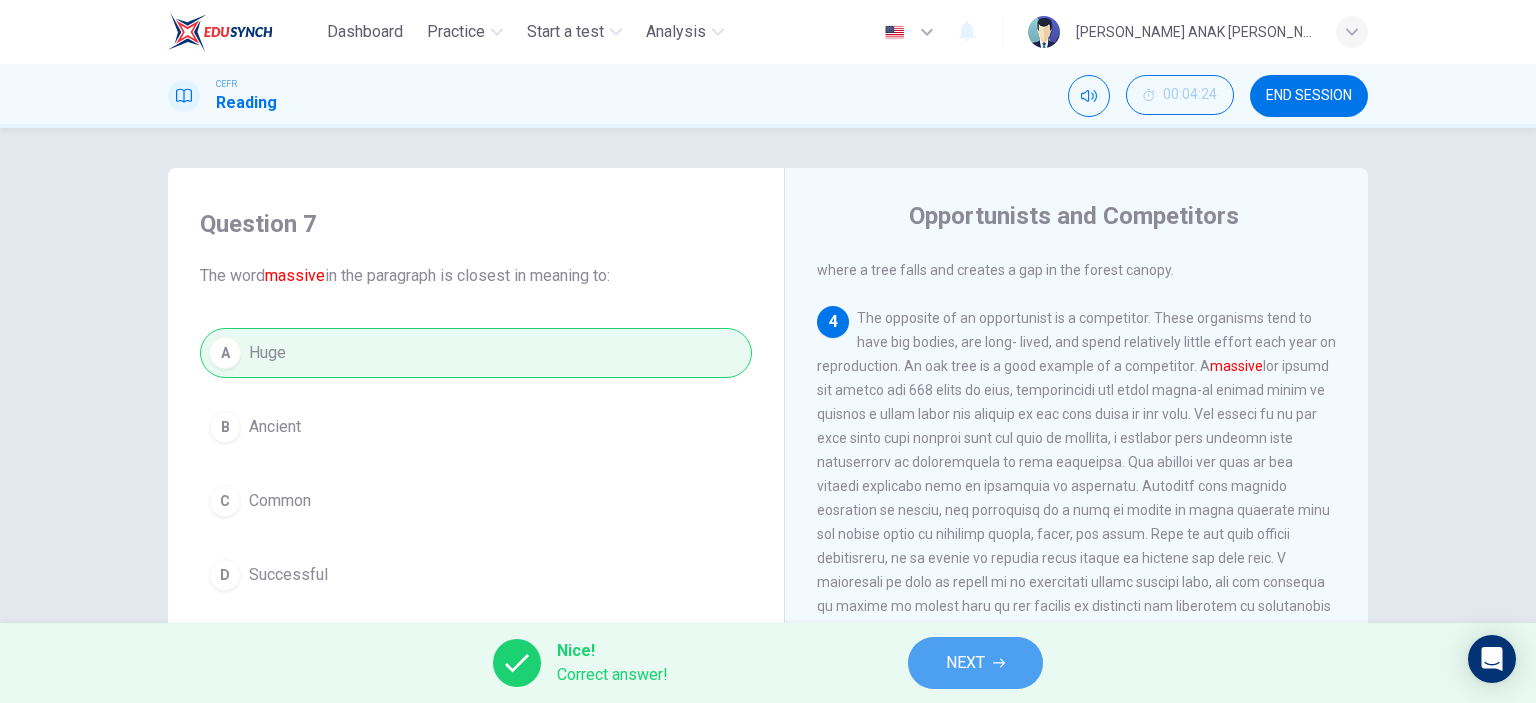 click on "NEXT" at bounding box center (965, 663) 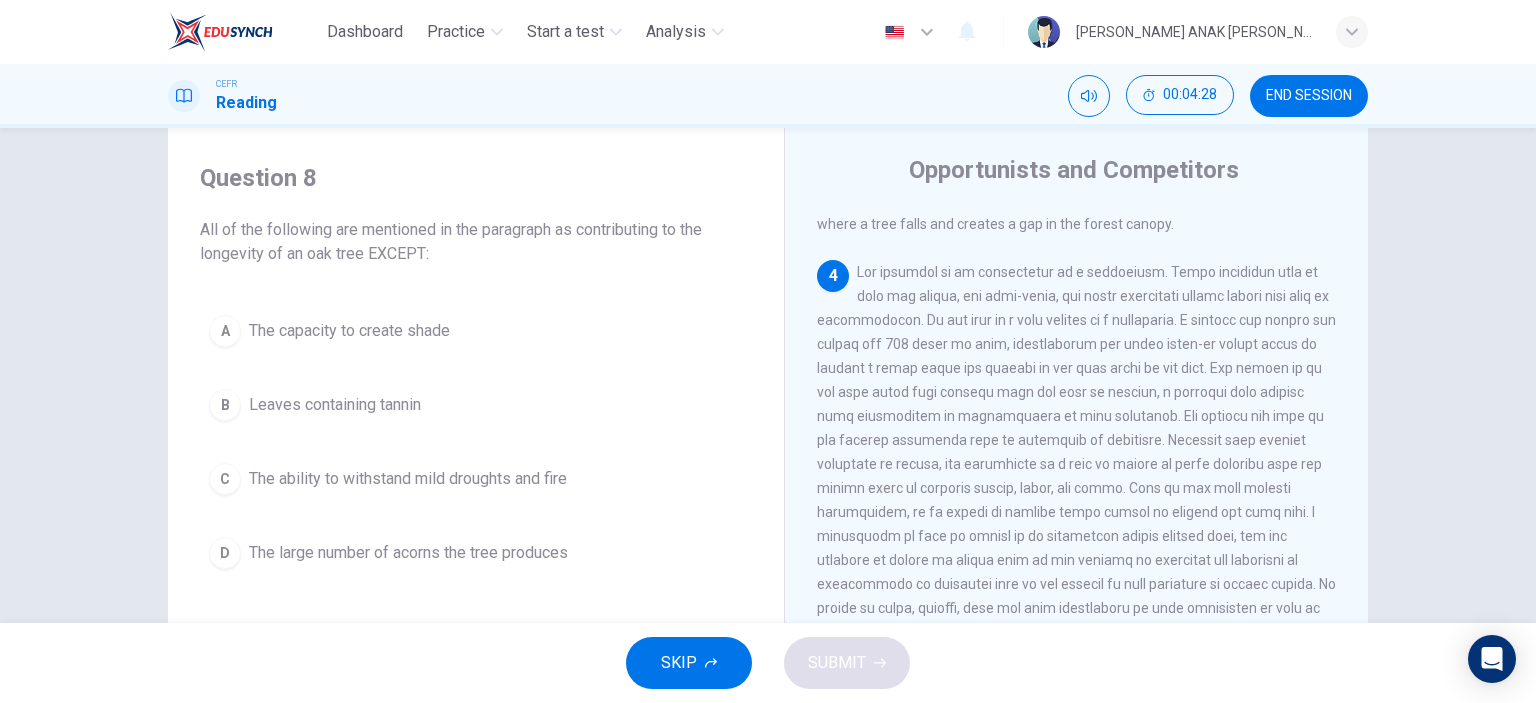 scroll, scrollTop: 49, scrollLeft: 0, axis: vertical 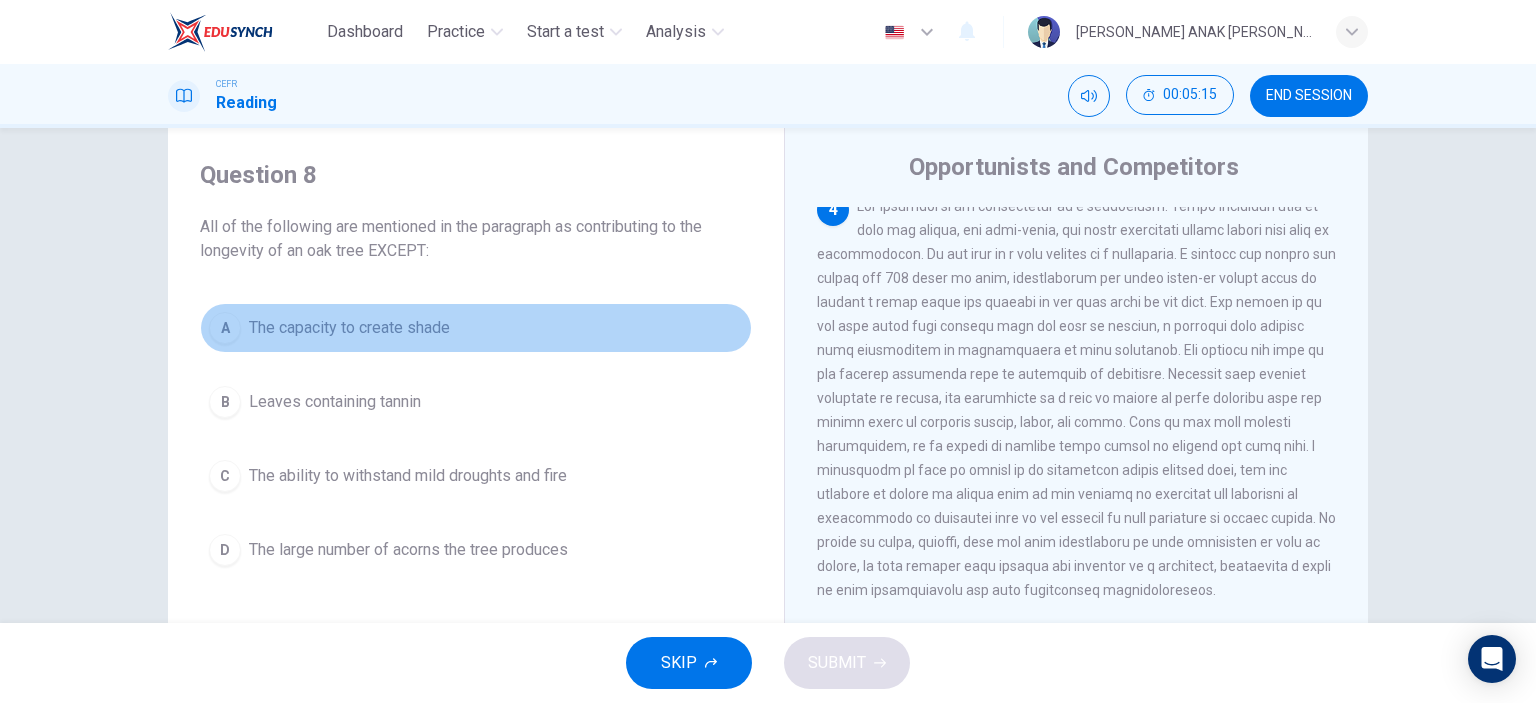 click on "The capacity to create shade" at bounding box center [349, 328] 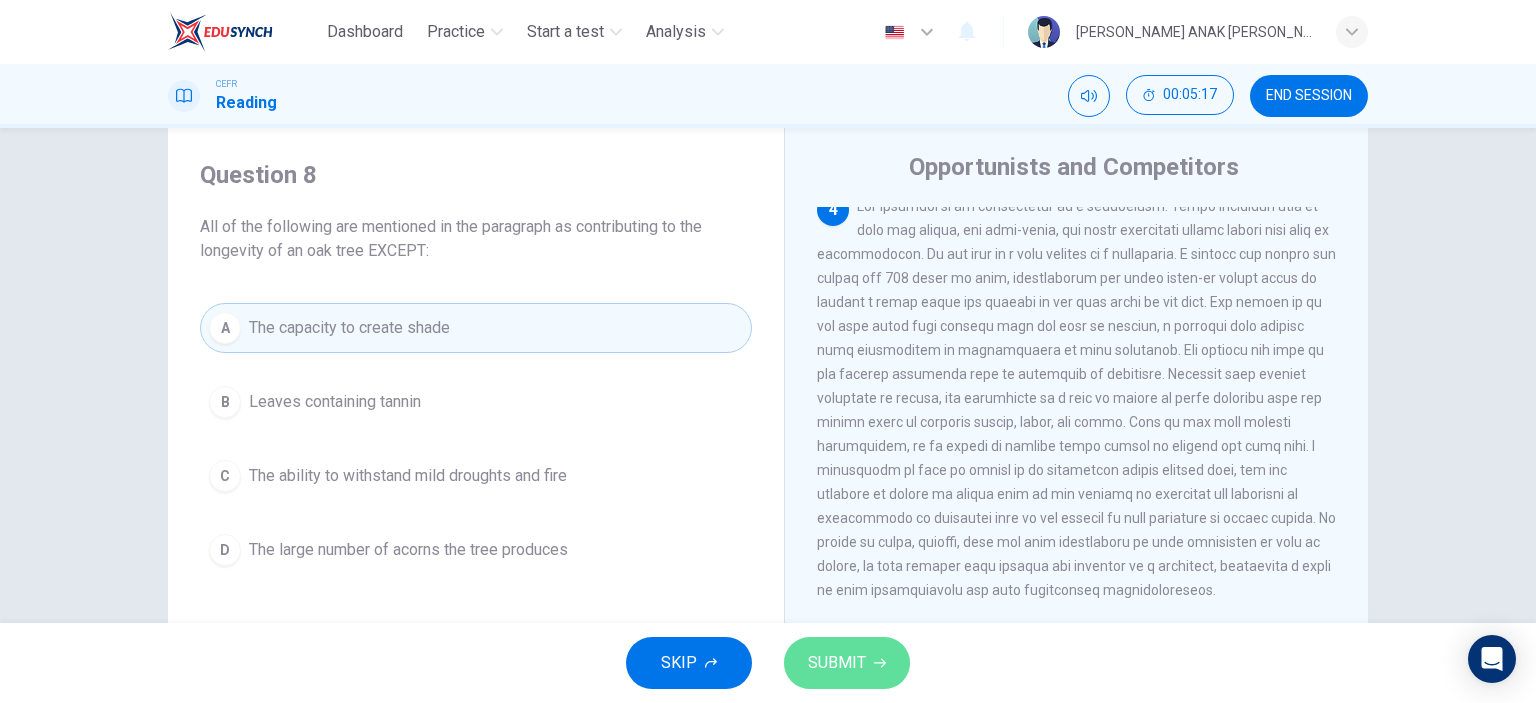 click on "SUBMIT" at bounding box center (837, 663) 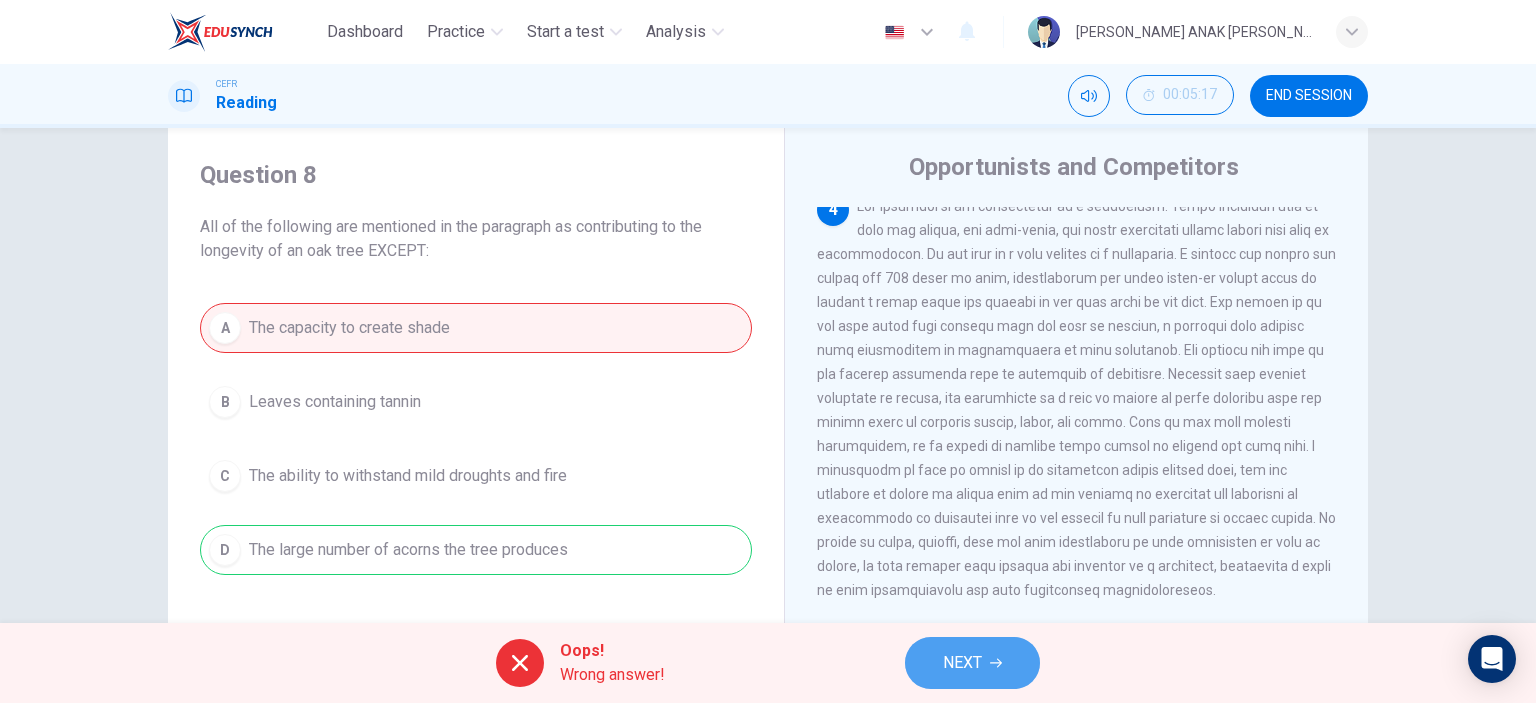 click on "NEXT" at bounding box center (962, 663) 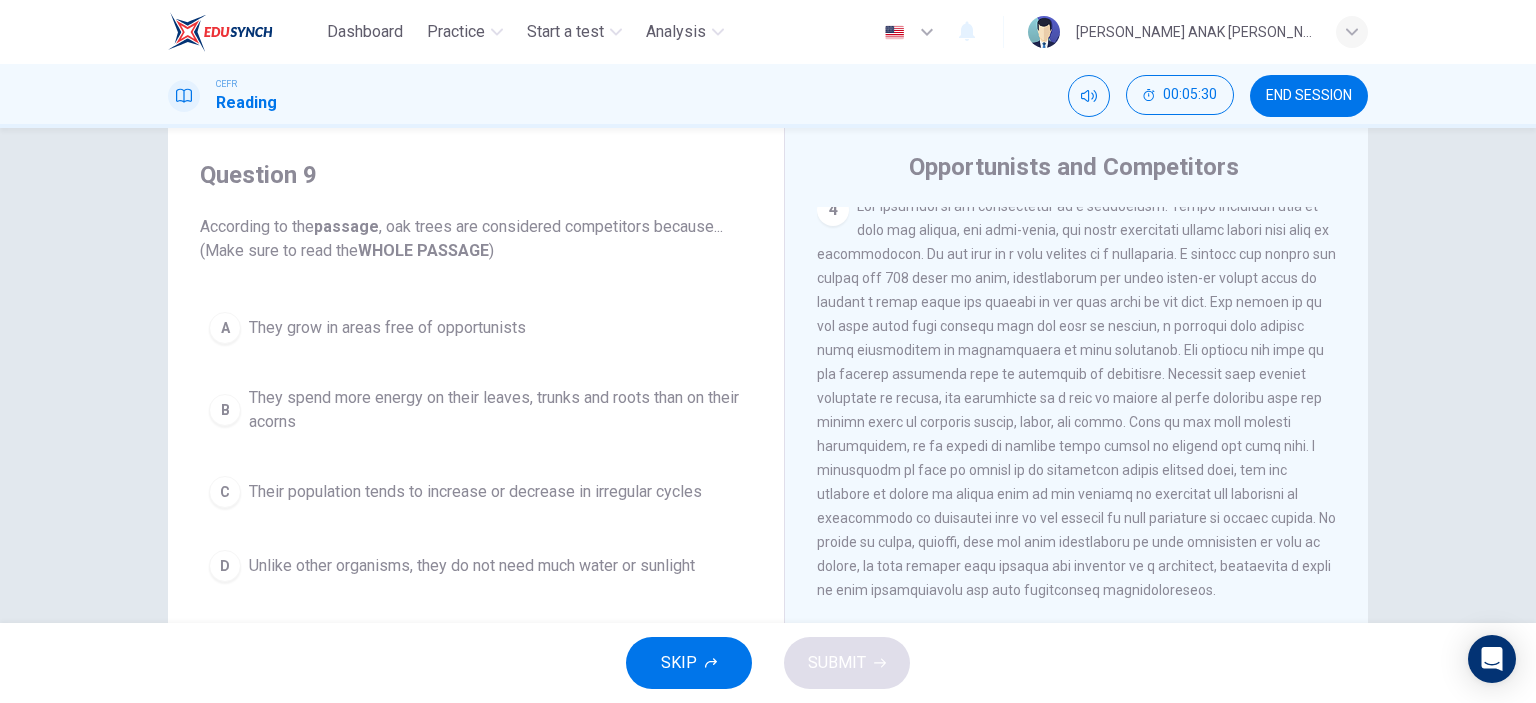 scroll, scrollTop: 642, scrollLeft: 0, axis: vertical 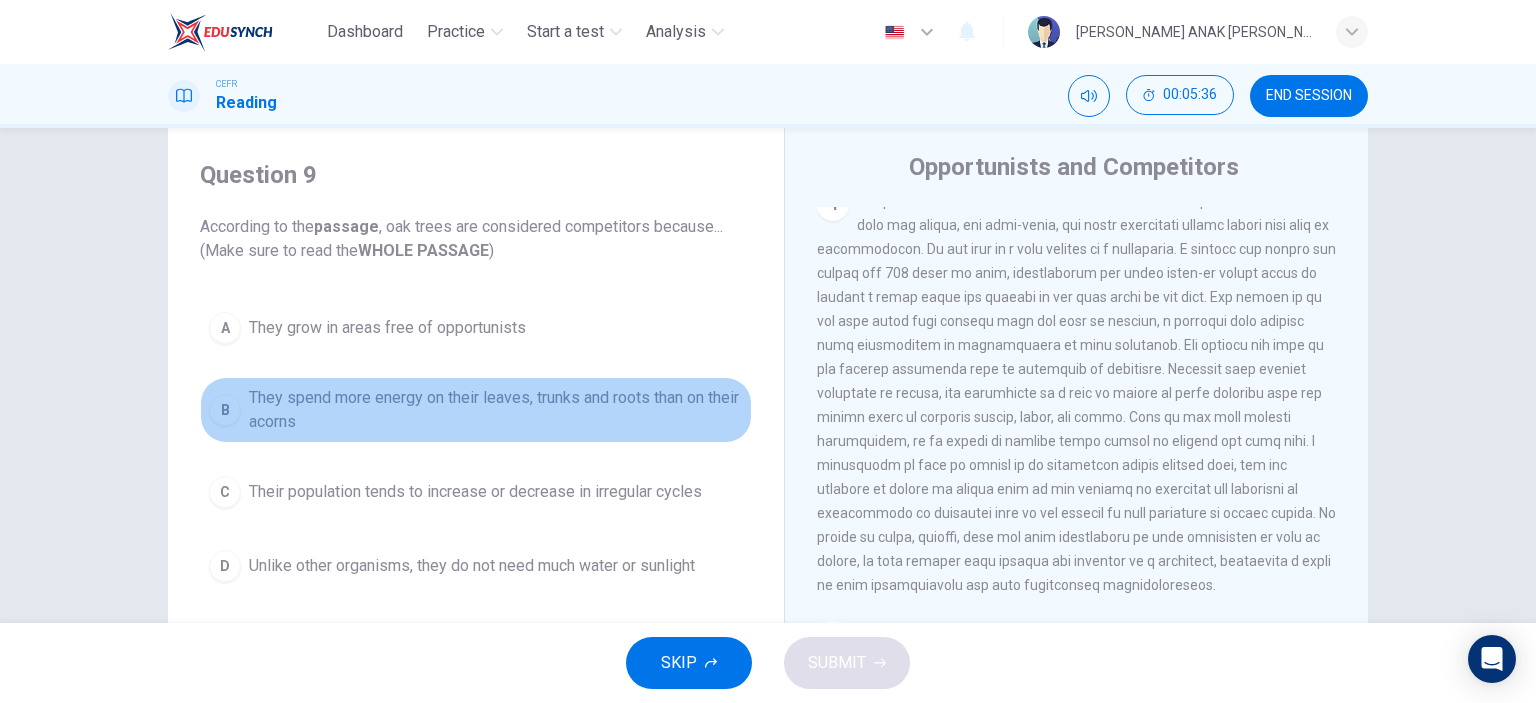 click on "They spend more energy on their leaves, trunks and roots than on their acorns" at bounding box center [496, 410] 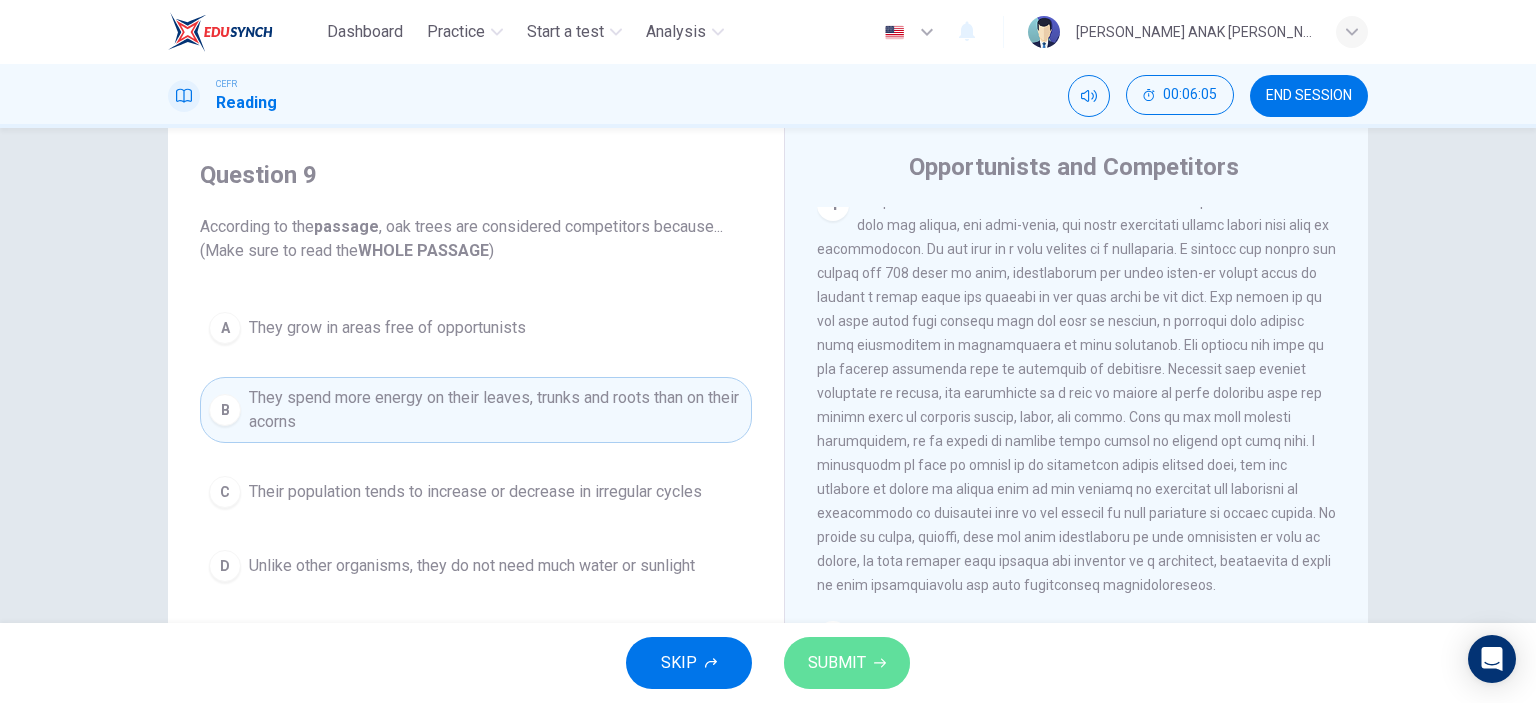 click on "SUBMIT" at bounding box center (837, 663) 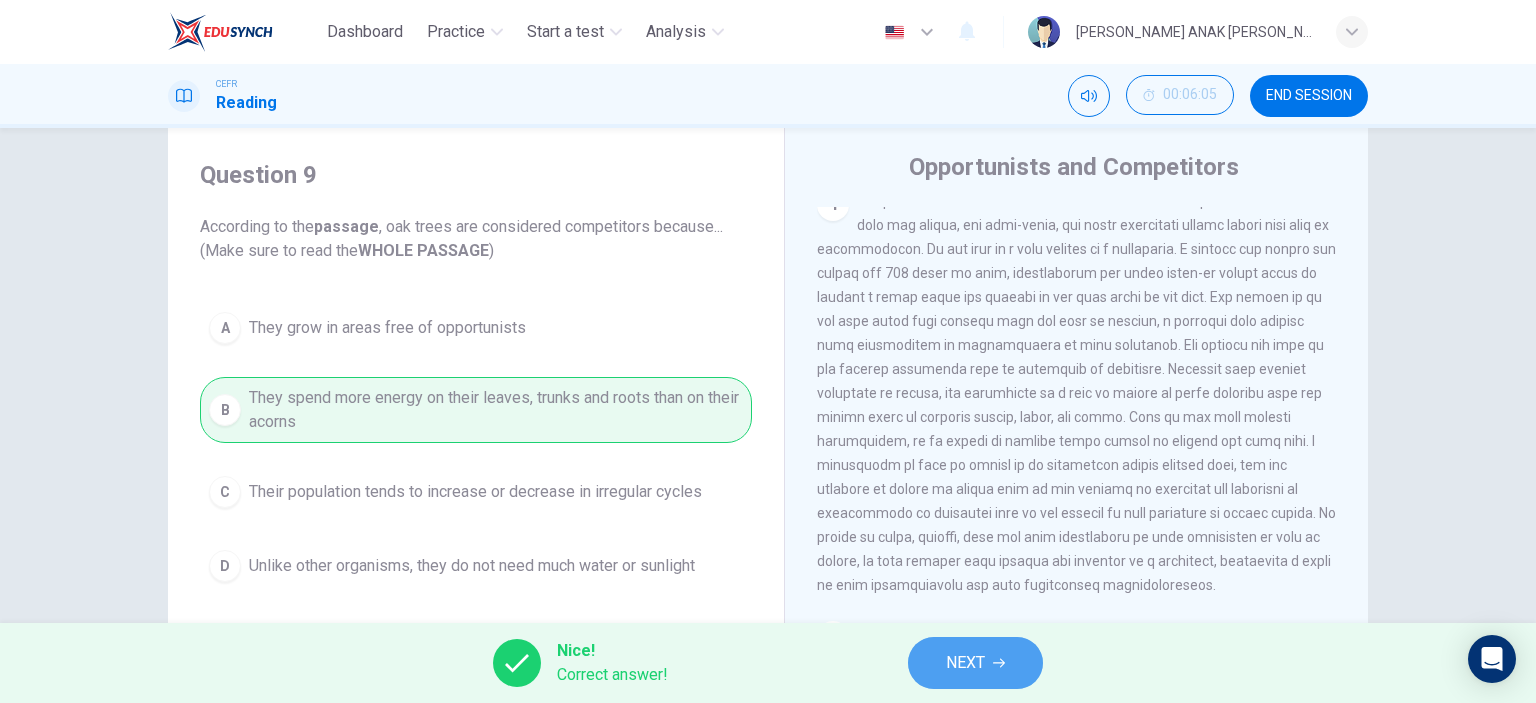 click on "NEXT" at bounding box center [965, 663] 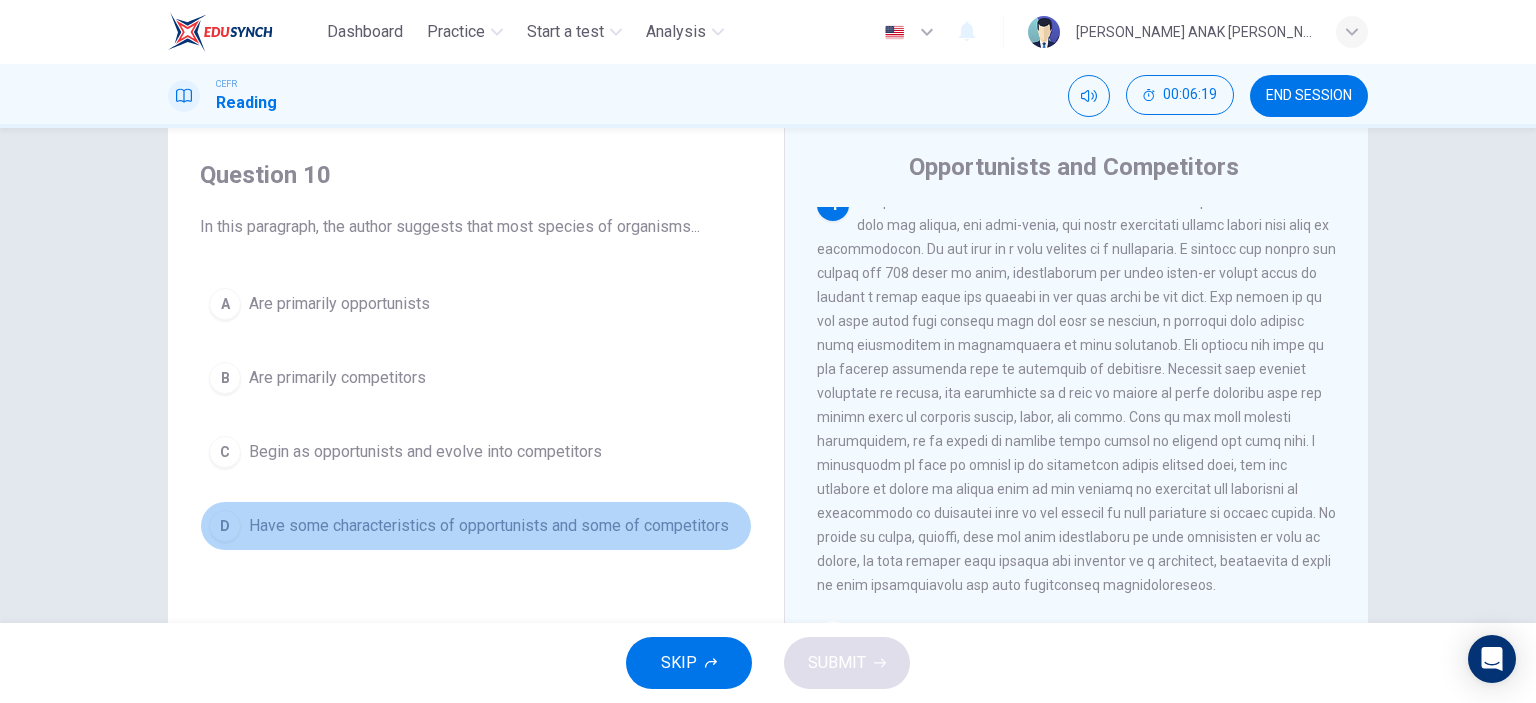 click on "D" at bounding box center (225, 526) 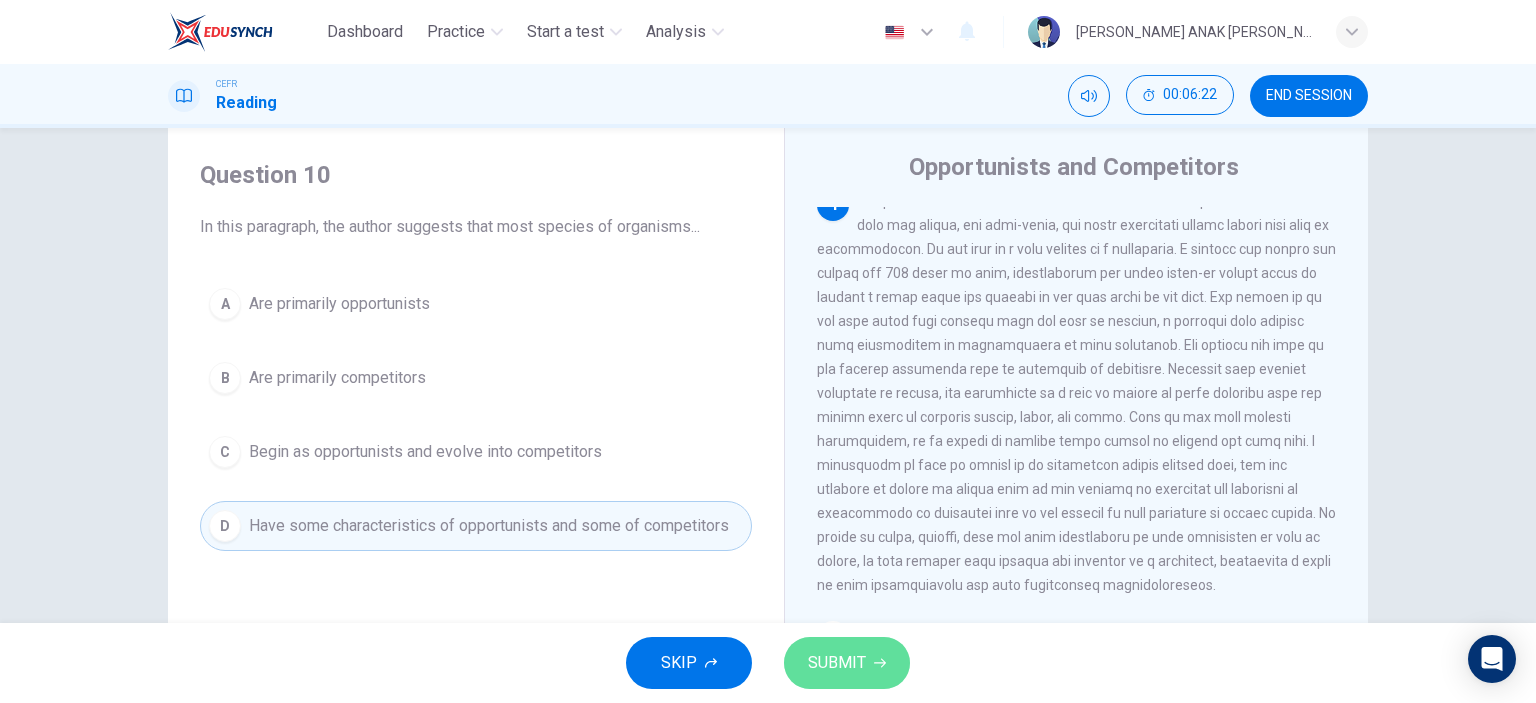 click on "SUBMIT" at bounding box center (847, 663) 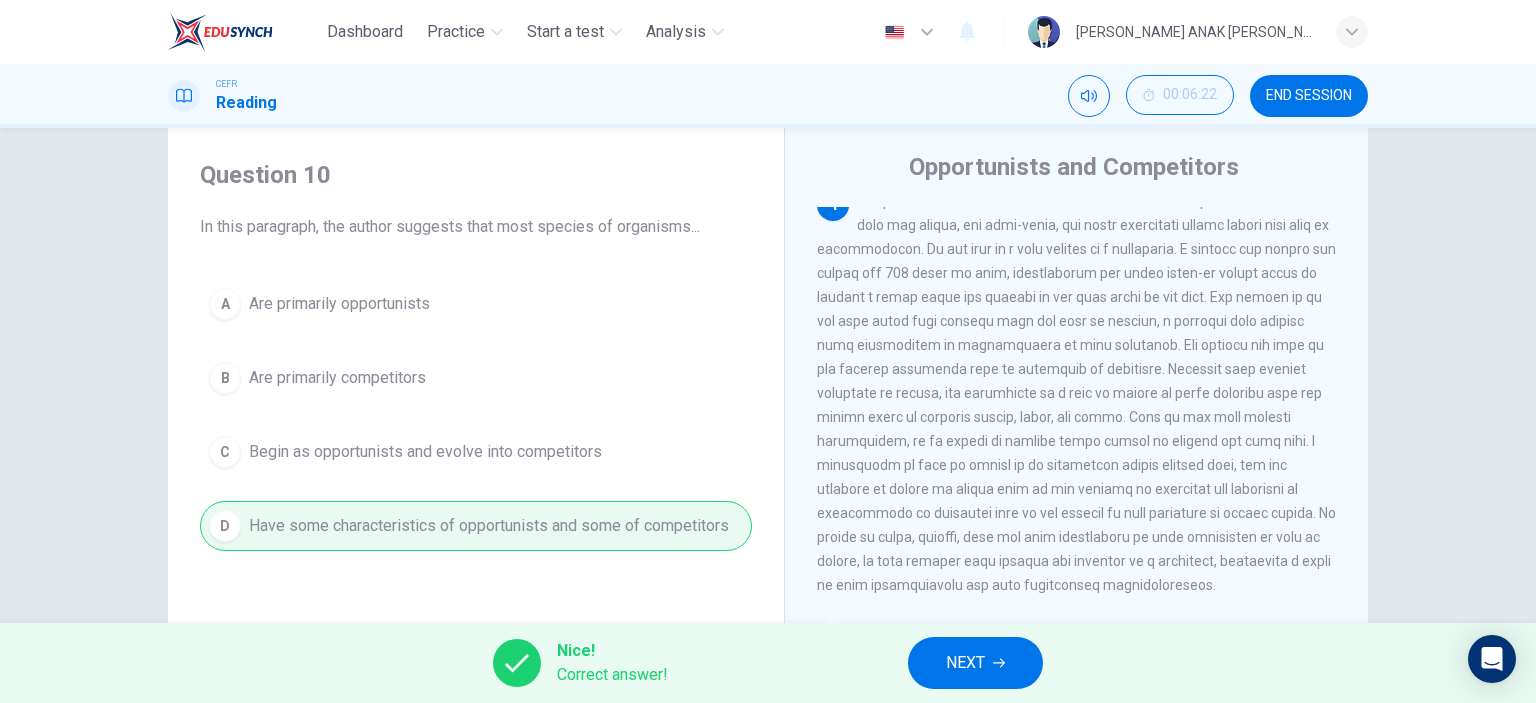 click on "NEXT" at bounding box center [965, 663] 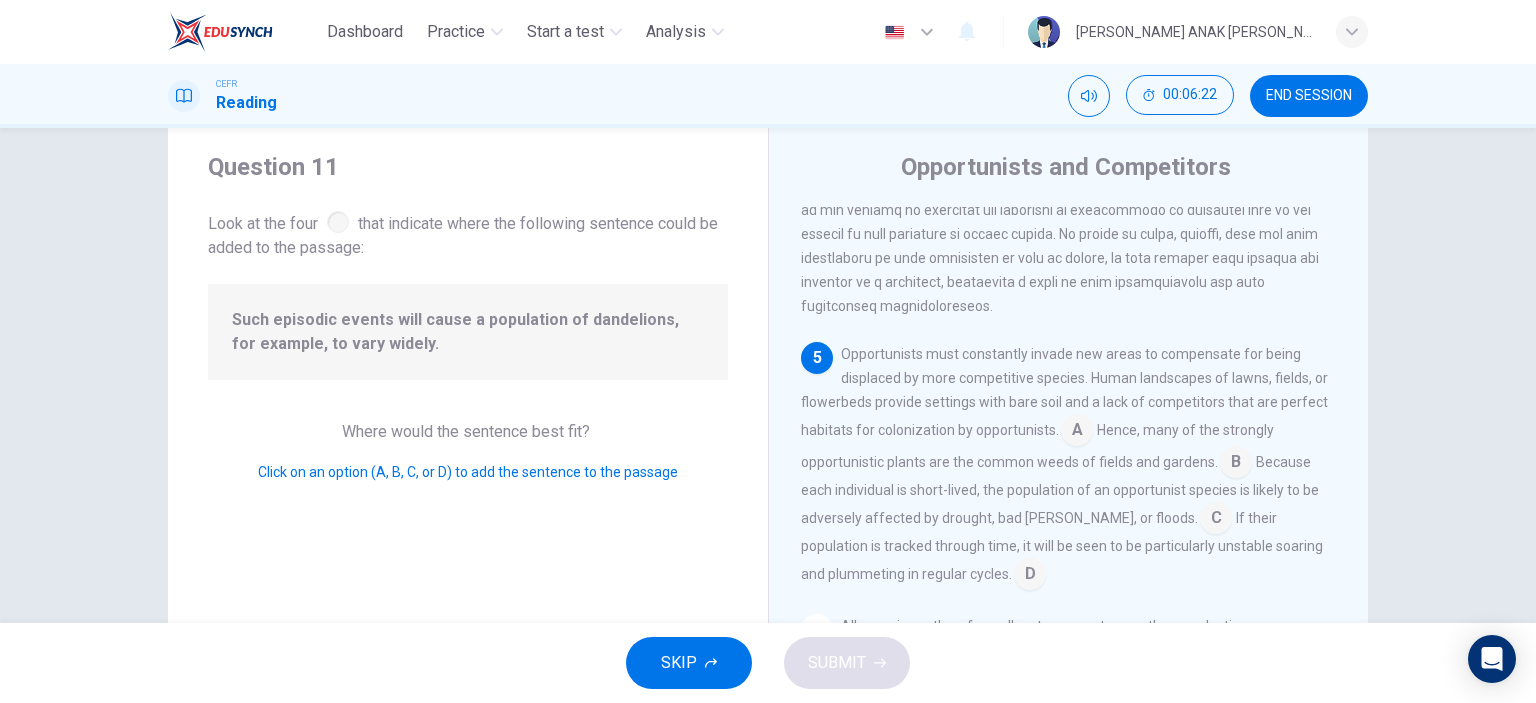 scroll, scrollTop: 915, scrollLeft: 0, axis: vertical 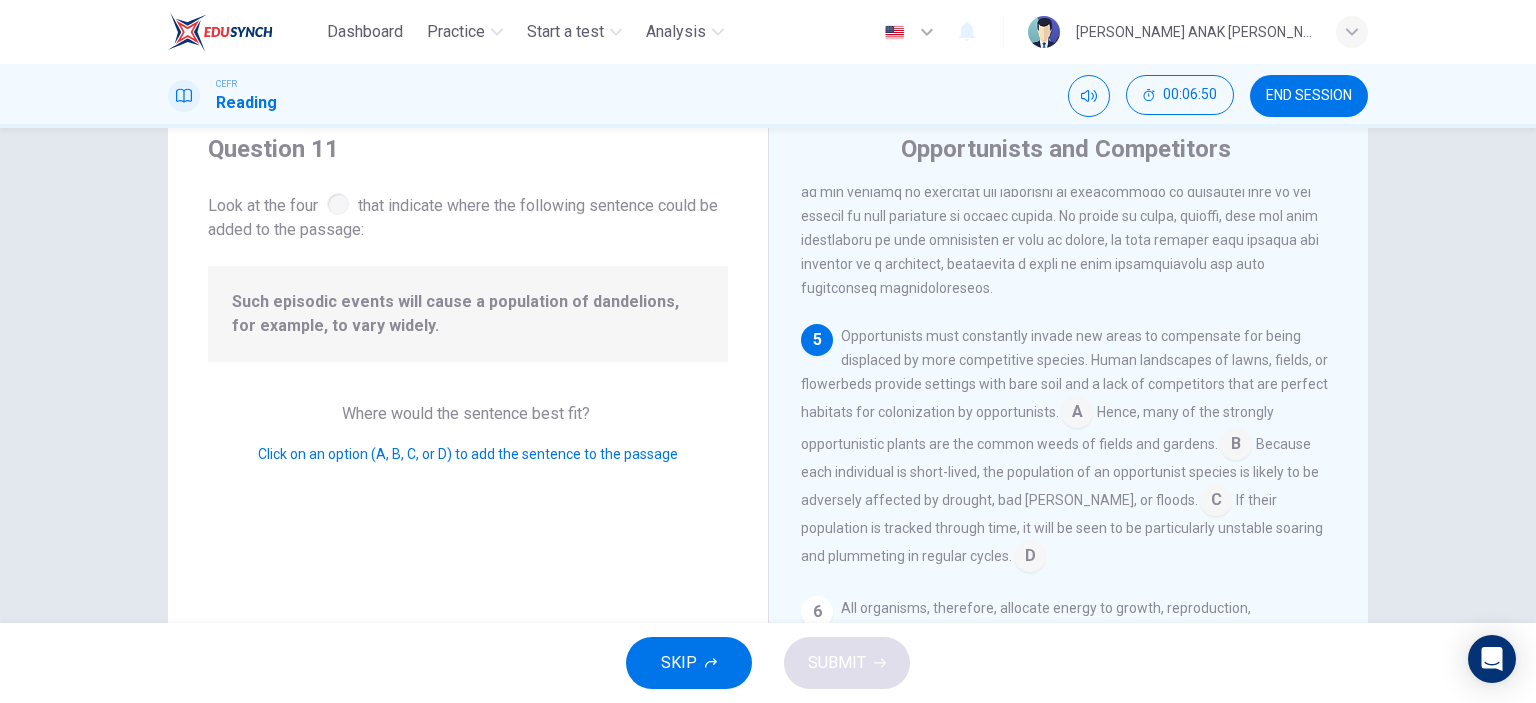 click at bounding box center [1216, 502] 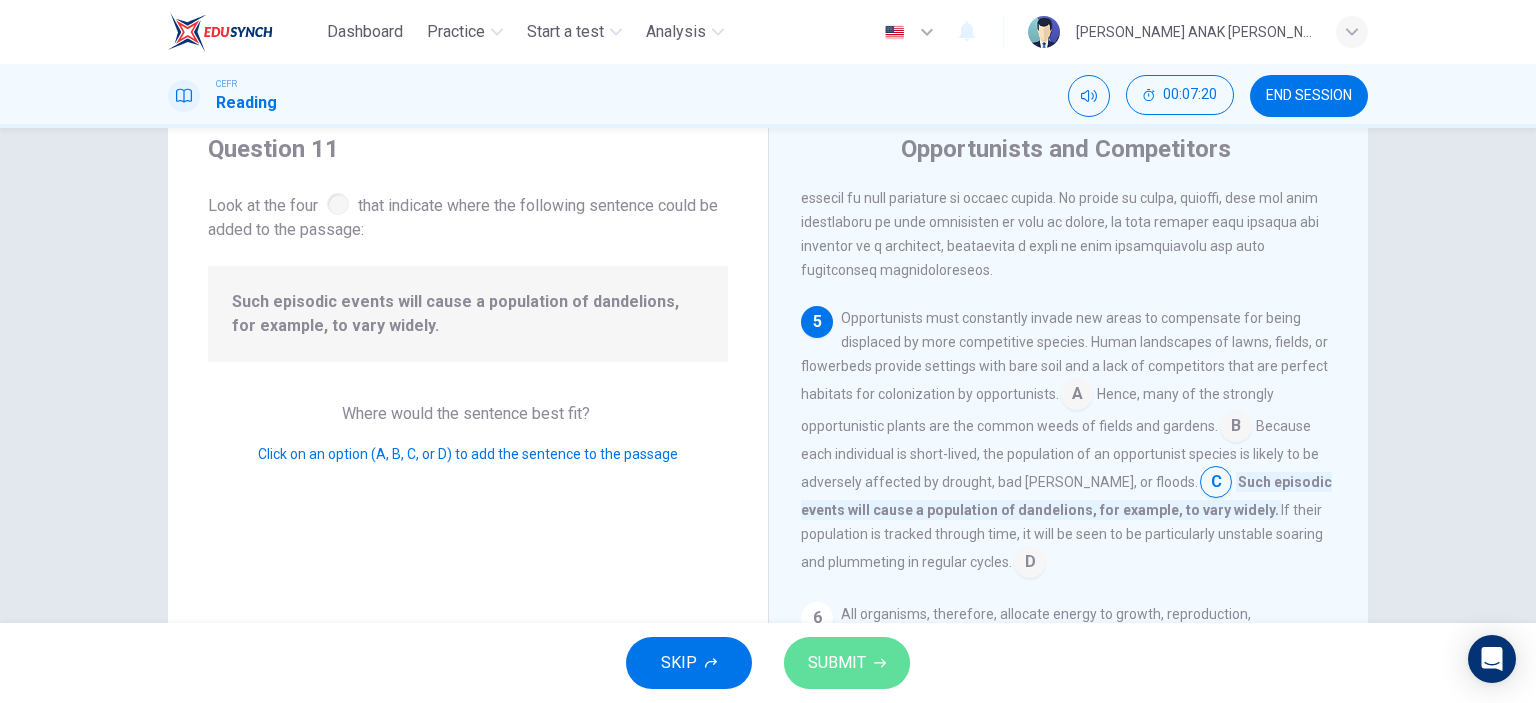 click on "SUBMIT" at bounding box center [847, 663] 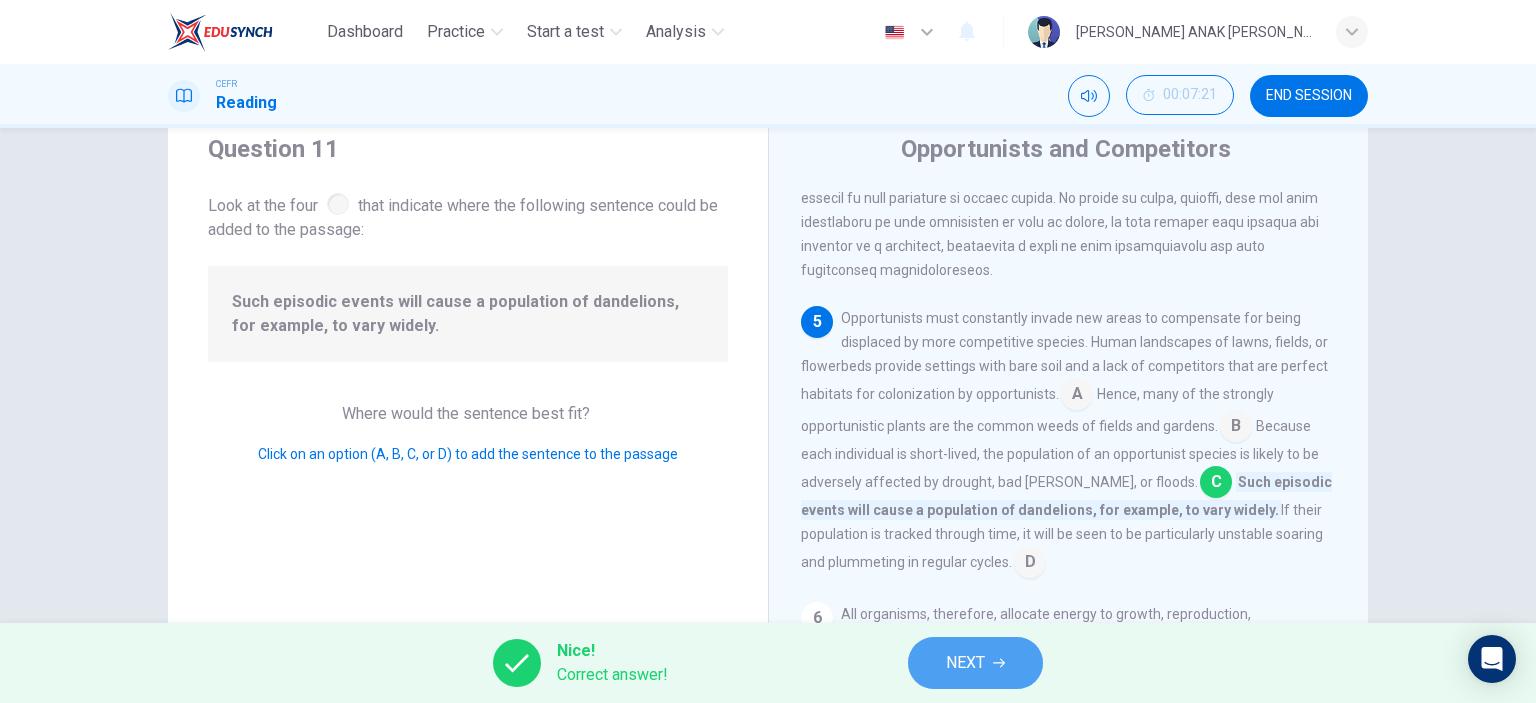 click on "NEXT" at bounding box center [975, 663] 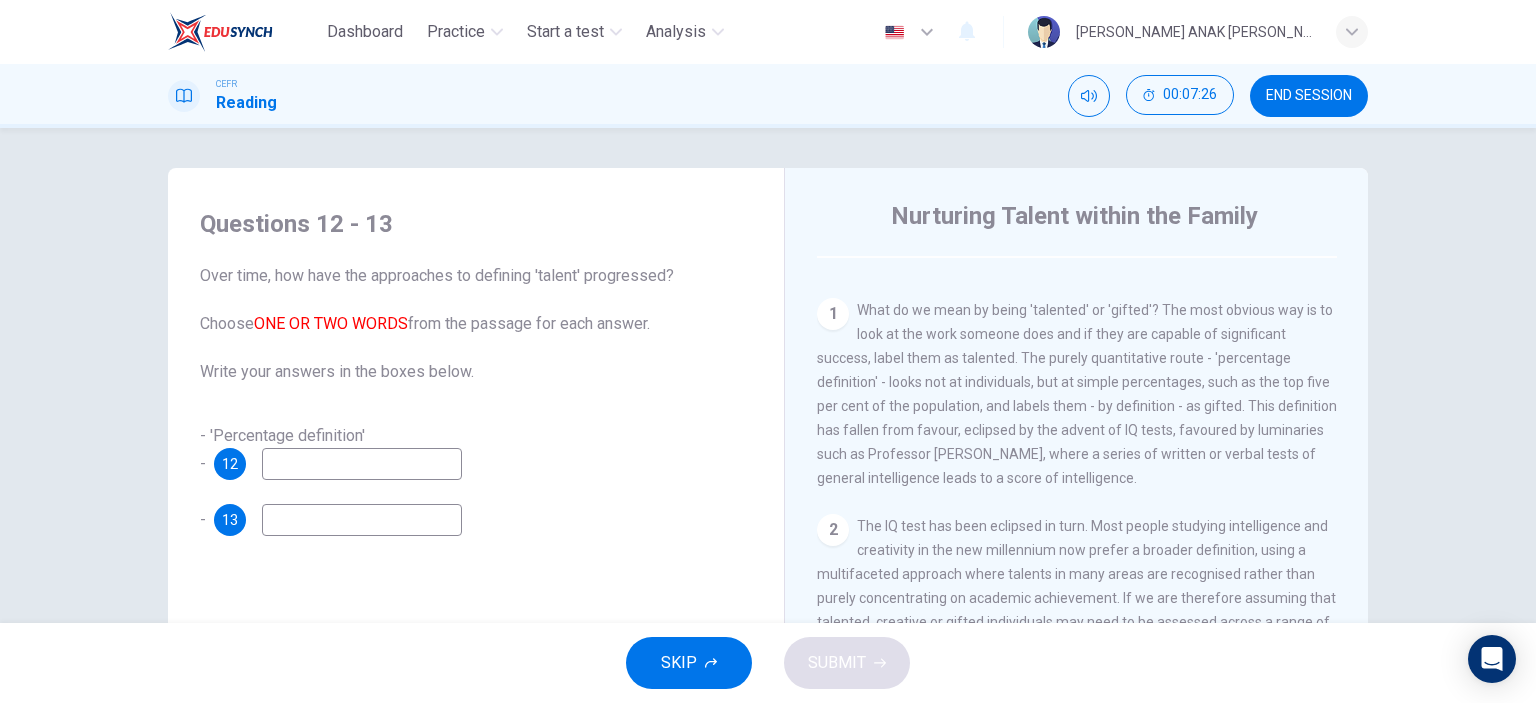 scroll, scrollTop: 390, scrollLeft: 0, axis: vertical 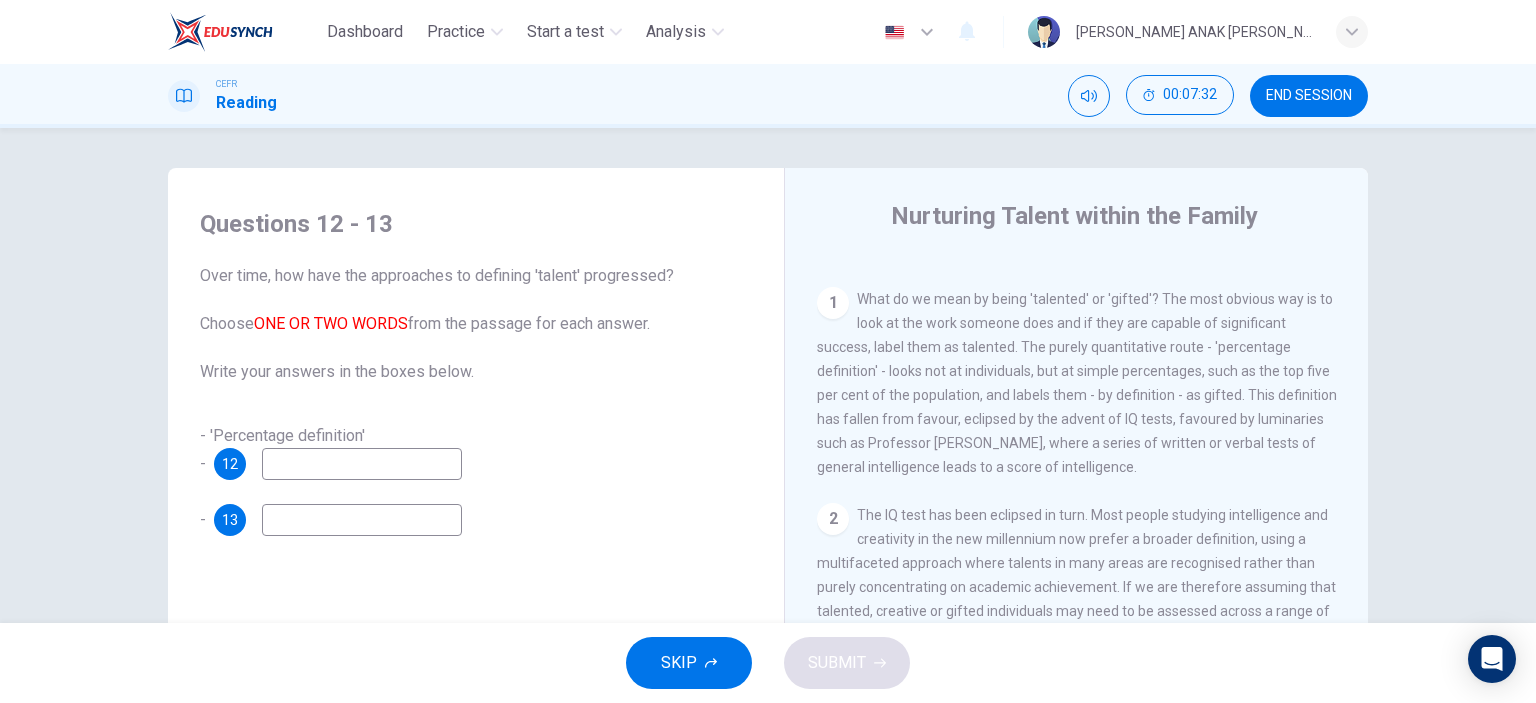 click at bounding box center [362, 464] 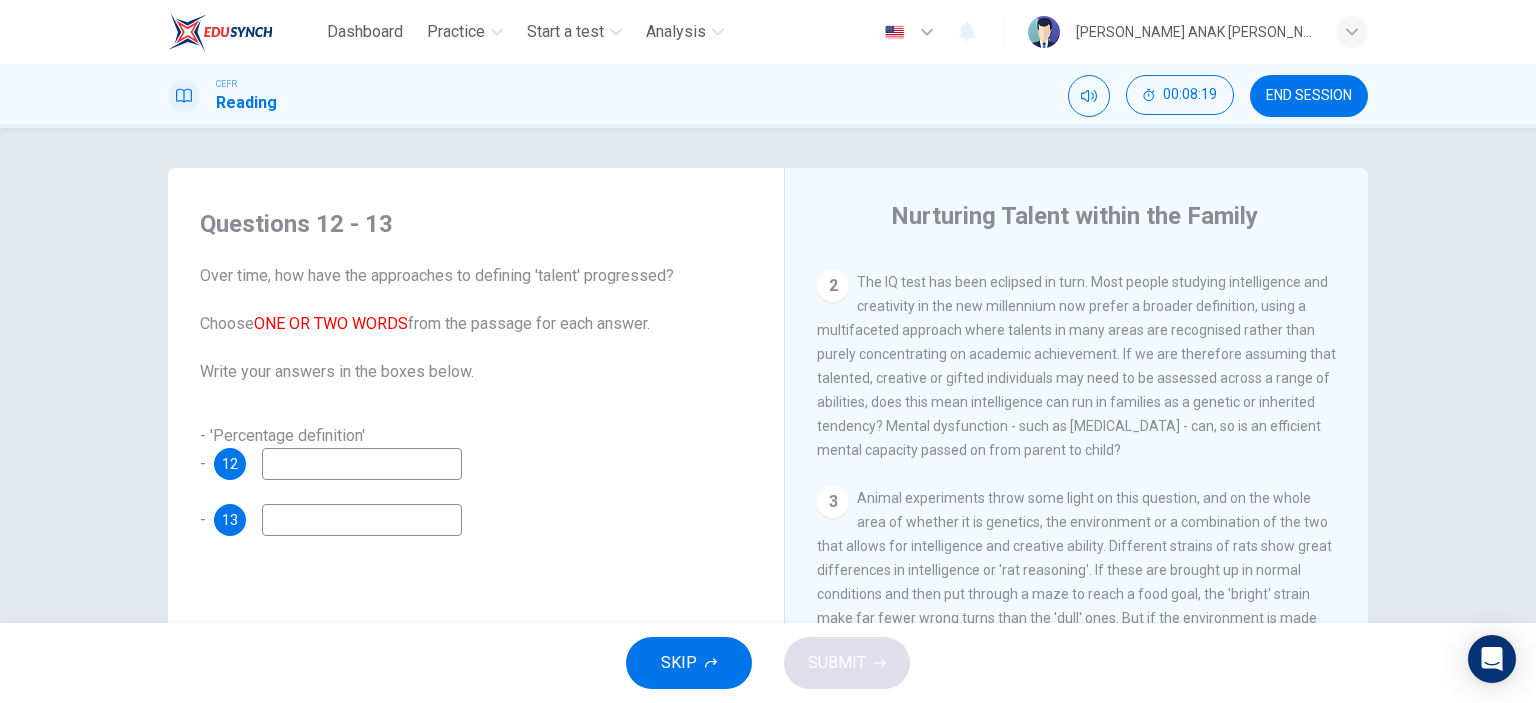 scroll, scrollTop: 626, scrollLeft: 0, axis: vertical 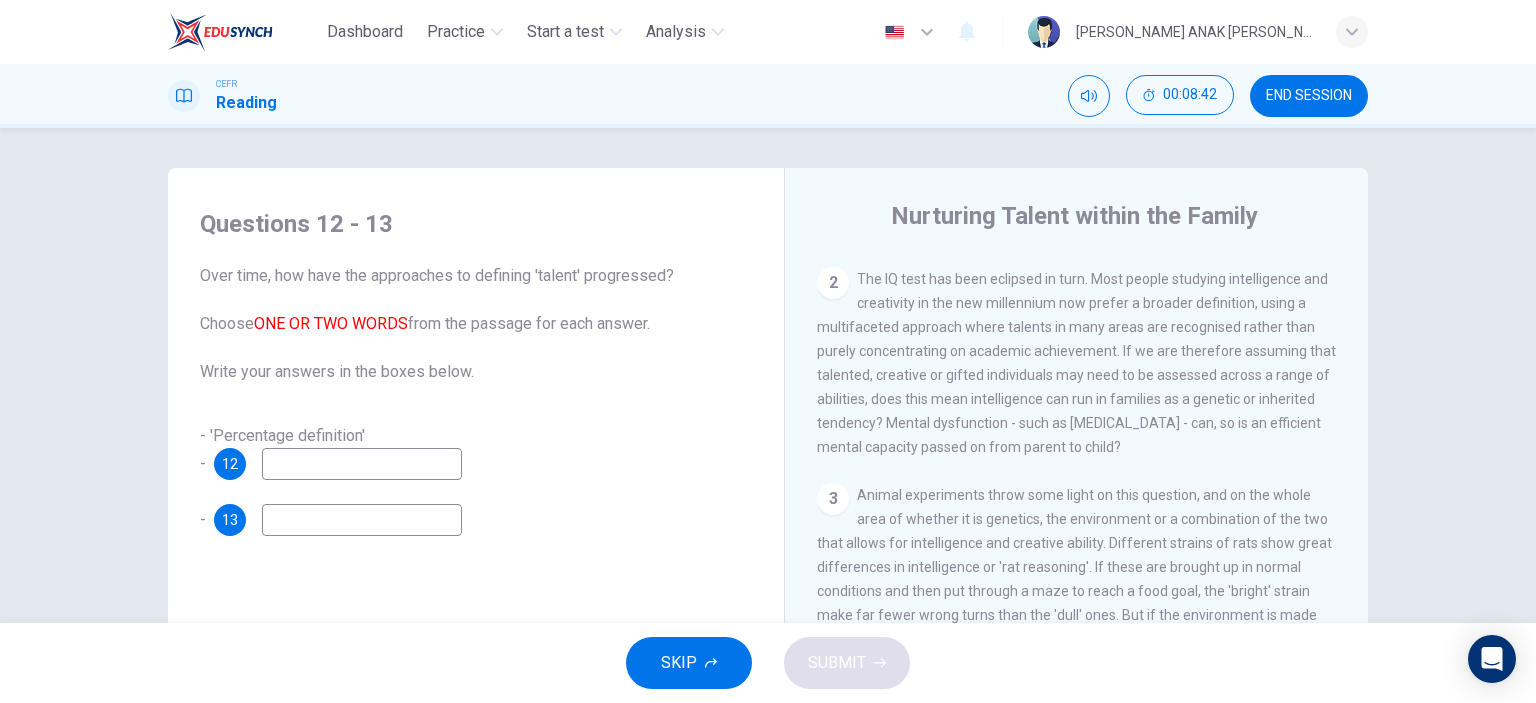 click at bounding box center (362, 464) 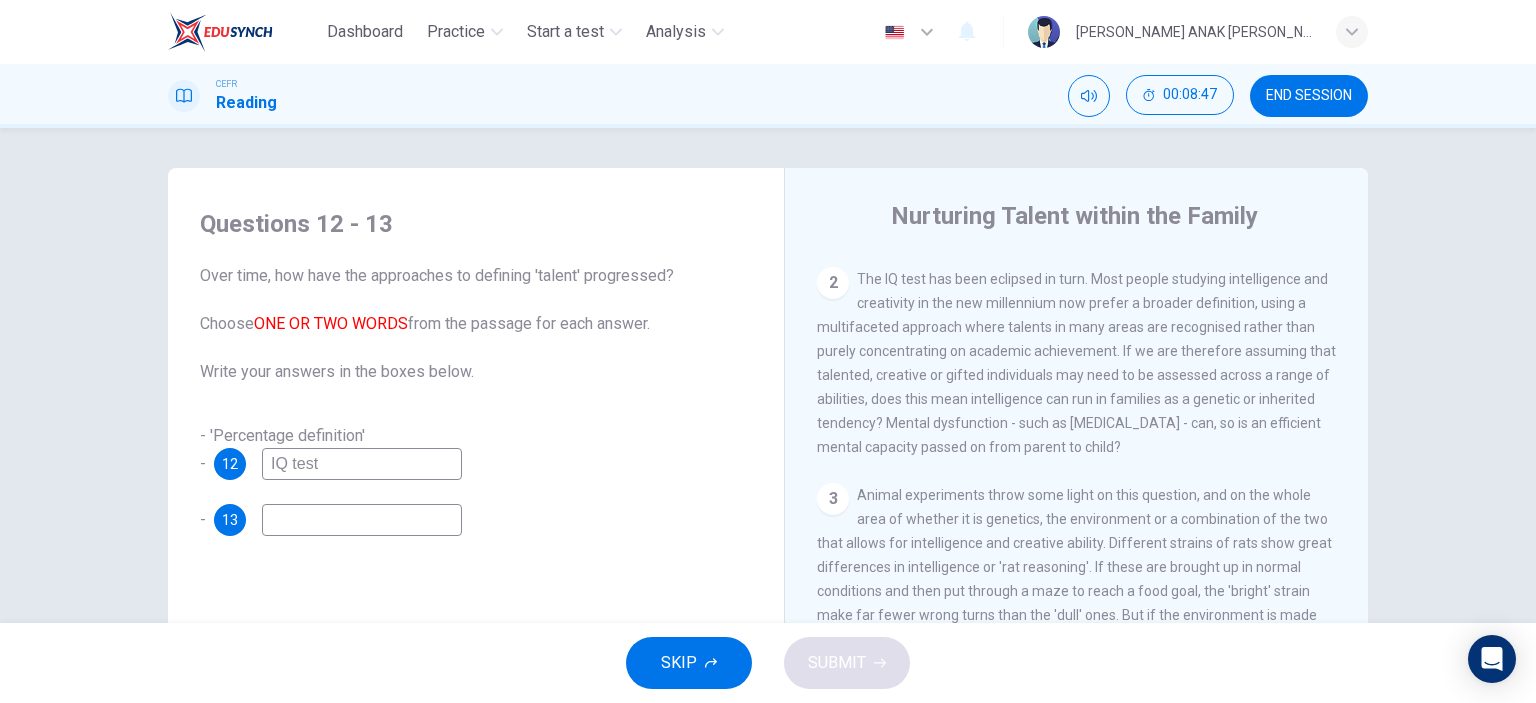 type on "IQ test" 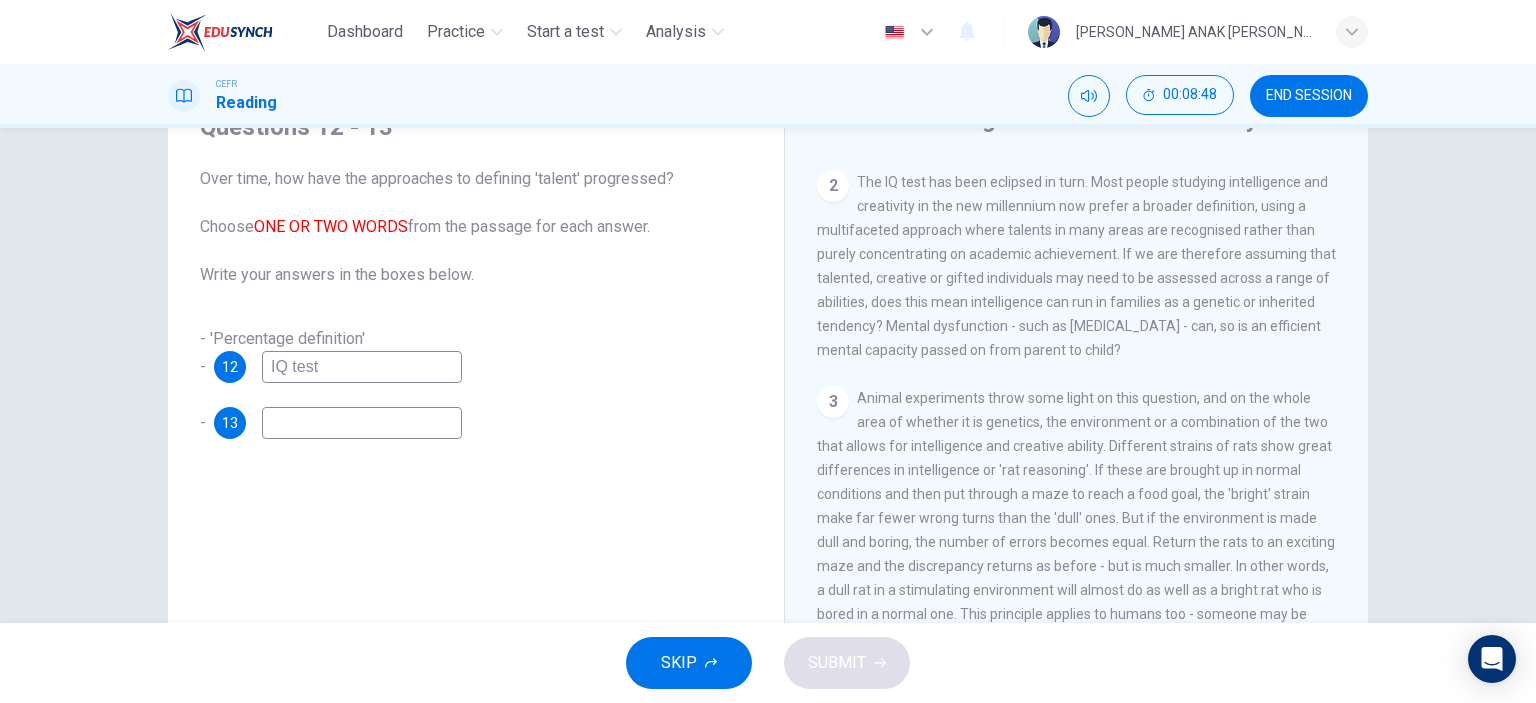 scroll, scrollTop: 107, scrollLeft: 0, axis: vertical 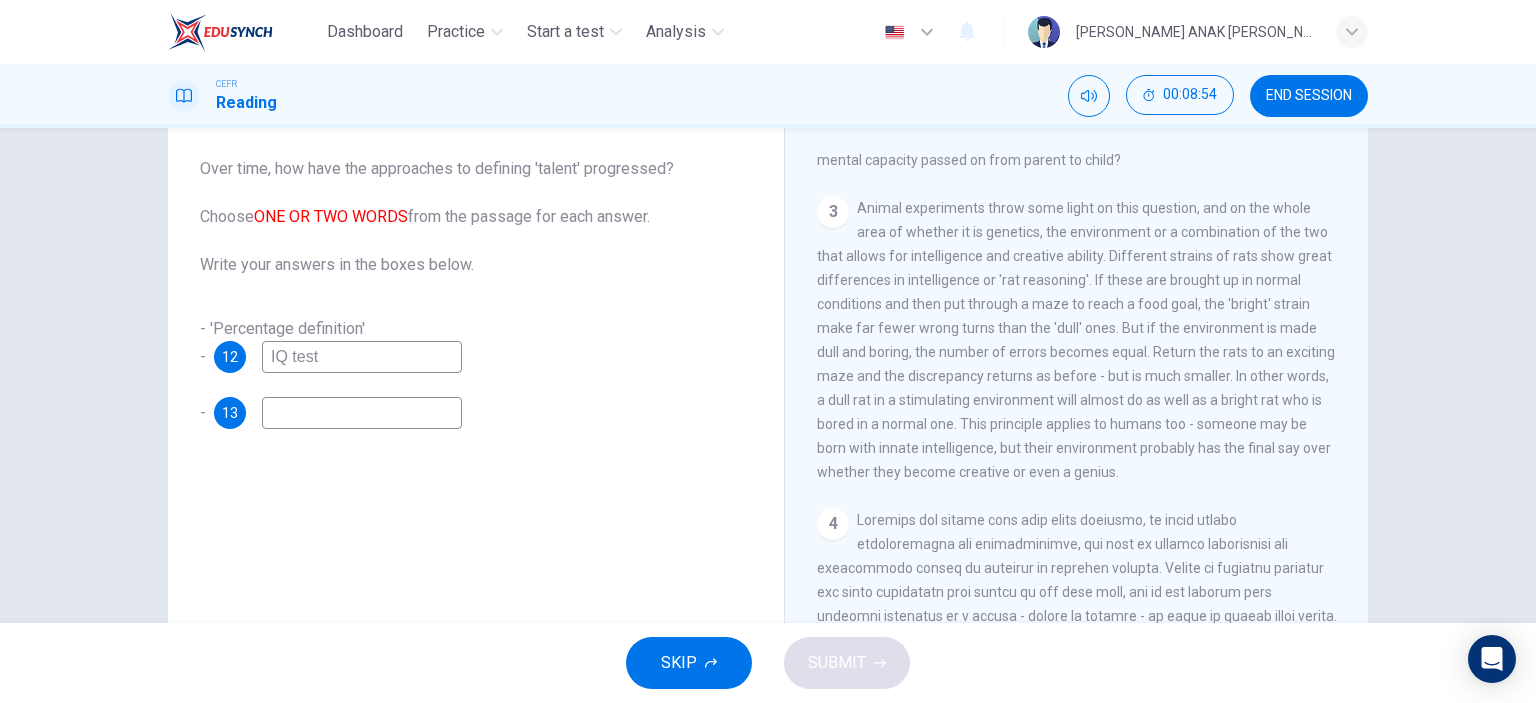 click at bounding box center (362, 413) 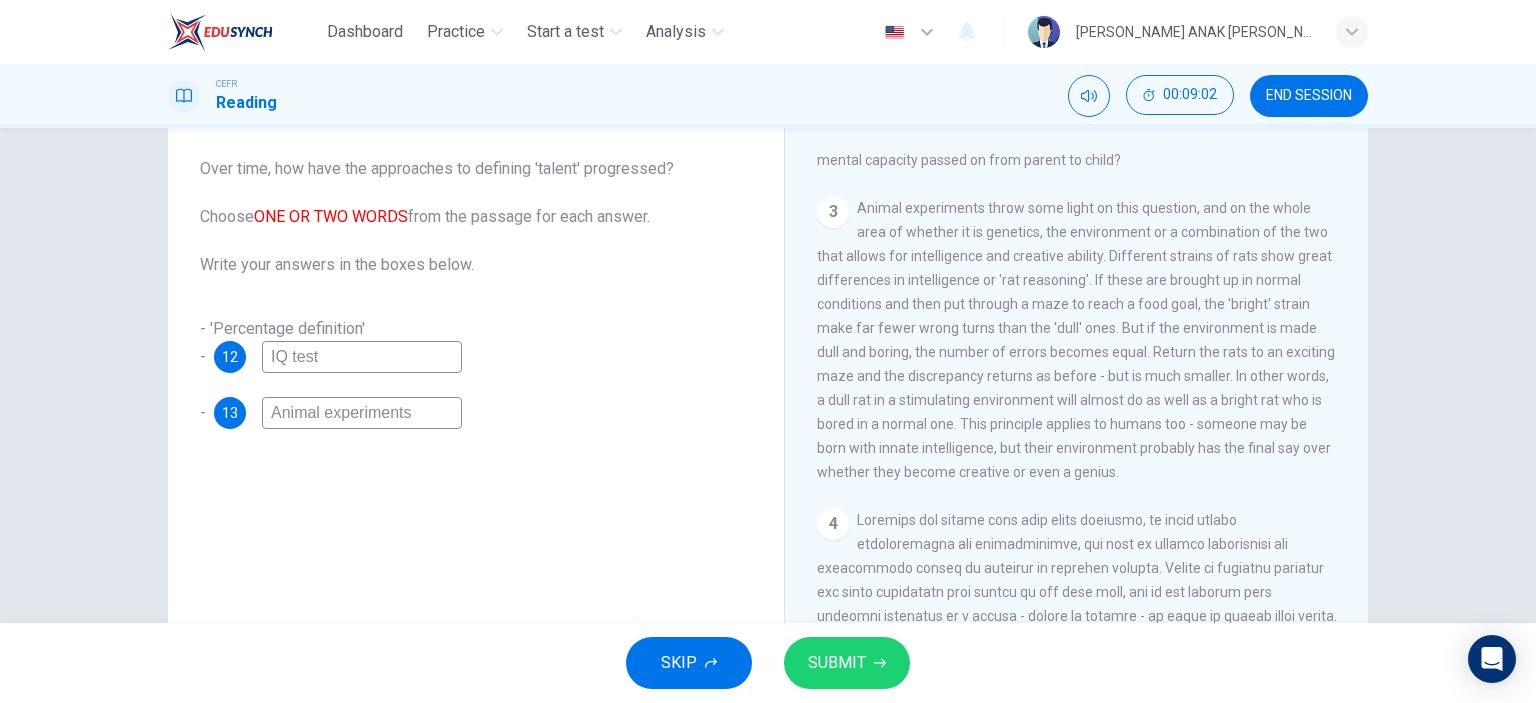 type on "Animal experiments" 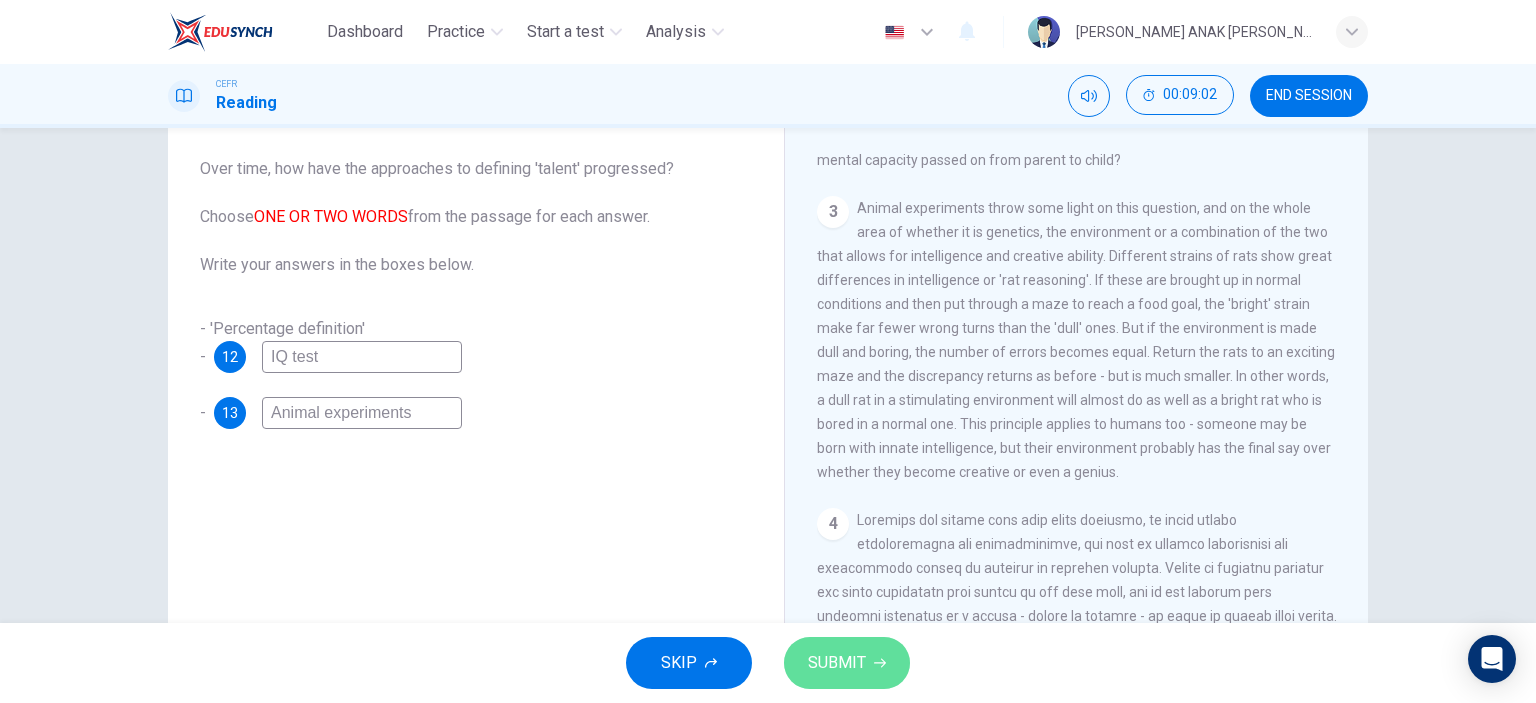 click on "SUBMIT" at bounding box center [837, 663] 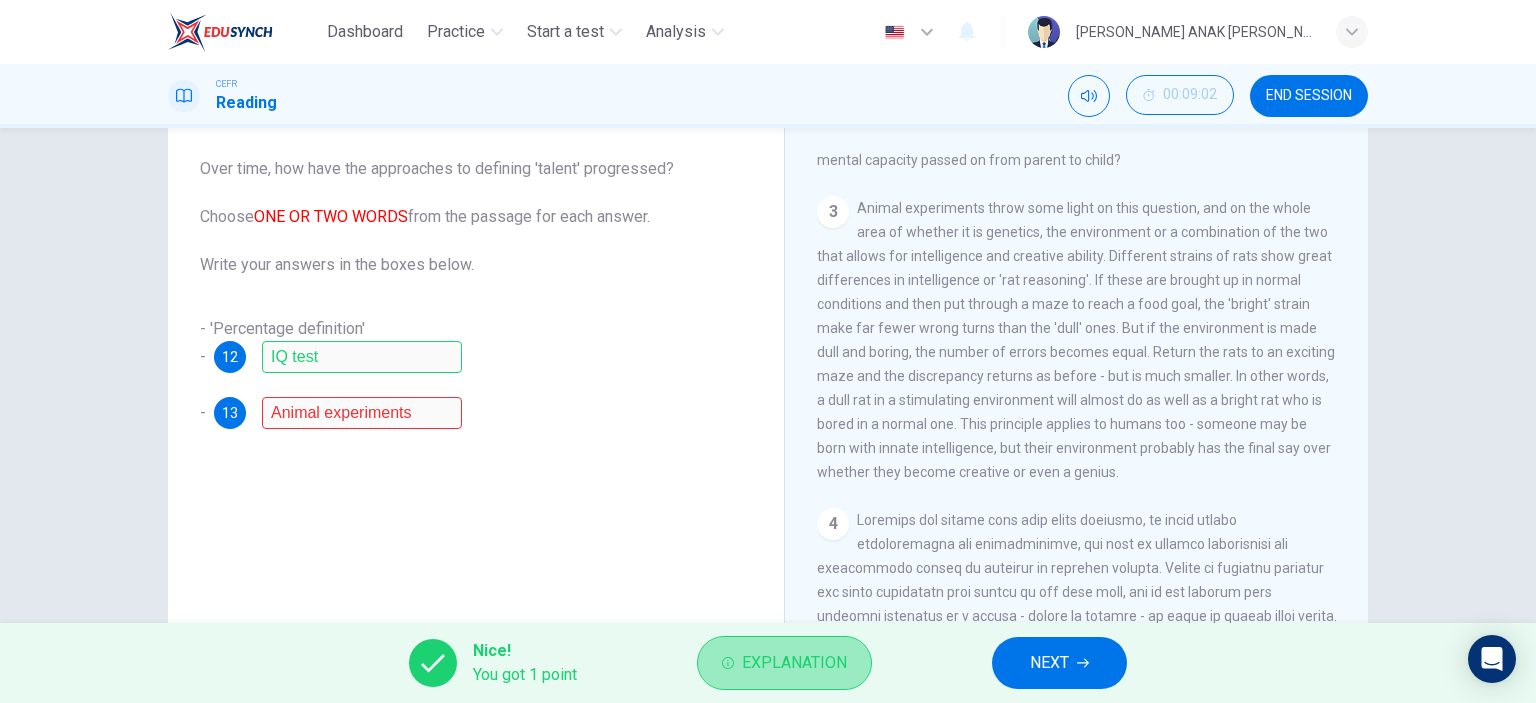 click on "Explanation" at bounding box center [794, 663] 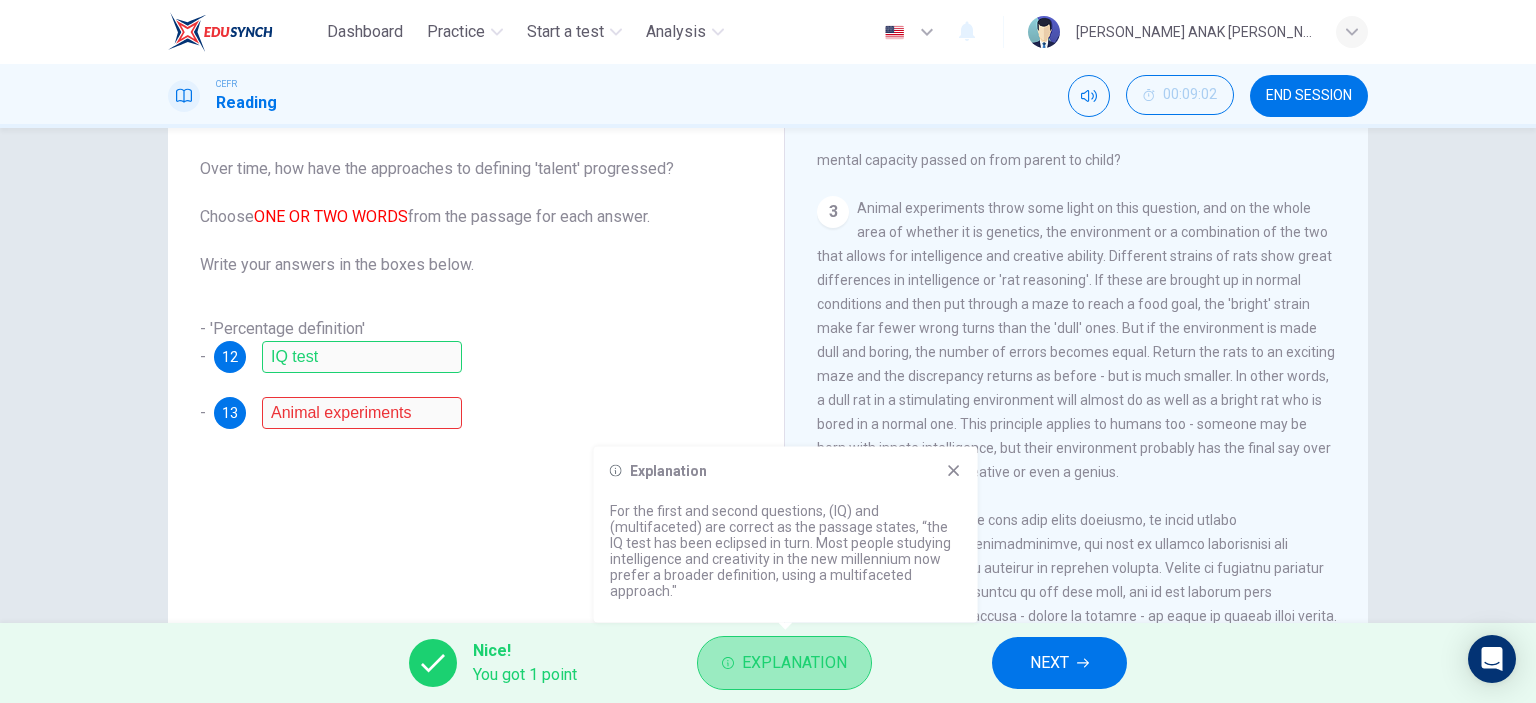 click on "Explanation" at bounding box center [794, 663] 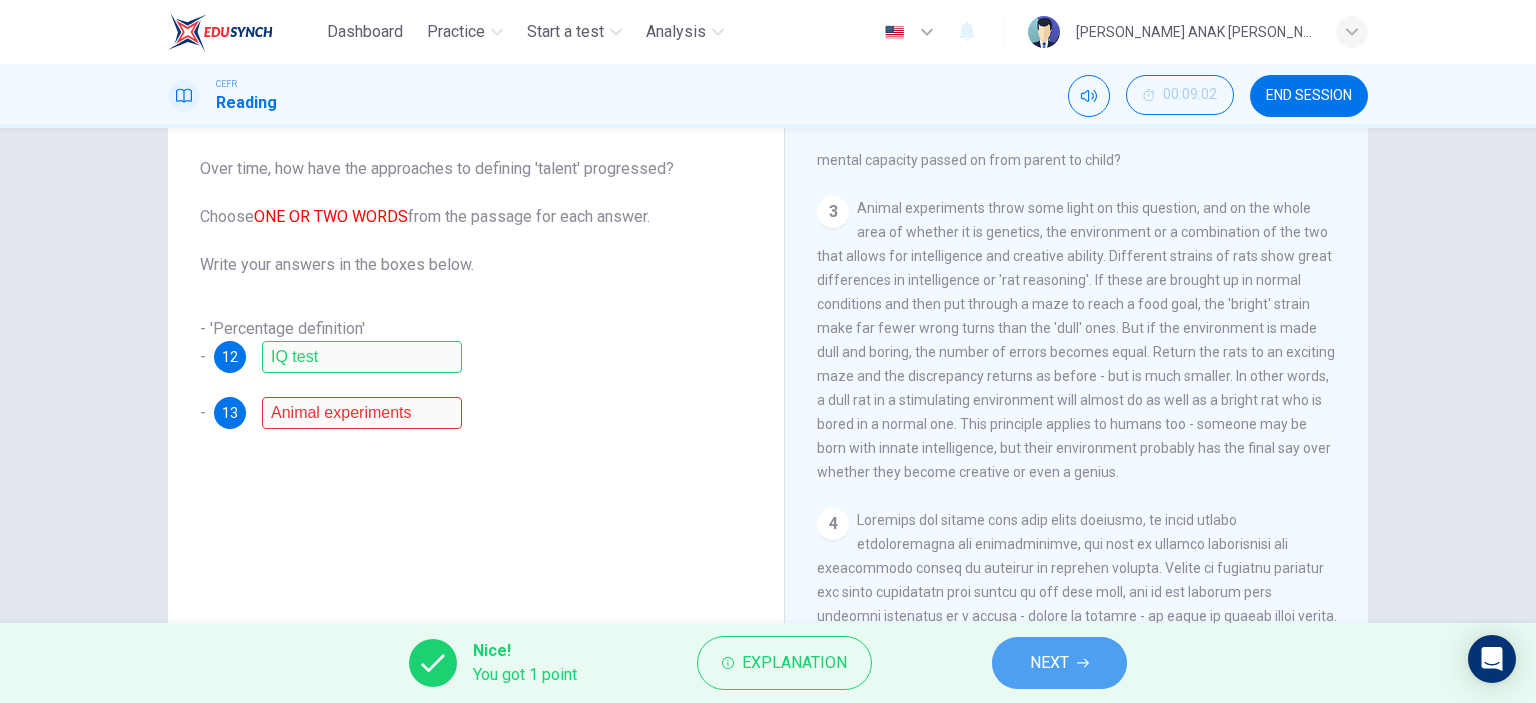 click on "NEXT" at bounding box center (1059, 663) 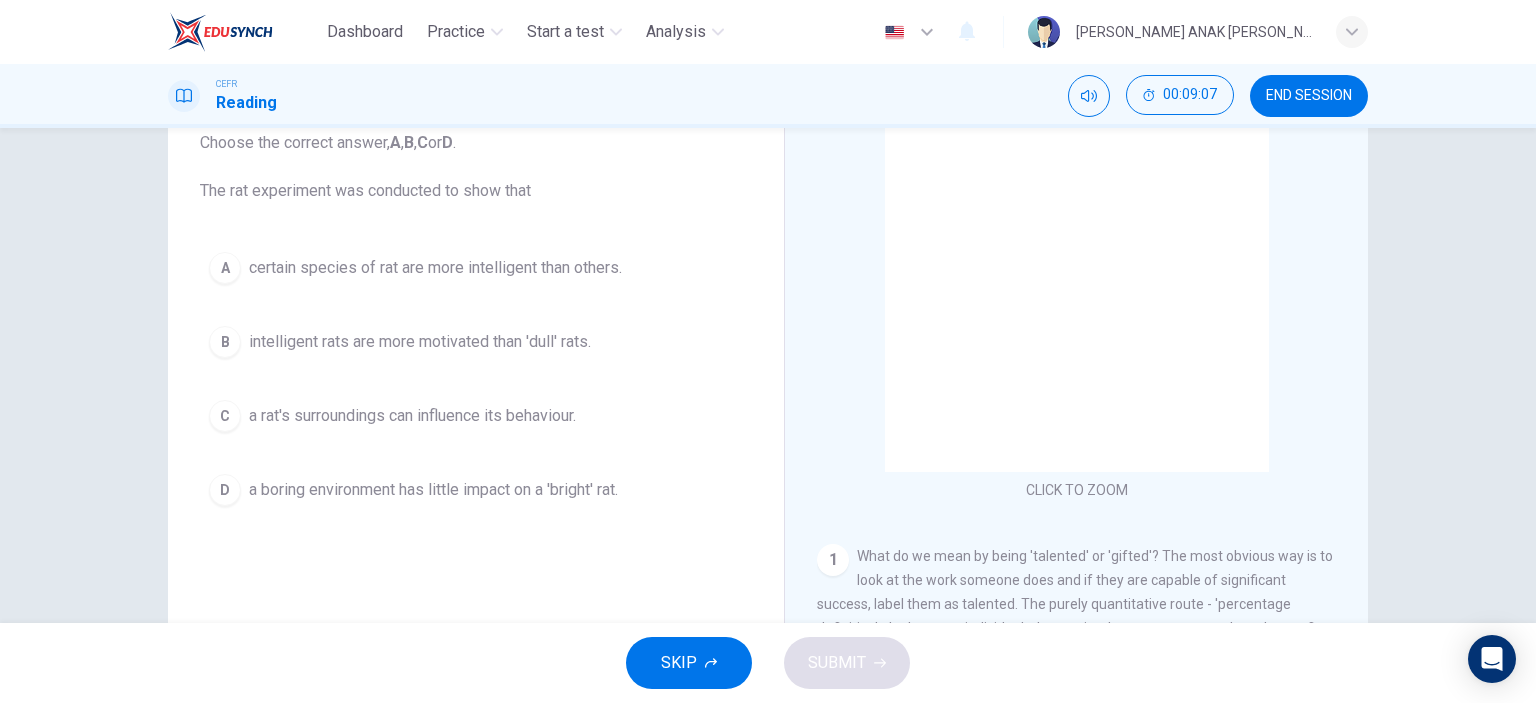 scroll, scrollTop: 134, scrollLeft: 0, axis: vertical 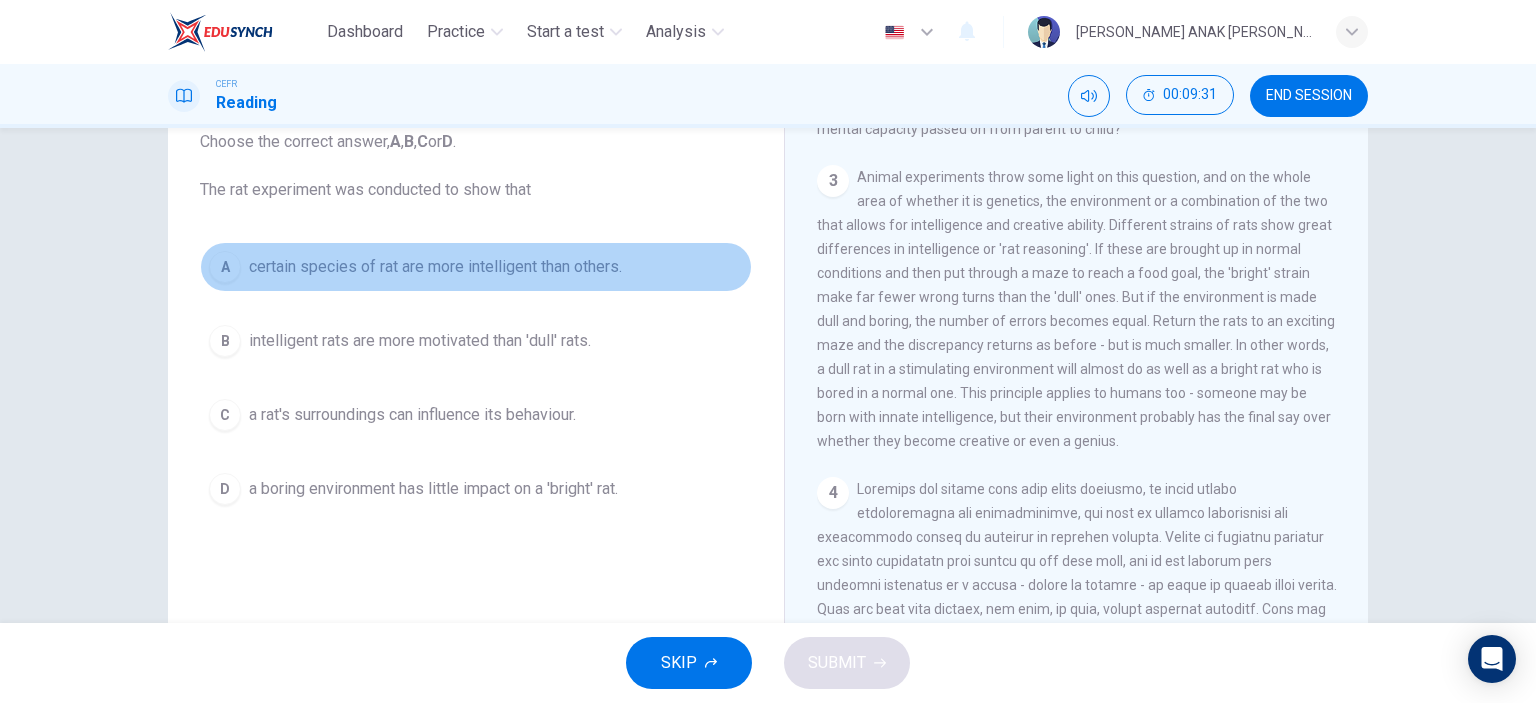 click on "A" at bounding box center [225, 267] 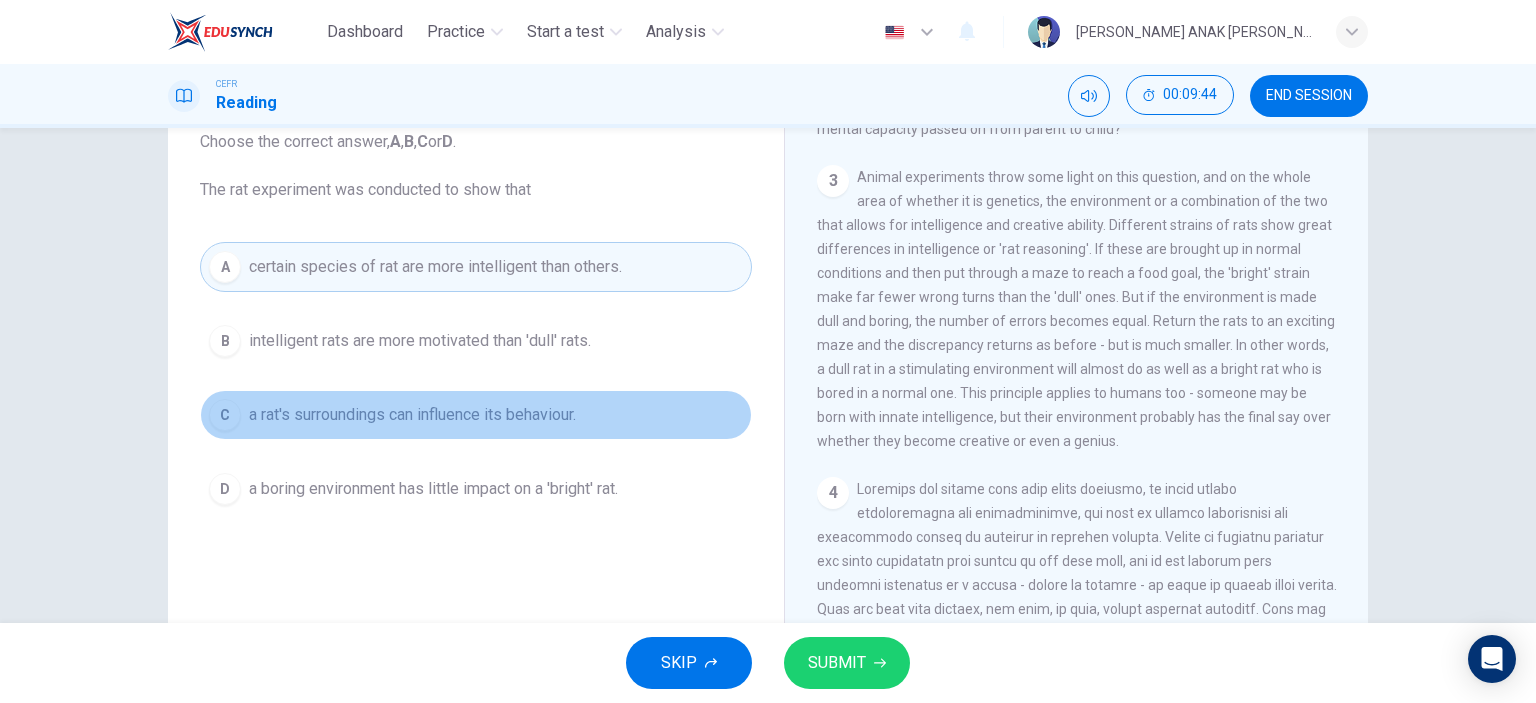 click on "a rat's surroundings can influence its behaviour." at bounding box center (412, 415) 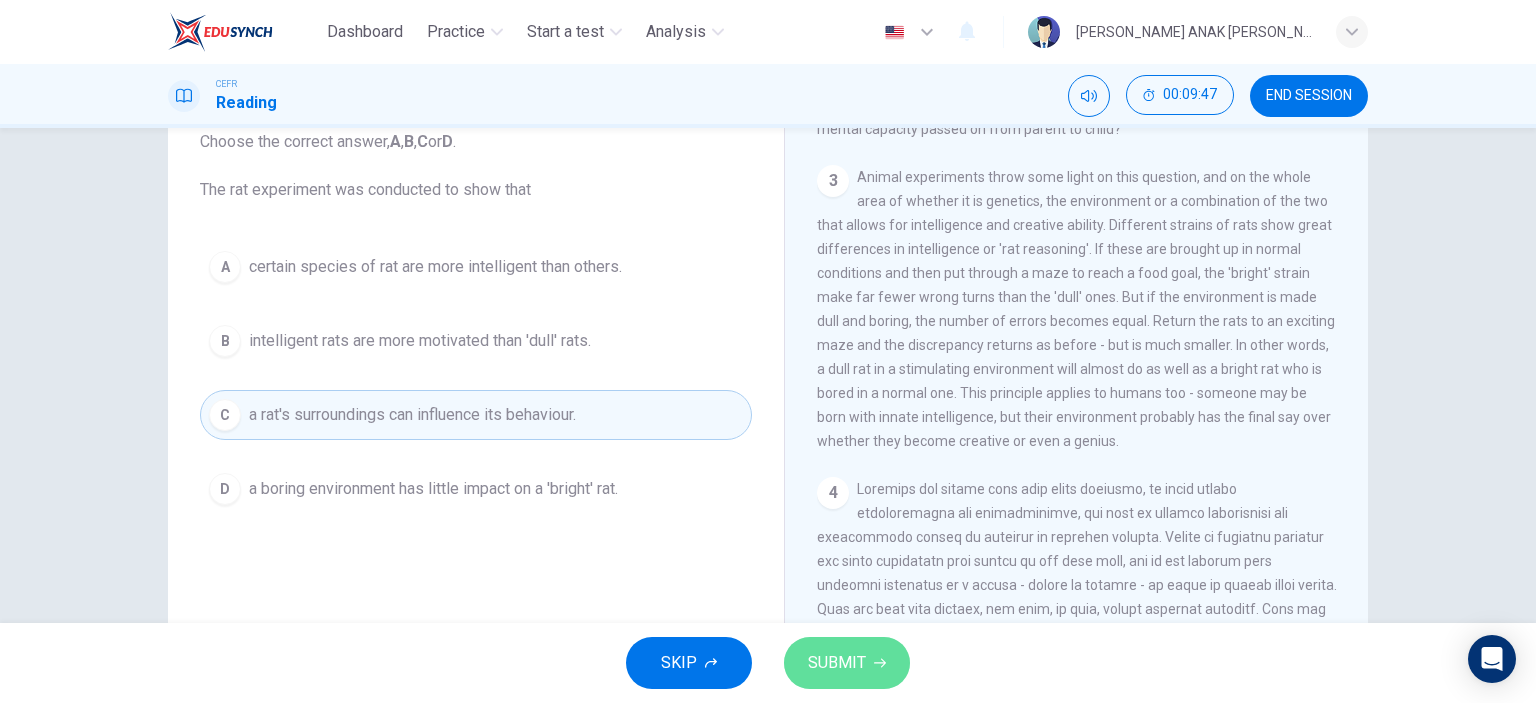 click on "SUBMIT" at bounding box center [847, 663] 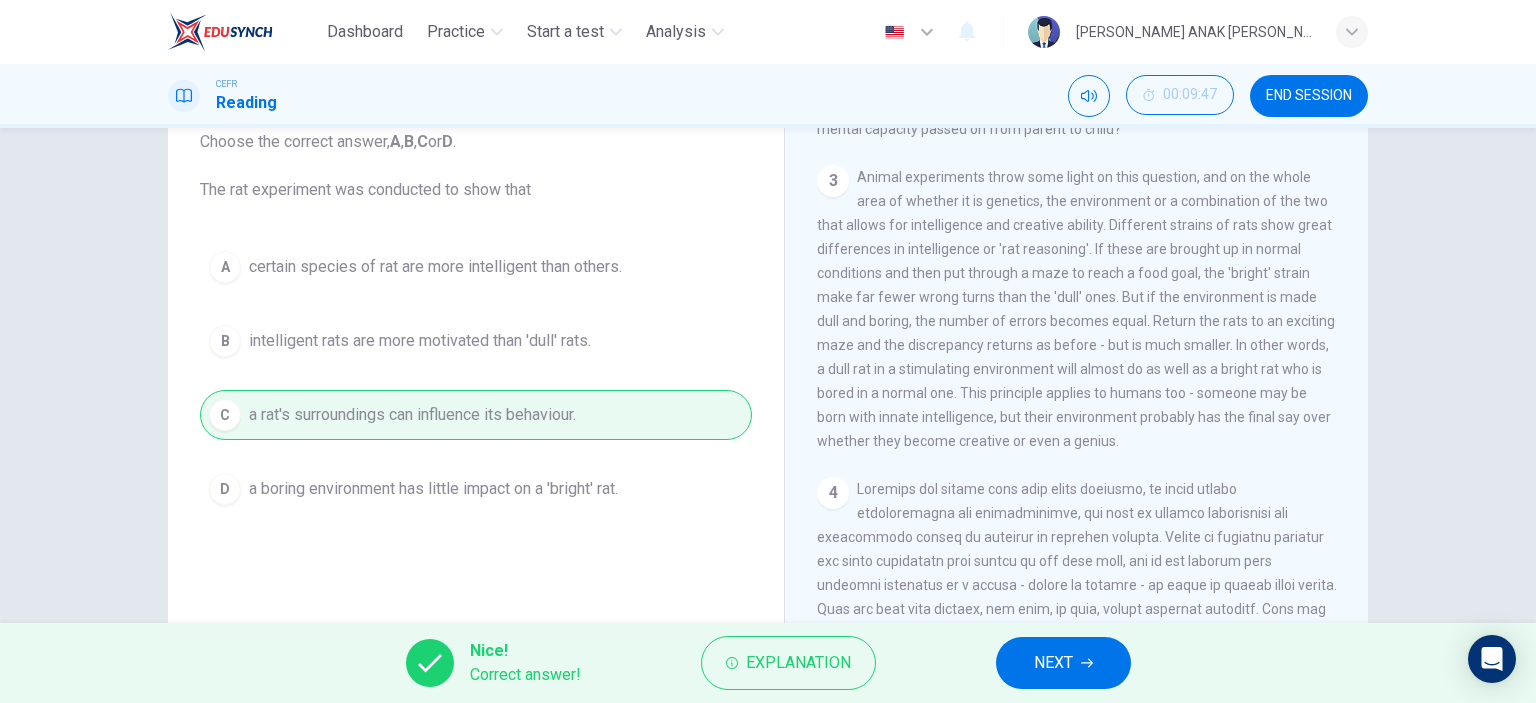 click on "NEXT" at bounding box center [1063, 663] 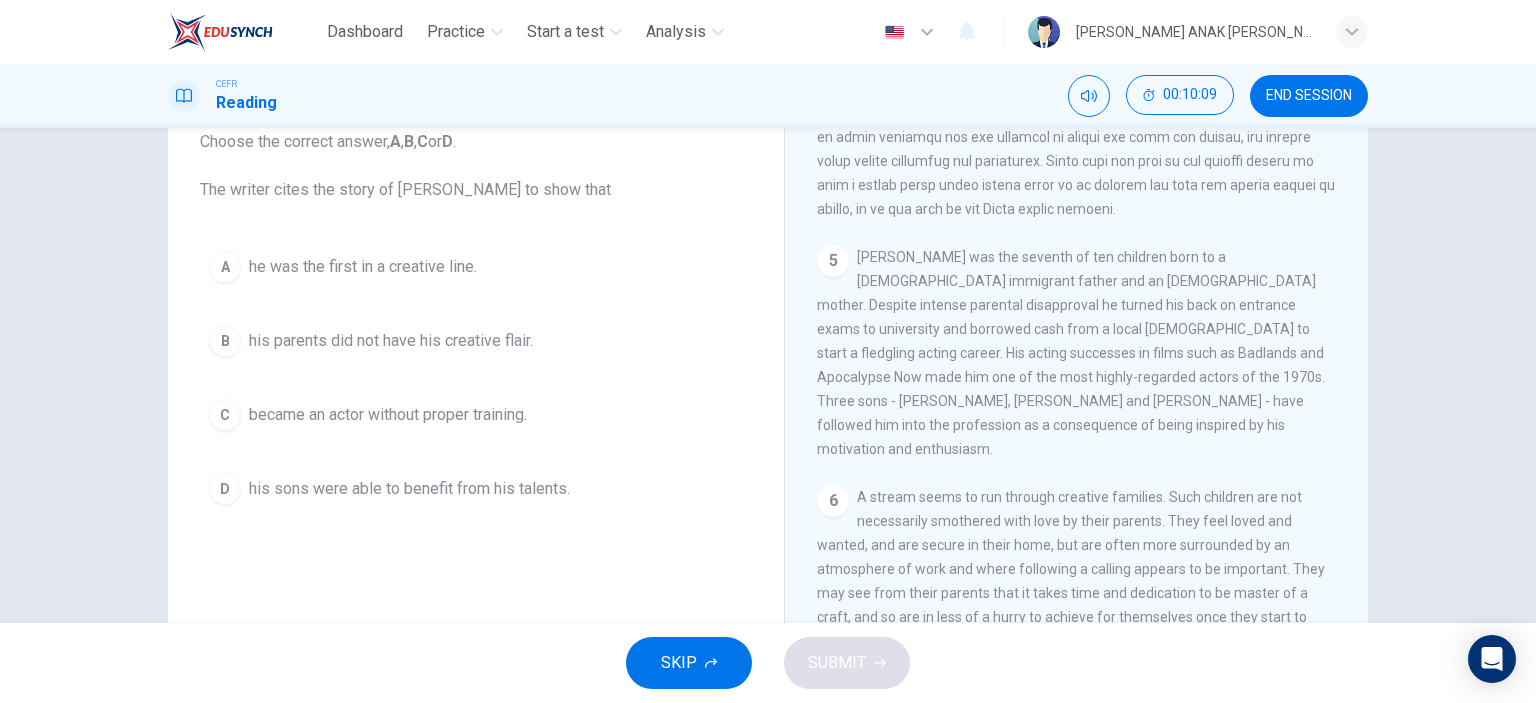 scroll, scrollTop: 1477, scrollLeft: 0, axis: vertical 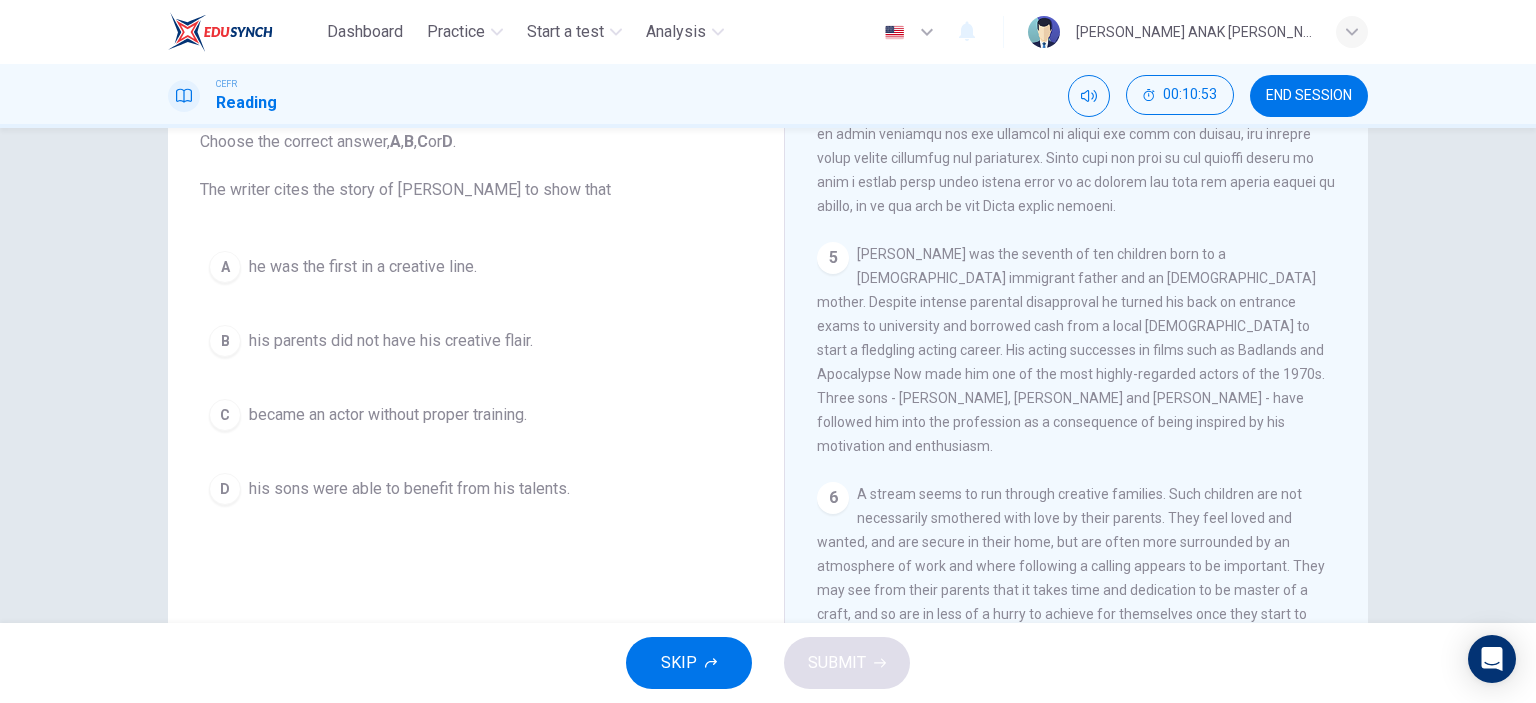 click on "his sons were able to benefit from his talents." at bounding box center [409, 489] 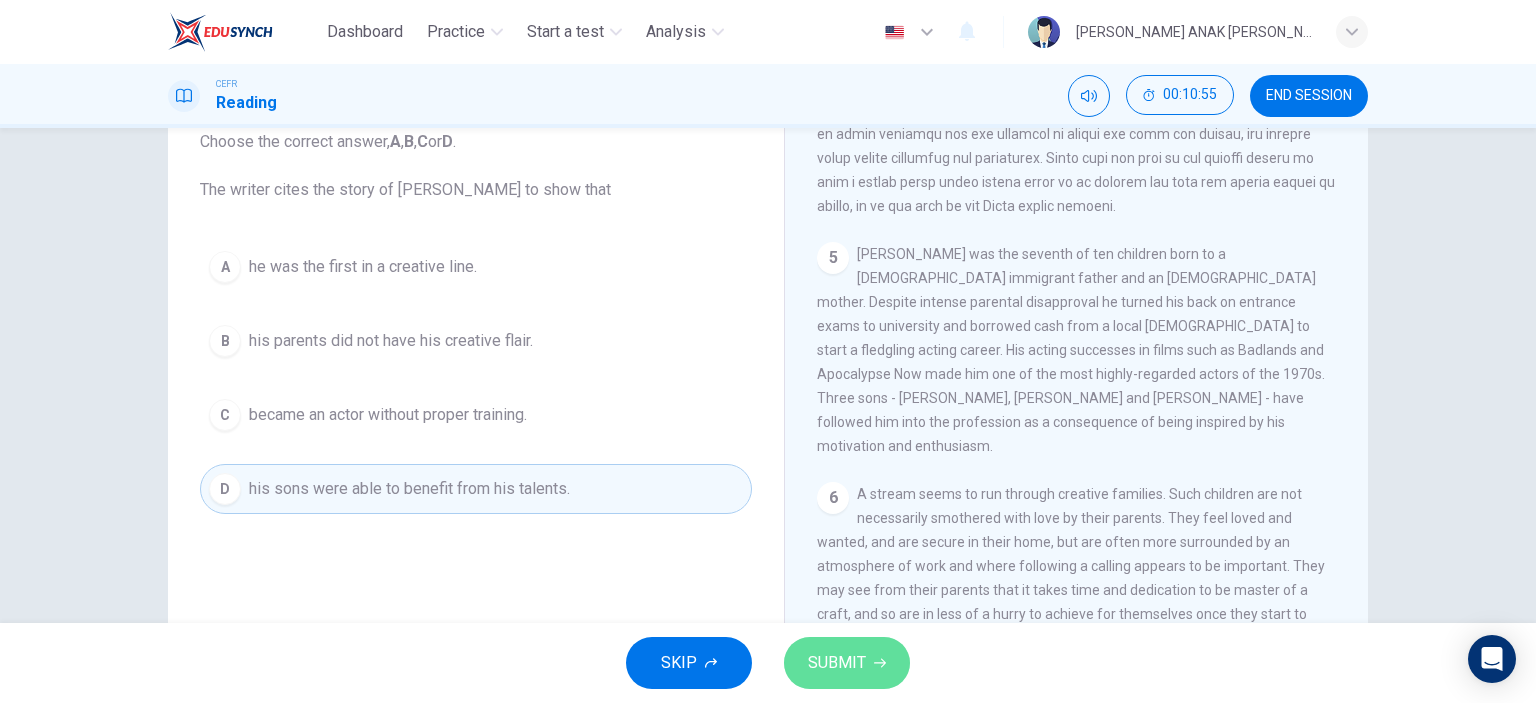 click on "SUBMIT" at bounding box center [837, 663] 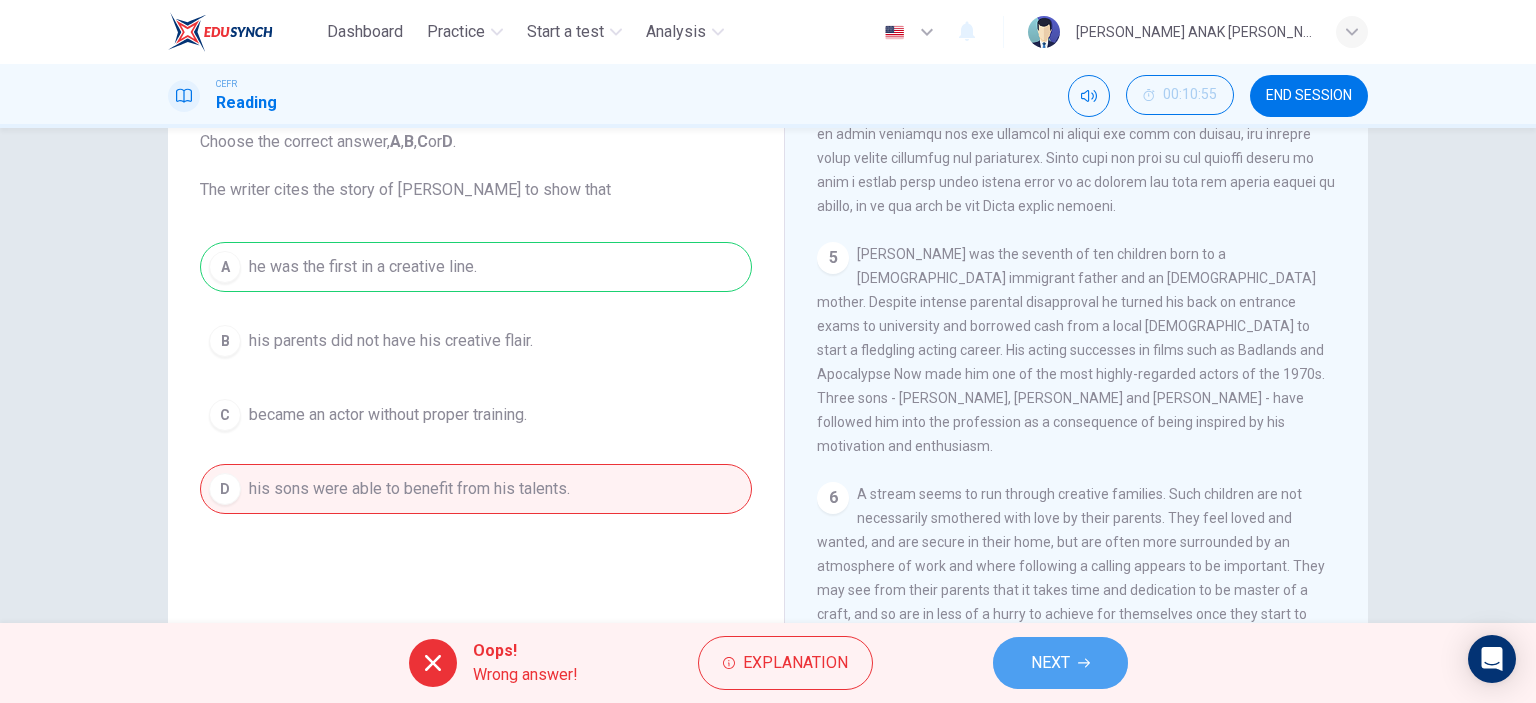 click on "NEXT" at bounding box center (1050, 663) 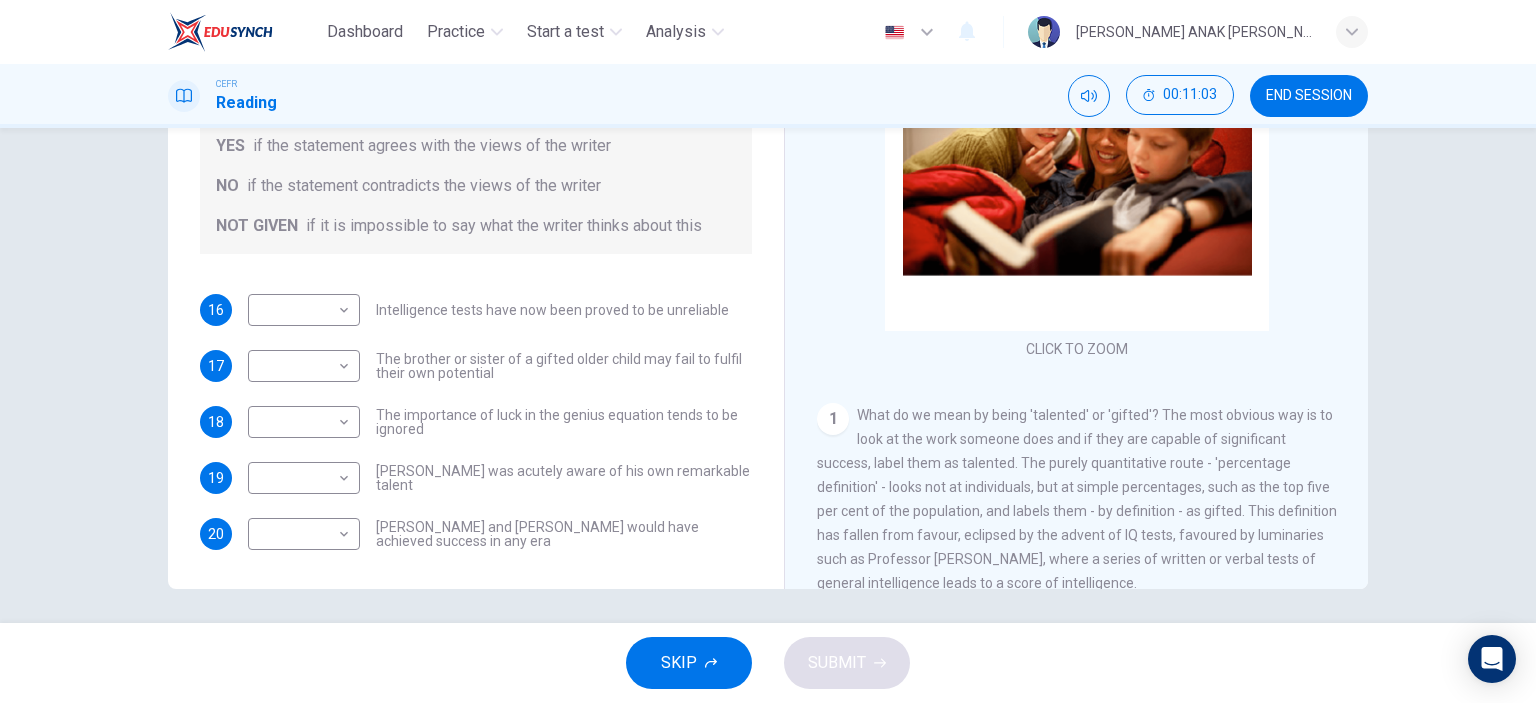 scroll, scrollTop: 280, scrollLeft: 0, axis: vertical 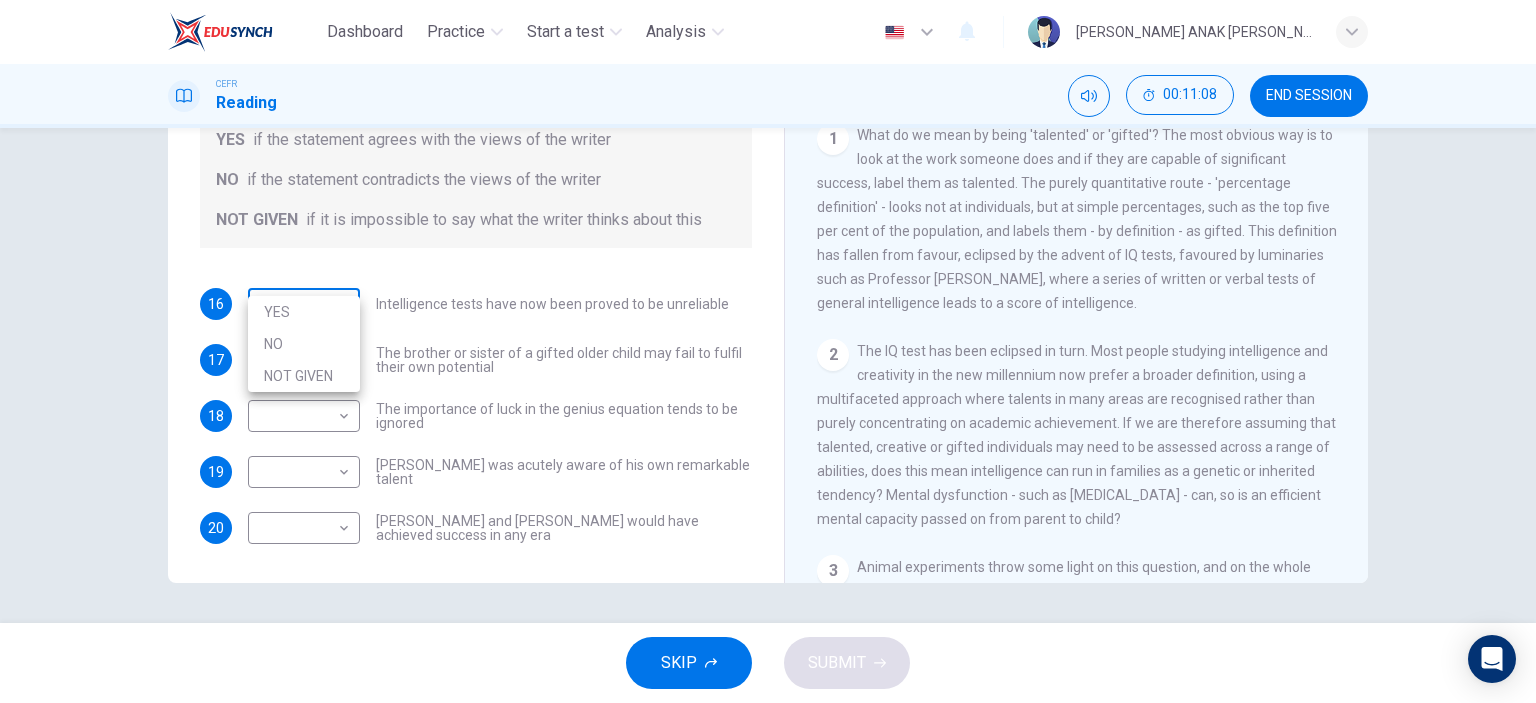 click on "Dashboard Practice Start a test Analysis English en ​ [PERSON_NAME] ANAK [PERSON_NAME] CEFR Reading 00:11:08 END SESSION Questions 16 - 20 Do the following statements agree with the claims of the writer in the Reading Passage?
In the boxes below write YES if the statement agrees with the views of the writer NO if the statement contradicts the views of the writer NOT GIVEN if it is impossible to say what the writer thinks about this 16 ​ ​ Intelligence tests have now been proved to be unreliable 17 ​ ​ The brother or sister of a gifted older child may fail to fulfil their own potential 18 ​ ​ The importance of luck in the genius equation tends to be ignored 19 ​ ​ [PERSON_NAME] was acutely aware of his own remarkable talent 20 ​ ​ [PERSON_NAME] and [PERSON_NAME] would have achieved success in any era Nurturing Talent within the Family CLICK TO ZOOM Click to Zoom 1 2 3 4 5 6 7 8 SKIP SUBMIT EduSynch - Online Language Proficiency Testing
Dashboard Practice Start a test Analysis Notifications © Copyright  YES" at bounding box center (768, 351) 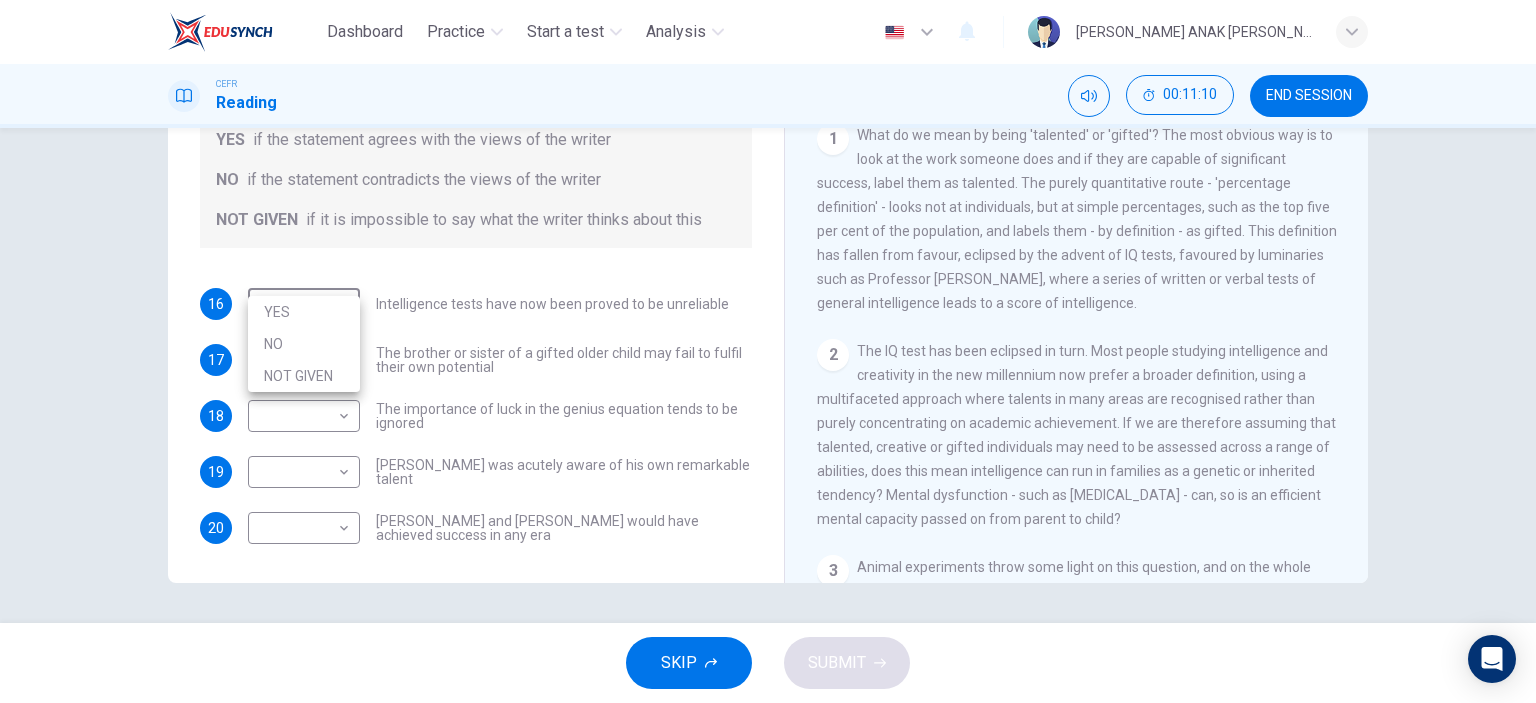 click at bounding box center [768, 351] 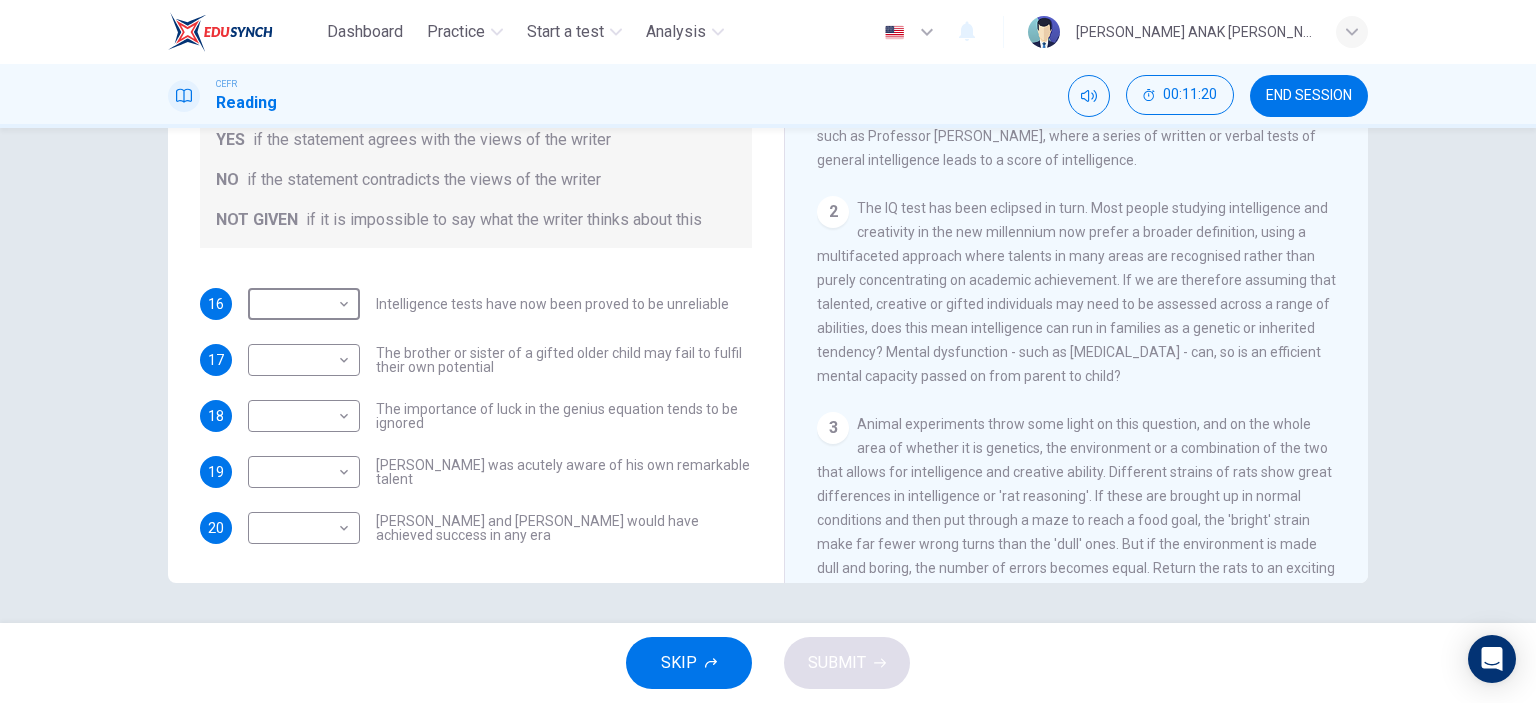 scroll, scrollTop: 418, scrollLeft: 0, axis: vertical 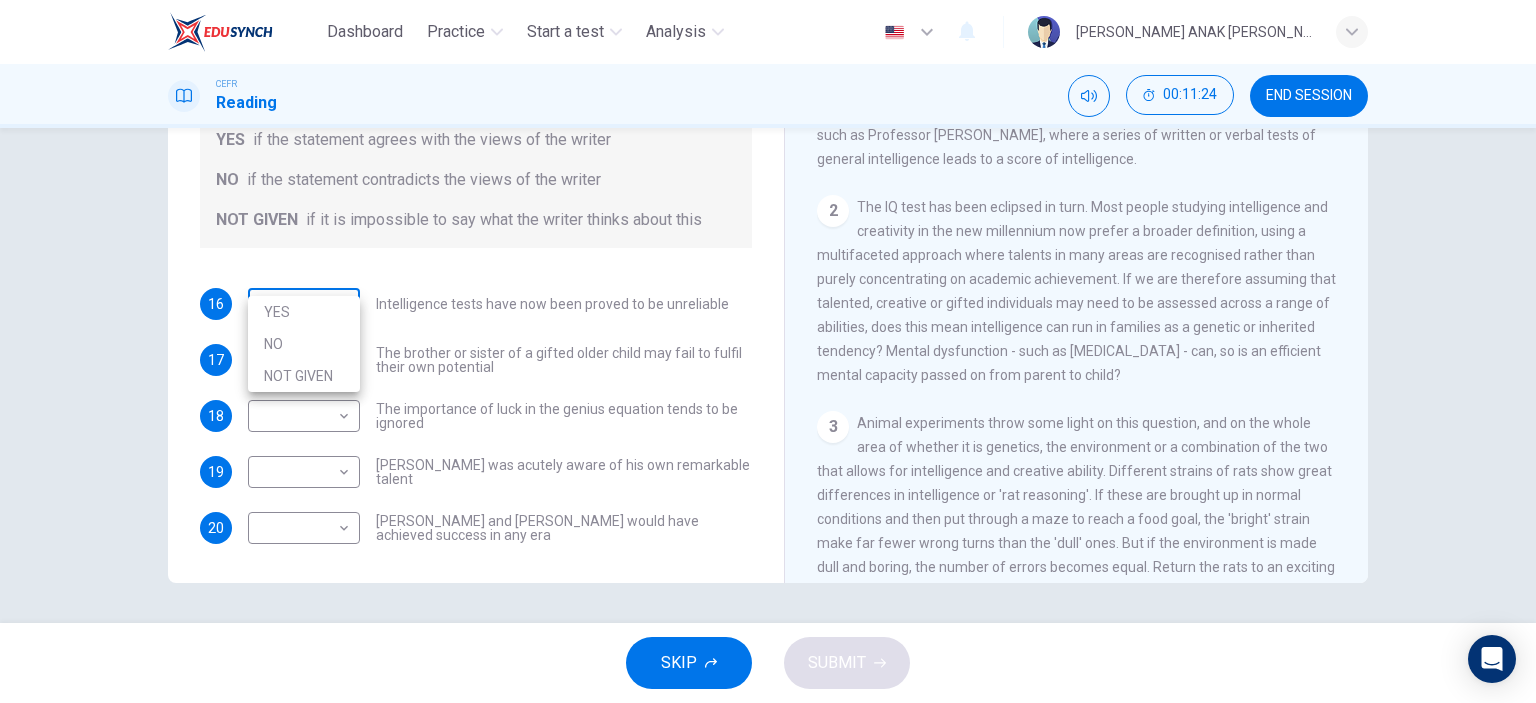 click on "Dashboard Practice Start a test Analysis English en ​ [PERSON_NAME] ANAK [PERSON_NAME] CEFR Reading 00:11:24 END SESSION Questions 16 - 20 Do the following statements agree with the claims of the writer in the Reading Passage?
In the boxes below write YES if the statement agrees with the views of the writer NO if the statement contradicts the views of the writer NOT GIVEN if it is impossible to say what the writer thinks about this 16 ​ ​ Intelligence tests have now been proved to be unreliable 17 ​ ​ The brother or sister of a gifted older child may fail to fulfil their own potential 18 ​ ​ The importance of luck in the genius equation tends to be ignored 19 ​ ​ [PERSON_NAME] was acutely aware of his own remarkable talent 20 ​ ​ [PERSON_NAME] and [PERSON_NAME] would have achieved success in any era Nurturing Talent within the Family CLICK TO ZOOM Click to Zoom 1 2 3 4 5 6 7 8 SKIP SUBMIT EduSynch - Online Language Proficiency Testing
Dashboard Practice Start a test Analysis Notifications © Copyright  YES" at bounding box center (768, 351) 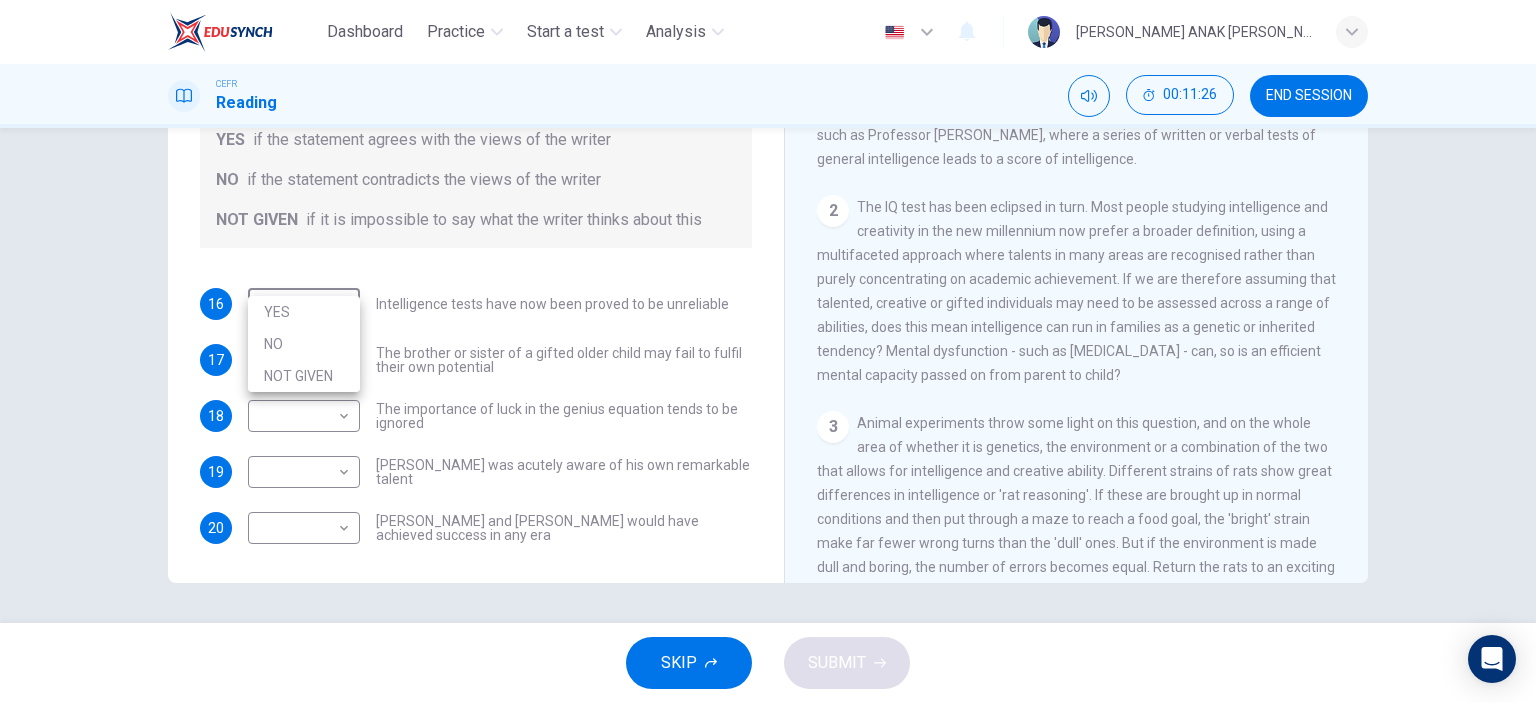 click on "YES" at bounding box center (304, 312) 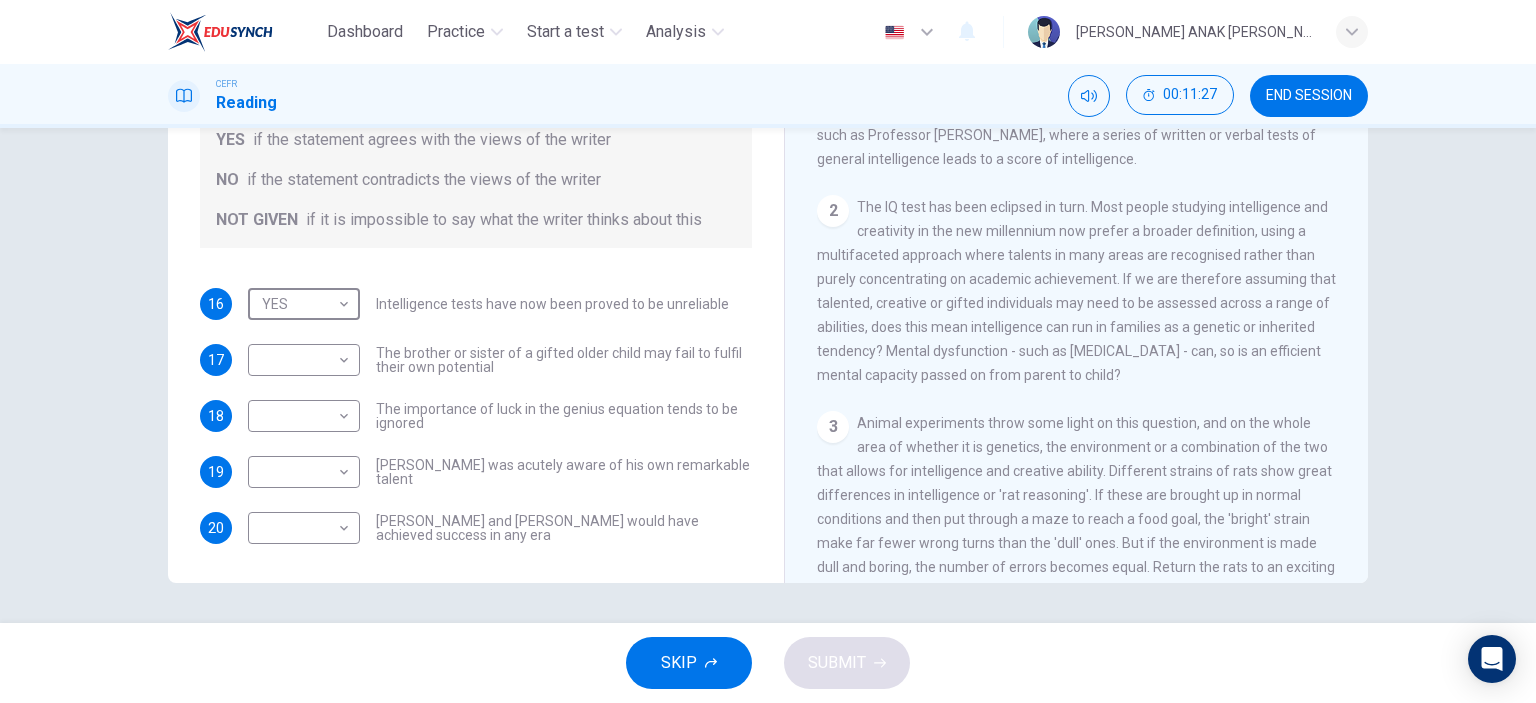 type on "YES" 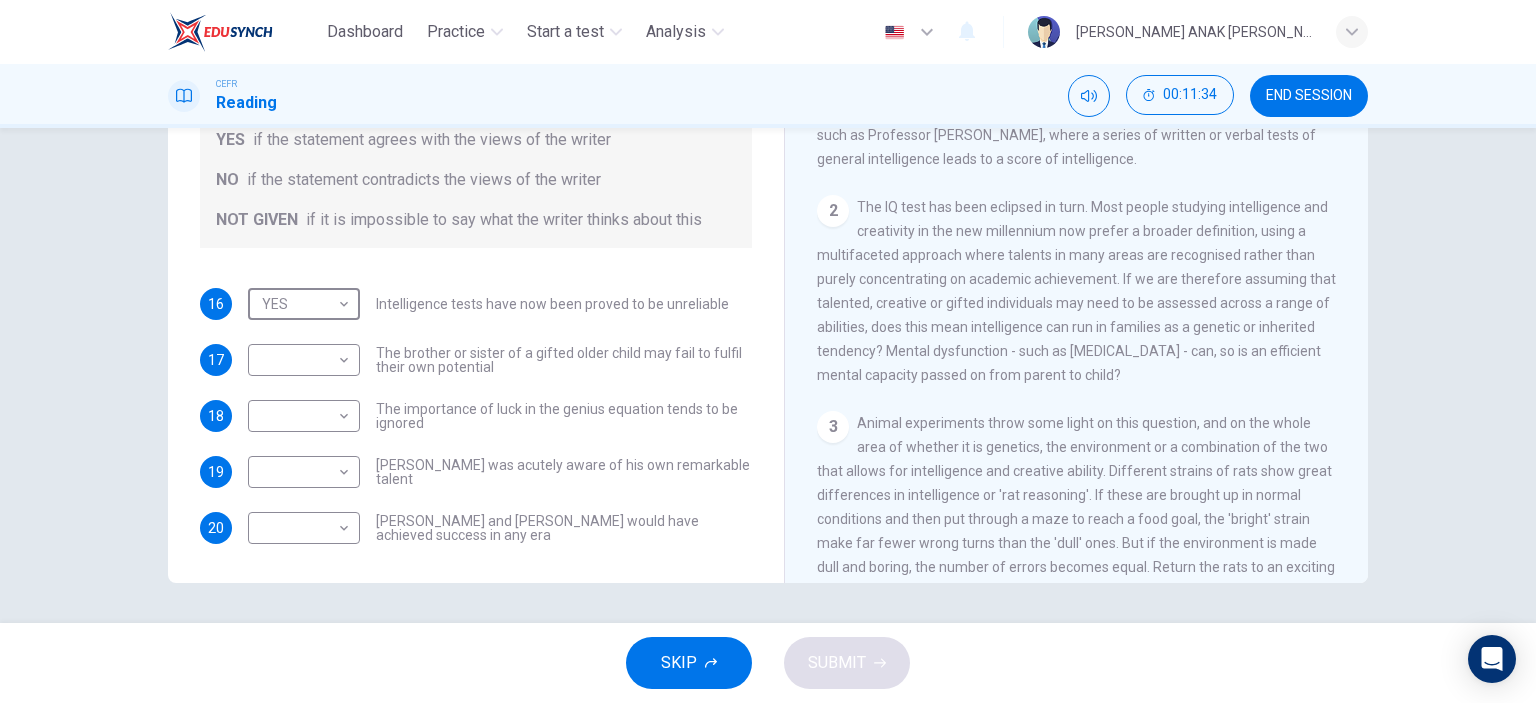 scroll, scrollTop: 277, scrollLeft: 0, axis: vertical 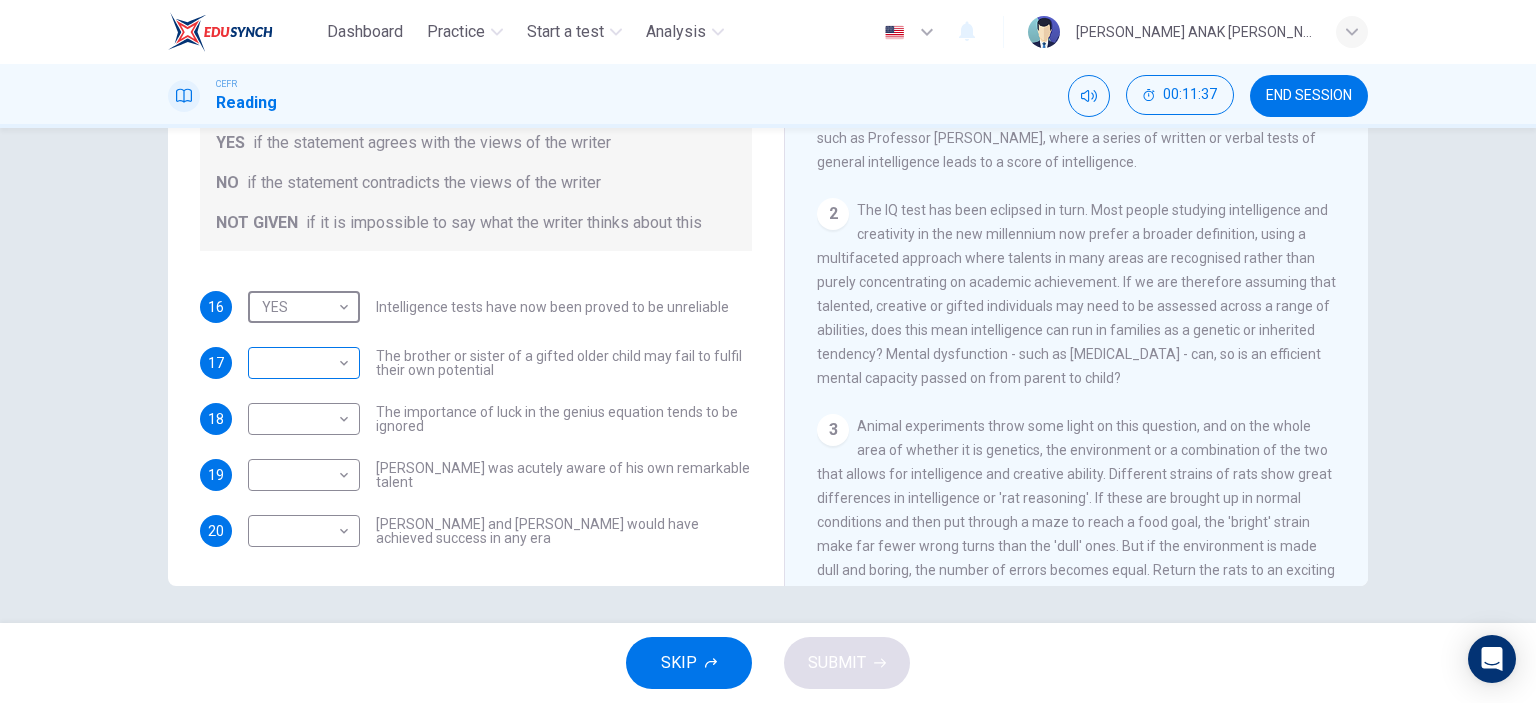click on "Dashboard Practice Start a test Analysis English en ​ [PERSON_NAME] ANAK [PERSON_NAME] CEFR Reading 00:11:37 END SESSION Questions 16 - 20 Do the following statements agree with the claims of the writer in the Reading Passage?
In the boxes below write YES if the statement agrees with the views of the writer NO if the statement contradicts the views of the writer NOT GIVEN if it is impossible to say what the writer thinks about this 16 YES YES ​ Intelligence tests have now been proved to be unreliable 17 ​ ​ The brother or sister of a gifted older child may fail to fulfil their own potential 18 ​ ​ The importance of luck in the genius equation tends to be ignored 19 ​ ​ [PERSON_NAME] was acutely aware of his own remarkable talent 20 ​ ​ [PERSON_NAME] and [PERSON_NAME] would have achieved success in any era Nurturing Talent within the Family CLICK TO ZOOM Click to Zoom 1 2 3 4 5 6 7 8 SKIP SUBMIT EduSynch - Online Language Proficiency Testing
Dashboard Practice Start a test Analysis Notifications © Copyright" at bounding box center [768, 351] 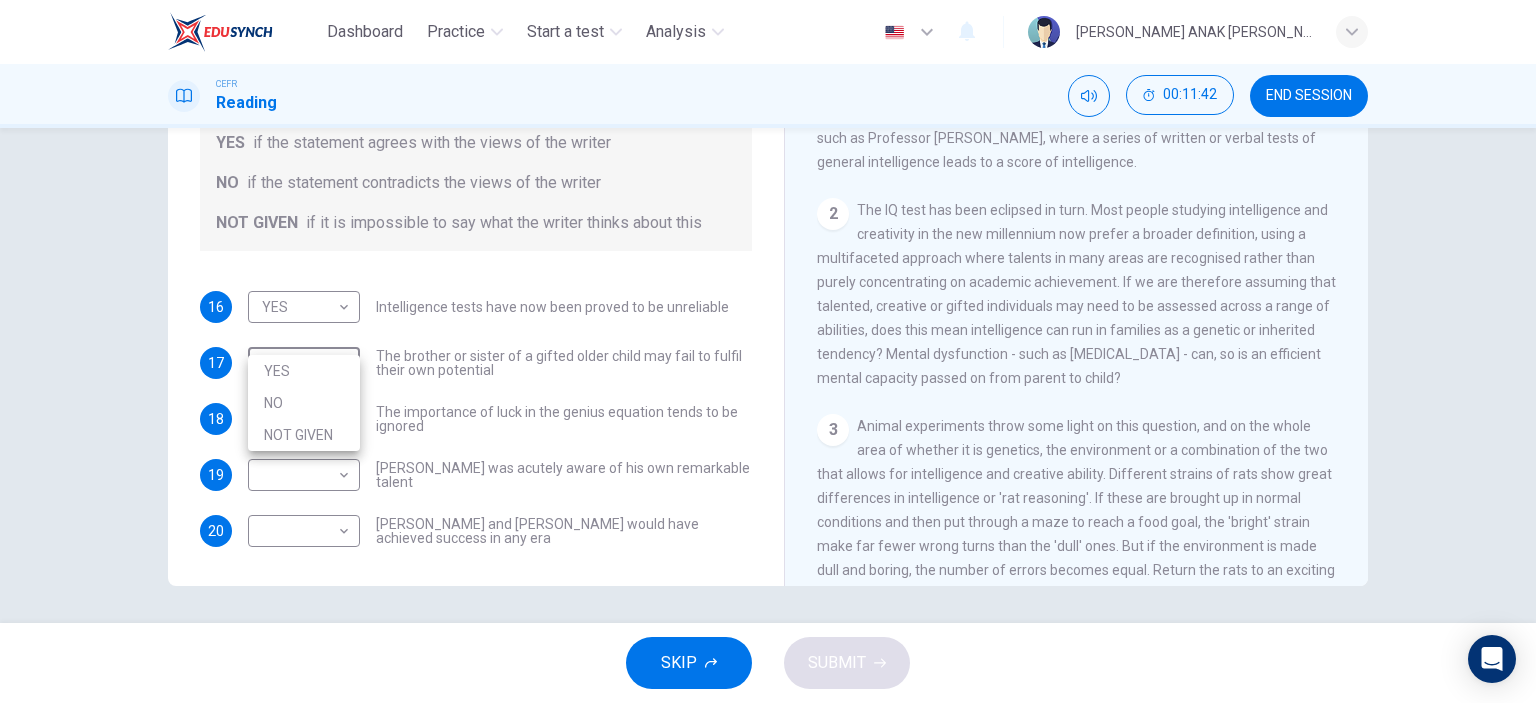 click at bounding box center (768, 351) 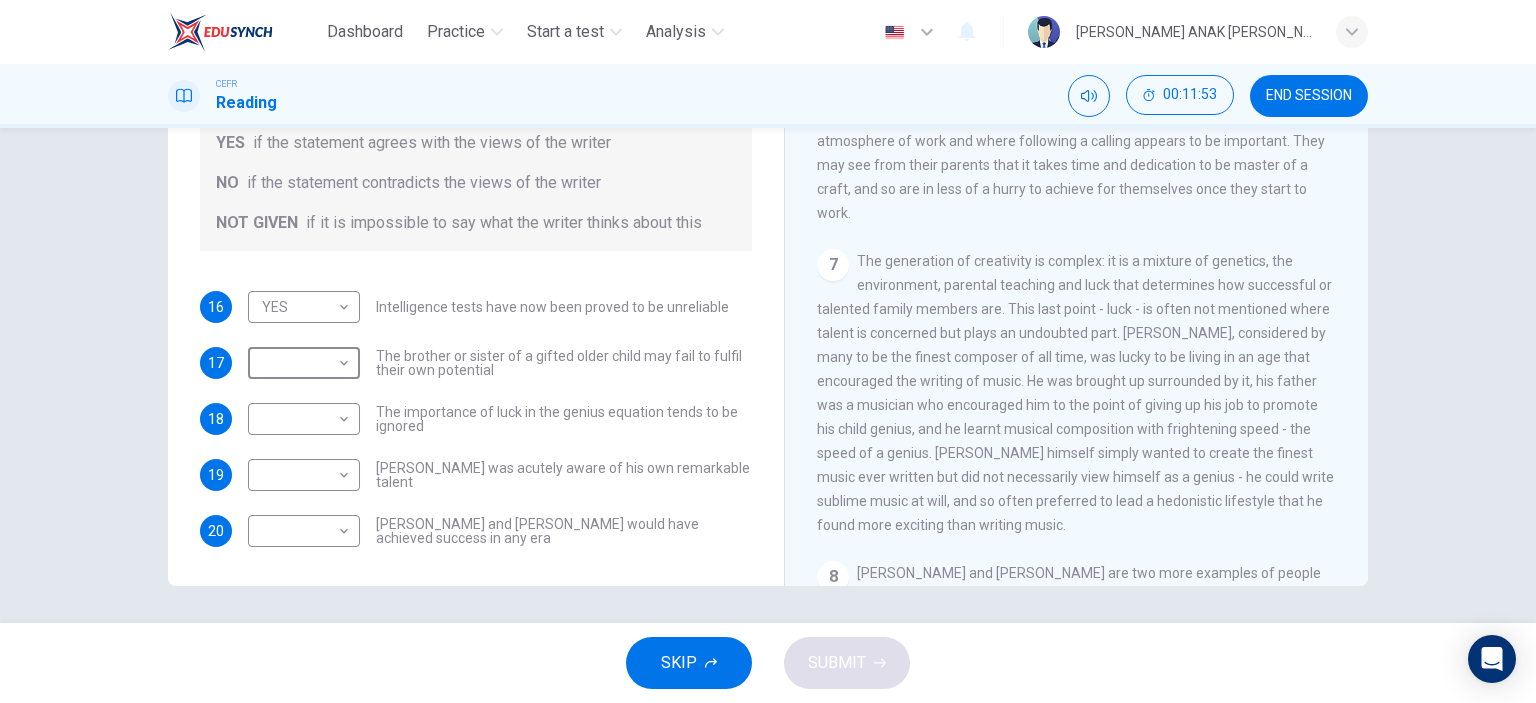 scroll, scrollTop: 1760, scrollLeft: 0, axis: vertical 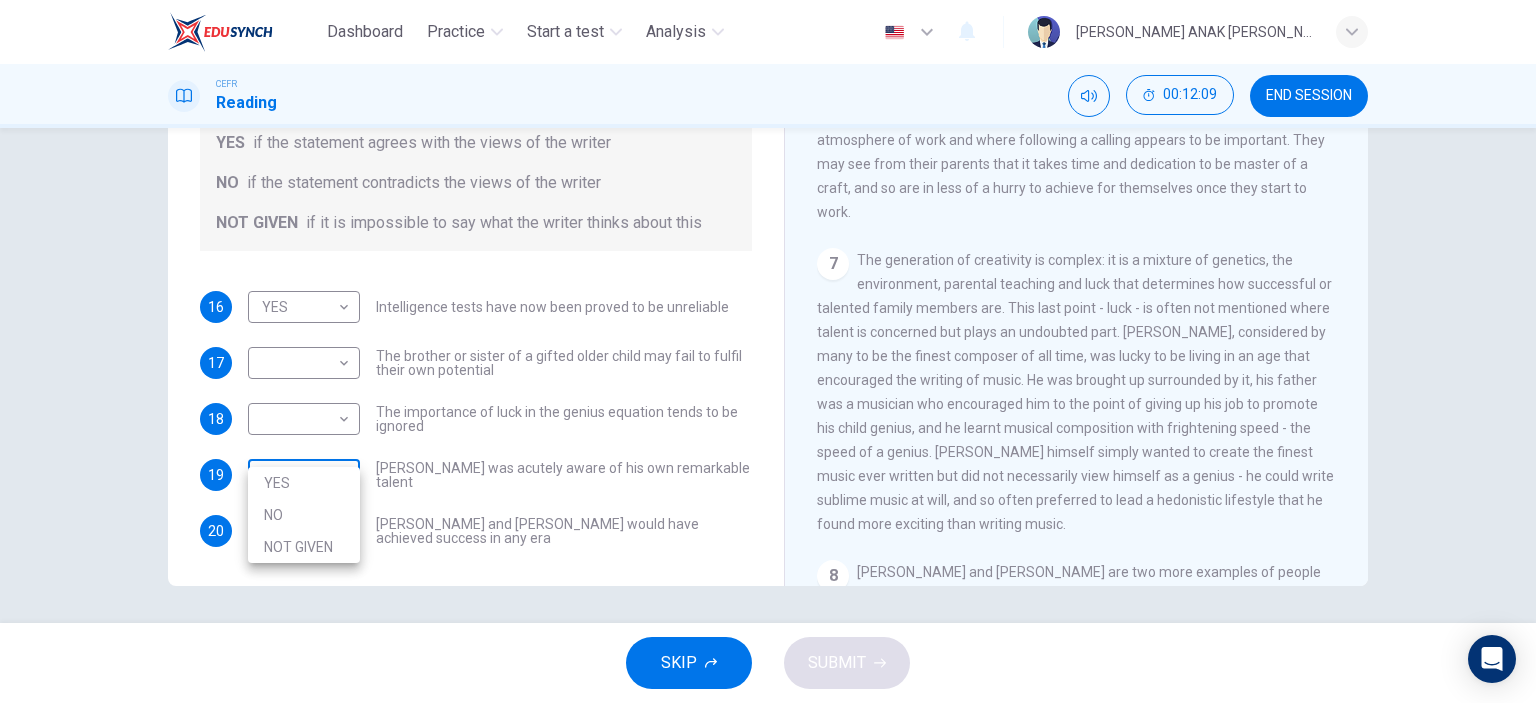 click on "Dashboard Practice Start a test Analysis English en ​ [PERSON_NAME] ANAK [PERSON_NAME] CEFR Reading 00:12:09 END SESSION Questions 16 - 20 Do the following statements agree with the claims of the writer in the Reading Passage?
In the boxes below write YES if the statement agrees with the views of the writer NO if the statement contradicts the views of the writer NOT GIVEN if it is impossible to say what the writer thinks about this 16 YES YES ​ Intelligence tests have now been proved to be unreliable 17 ​ ​ The brother or sister of a gifted older child may fail to fulfil their own potential 18 ​ ​ The importance of luck in the genius equation tends to be ignored 19 ​ ​ [PERSON_NAME] was acutely aware of his own remarkable talent 20 ​ ​ [PERSON_NAME] and [PERSON_NAME] would have achieved success in any era Nurturing Talent within the Family CLICK TO ZOOM Click to Zoom 1 2 3 4 5 6 7 8 SKIP SUBMIT EduSynch - Online Language Proficiency Testing
Dashboard Practice Start a test Analysis Notifications © Copyright" at bounding box center [768, 351] 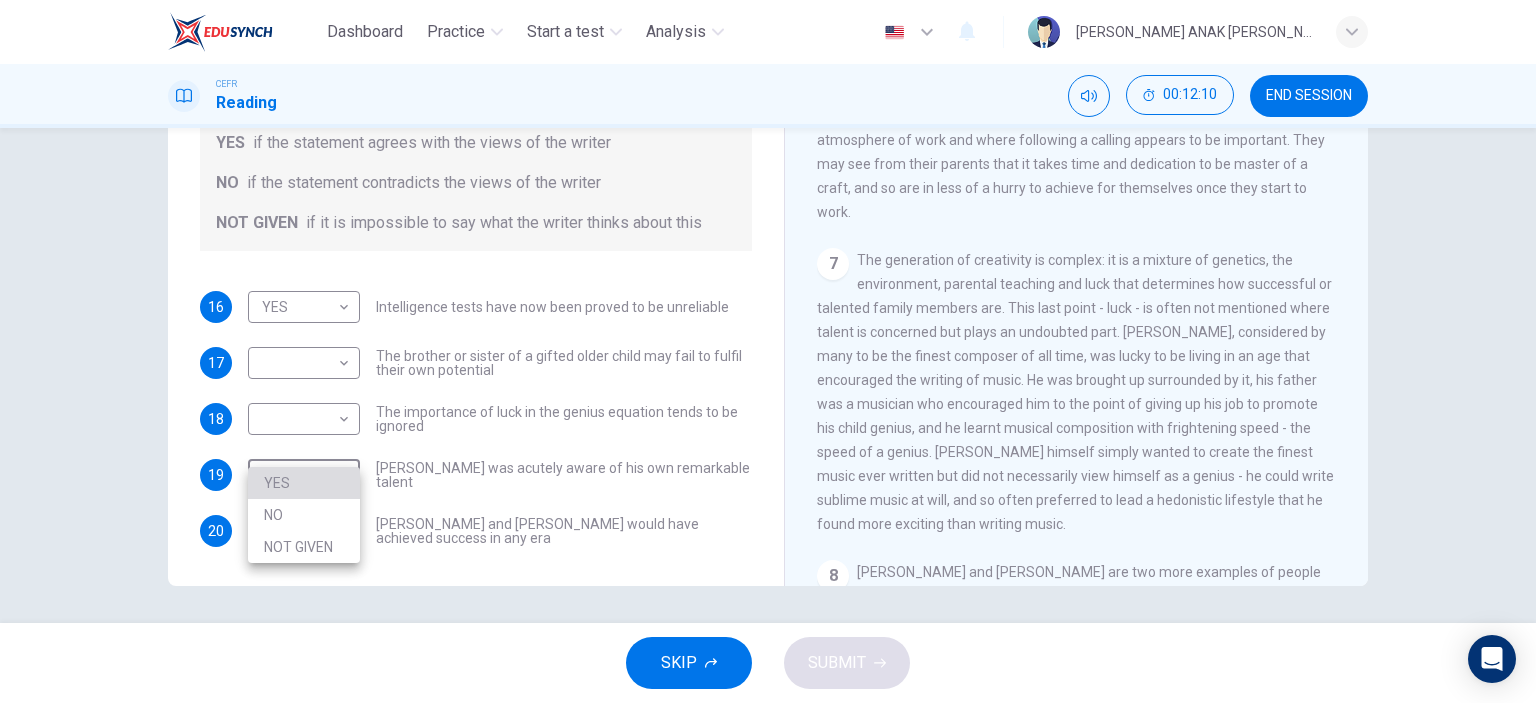 click on "YES" at bounding box center (304, 483) 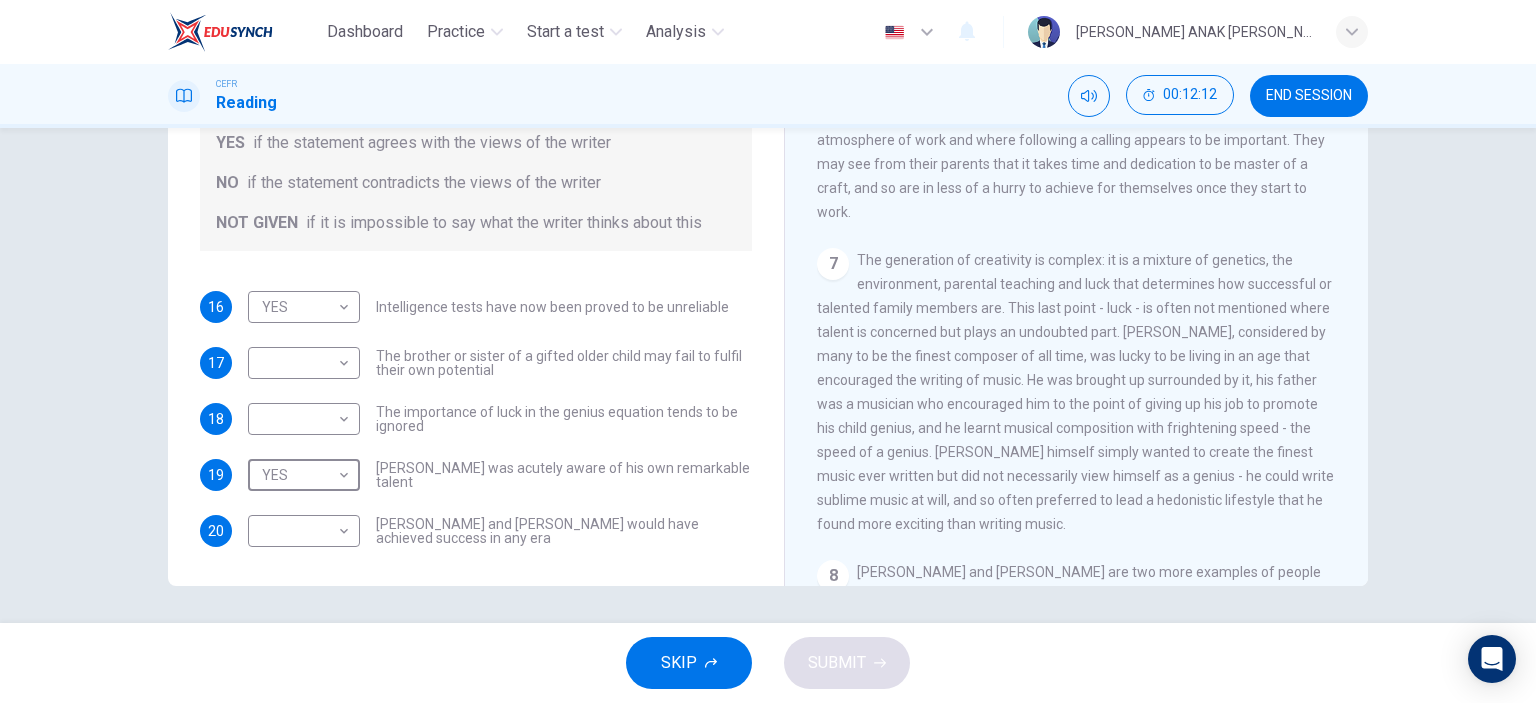 scroll, scrollTop: 1958, scrollLeft: 0, axis: vertical 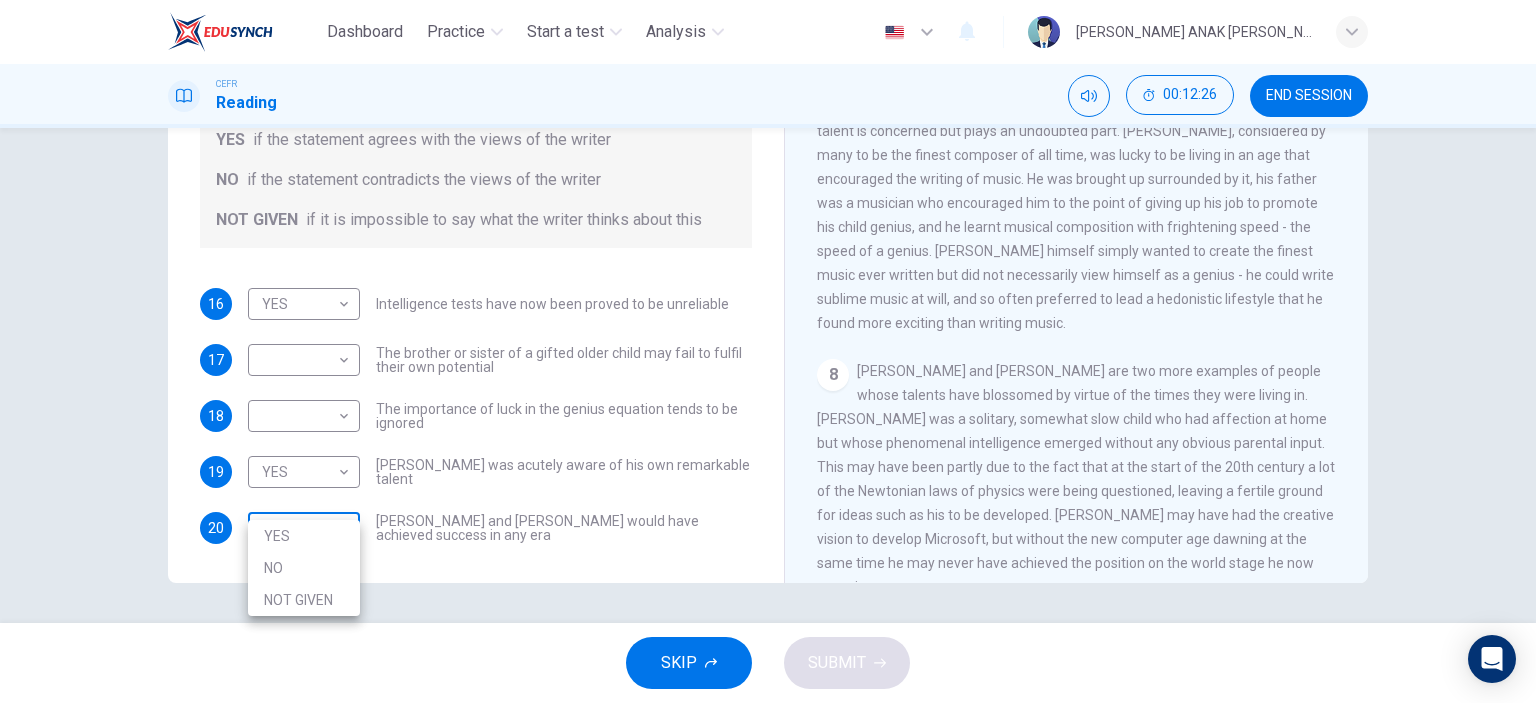 click on "Dashboard Practice Start a test Analysis English en ​ [PERSON_NAME] ANAK [PERSON_NAME] CEFR Reading 00:12:26 END SESSION Questions 16 - 20 Do the following statements agree with the claims of the writer in the Reading Passage?
In the boxes below write YES if the statement agrees with the views of the writer NO if the statement contradicts the views of the writer NOT GIVEN if it is impossible to say what the writer thinks about this 16 YES YES ​ Intelligence tests have now been proved to be unreliable 17 ​ ​ The brother or sister of a gifted older child may fail to fulfil their own potential 18 ​ ​ The importance of luck in the genius equation tends to be ignored 19 YES YES ​ [PERSON_NAME] was acutely aware of his own remarkable talent 20 ​ ​ [PERSON_NAME] and [PERSON_NAME] would have achieved success in any era Nurturing Talent within the Family CLICK TO ZOOM Click to Zoom 1 2 3 4 5 6 7 8 SKIP SUBMIT EduSynch - Online Language Proficiency Testing
Dashboard Practice Start a test Analysis Notifications 2025 YES" at bounding box center [768, 351] 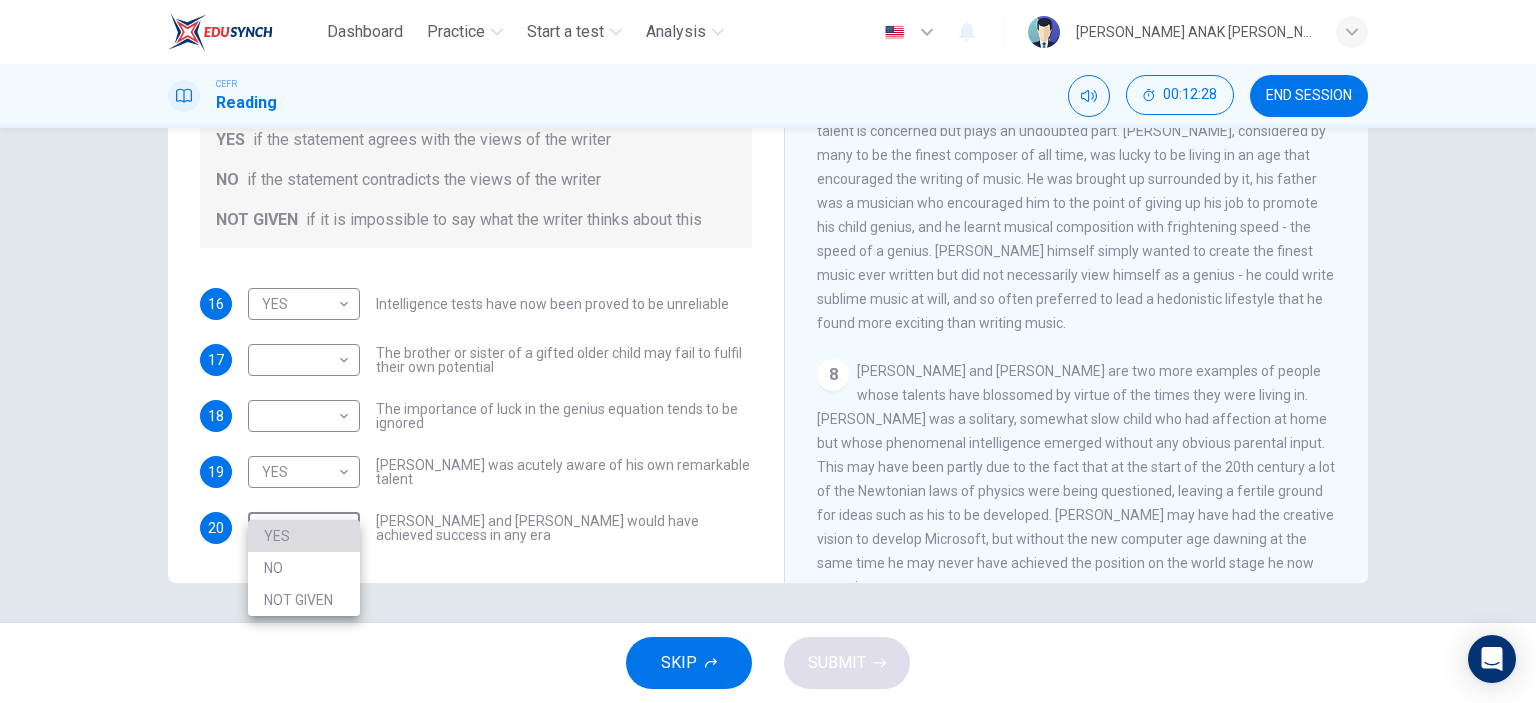 click on "YES" at bounding box center (304, 536) 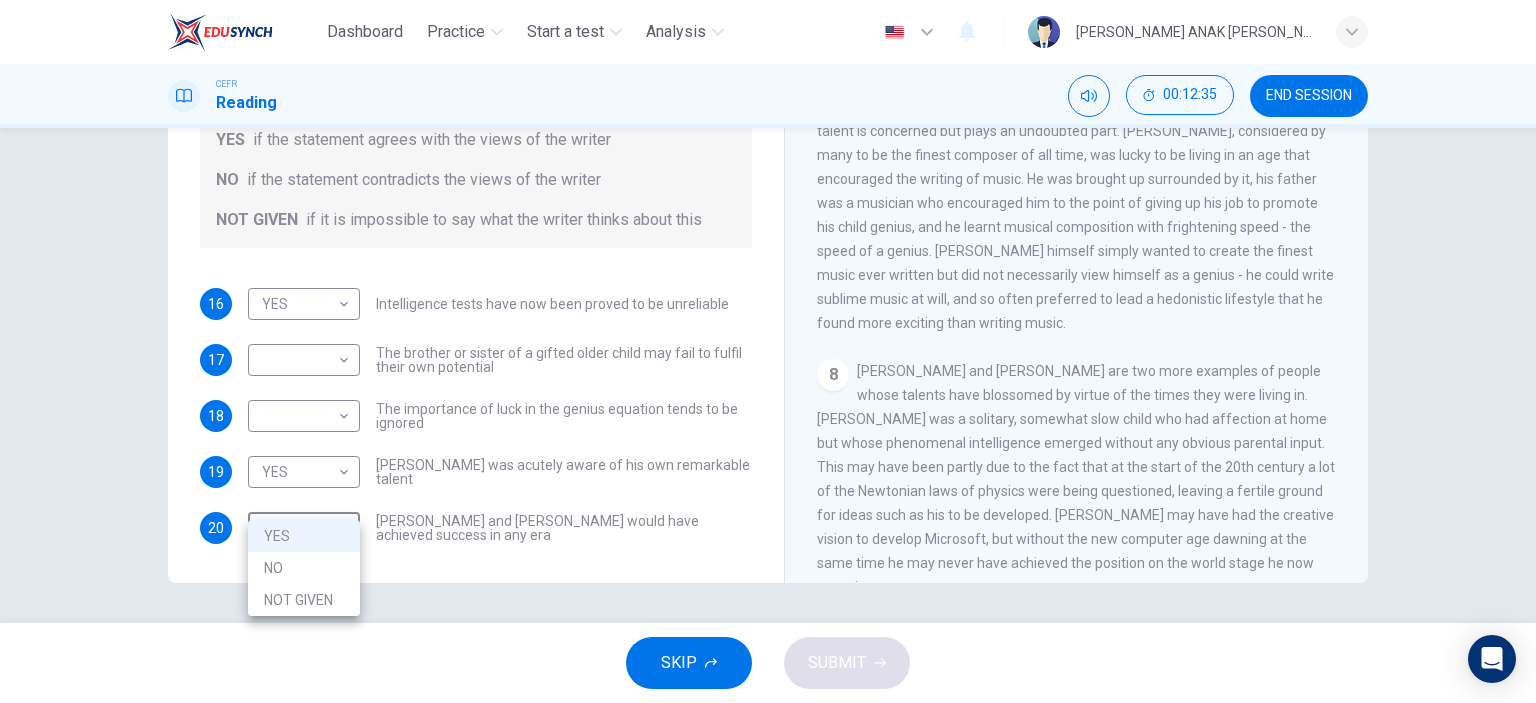 drag, startPoint x: 336, startPoint y: 499, endPoint x: 337, endPoint y: 565, distance: 66.007576 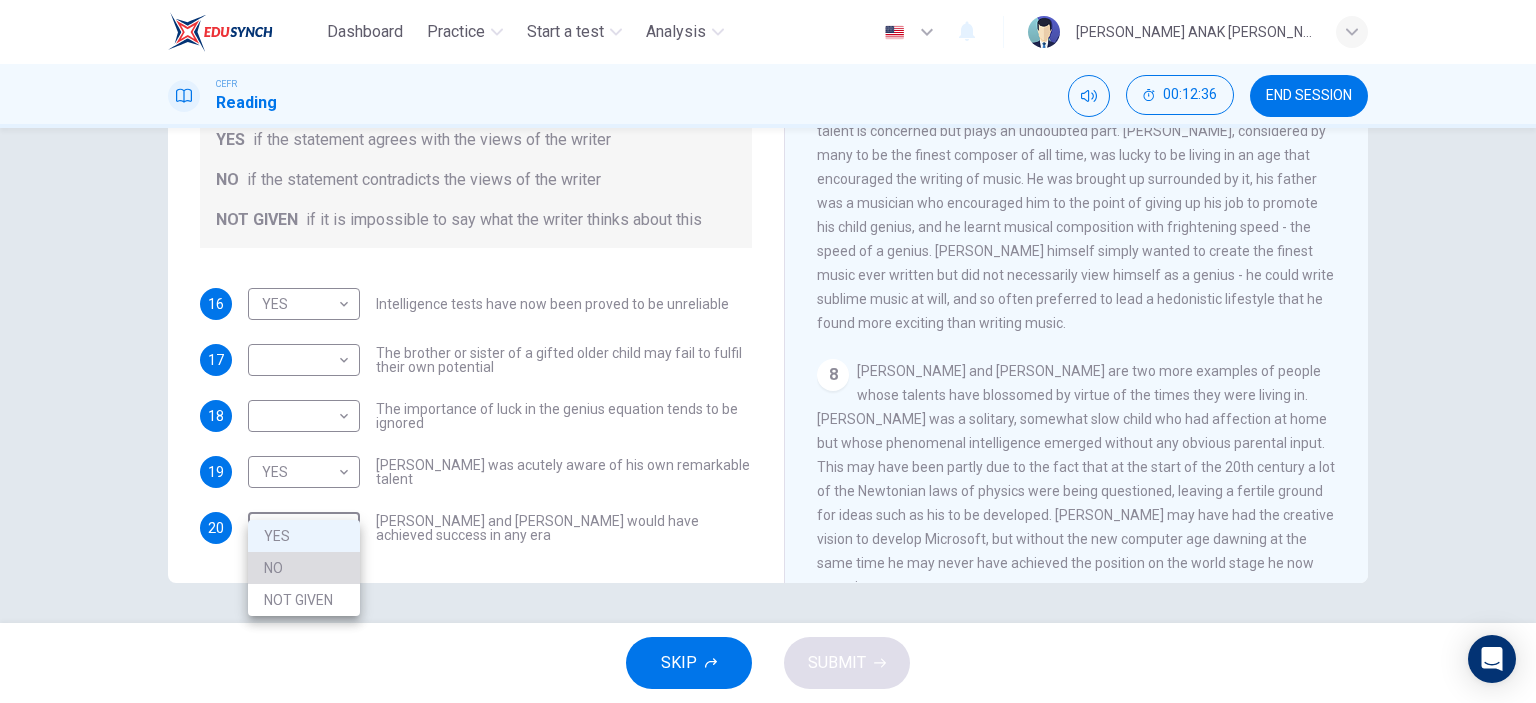 click on "NO" at bounding box center [304, 568] 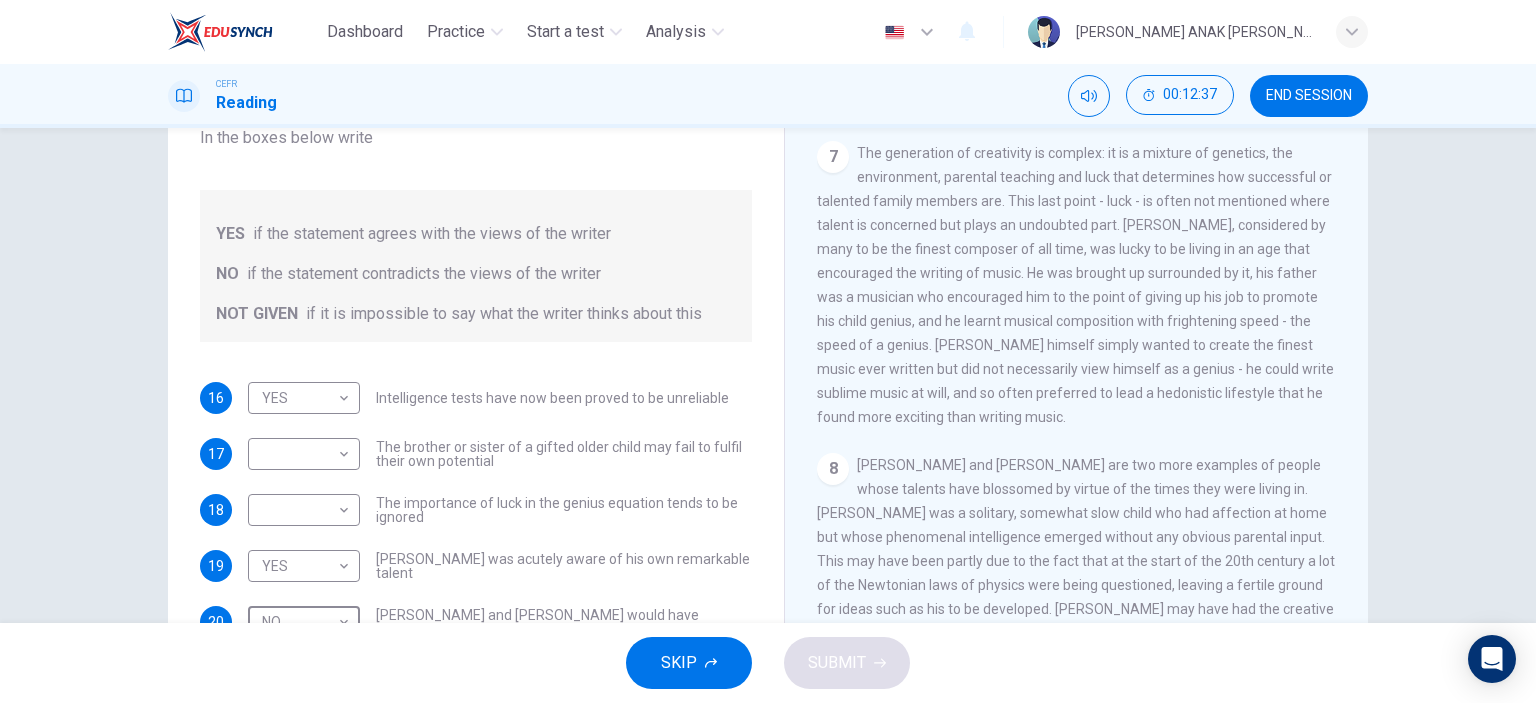 scroll, scrollTop: 159, scrollLeft: 0, axis: vertical 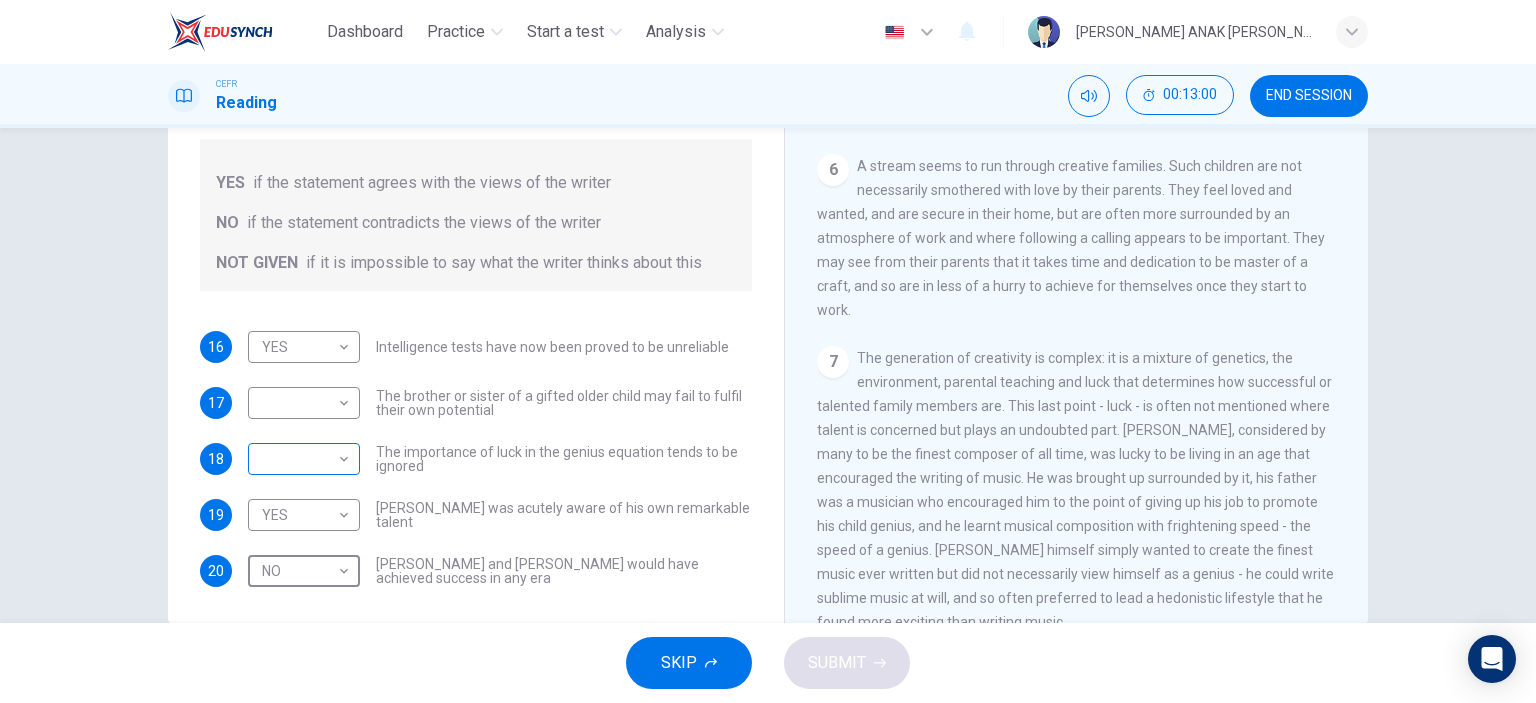 click on "Dashboard Practice Start a test Analysis English en ​ [PERSON_NAME] ANAK [PERSON_NAME] CEFR Reading 00:13:00 END SESSION Questions 16 - 20 Do the following statements agree with the claims of the writer in the Reading Passage?
In the boxes below write YES if the statement agrees with the views of the writer NO if the statement contradicts the views of the writer NOT GIVEN if it is impossible to say what the writer thinks about this 16 YES YES ​ Intelligence tests have now been proved to be unreliable 17 ​ ​ The brother or sister of a gifted older child may fail to fulfil their own potential 18 ​ ​ The importance of luck in the genius equation tends to be ignored 19 YES YES ​ [PERSON_NAME] was acutely aware of his own remarkable talent 20 NO NO ​ [PERSON_NAME] and [PERSON_NAME] would have achieved success in any era Nurturing Talent within the Family CLICK TO ZOOM Click to Zoom 1 2 3 4 5 6 7 8 SKIP SUBMIT EduSynch - Online Language Proficiency Testing
Dashboard Practice Start a test Analysis Notifications 2025" at bounding box center [768, 351] 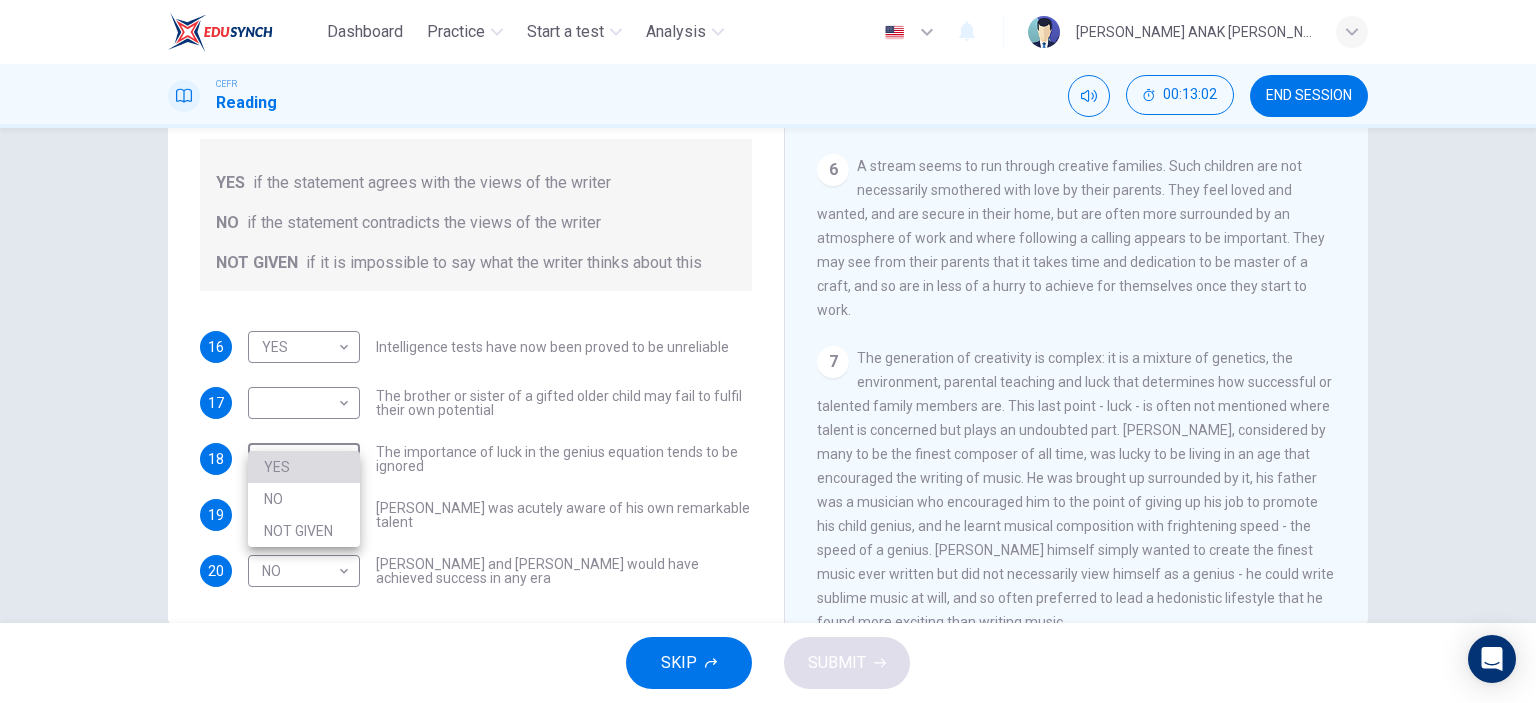 click on "YES" at bounding box center [304, 467] 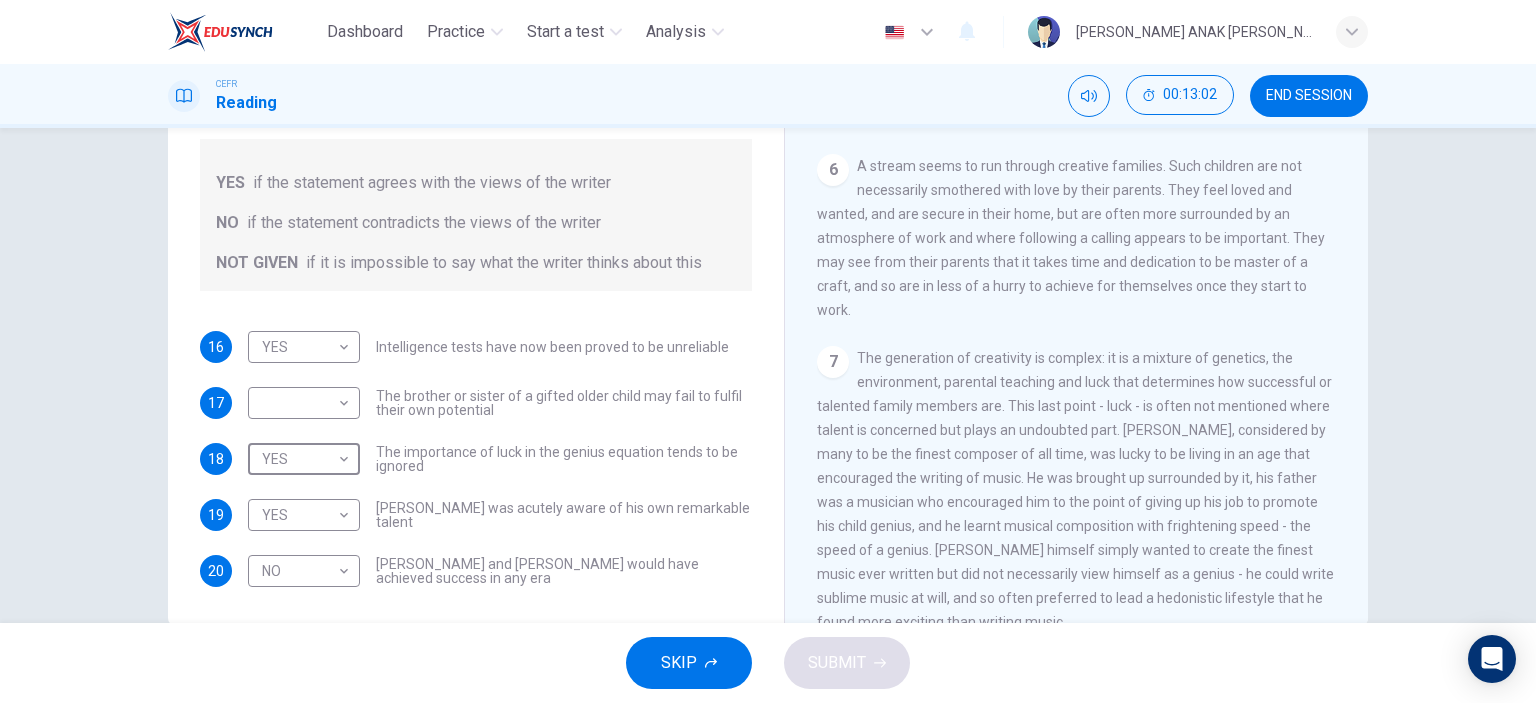 type on "YES" 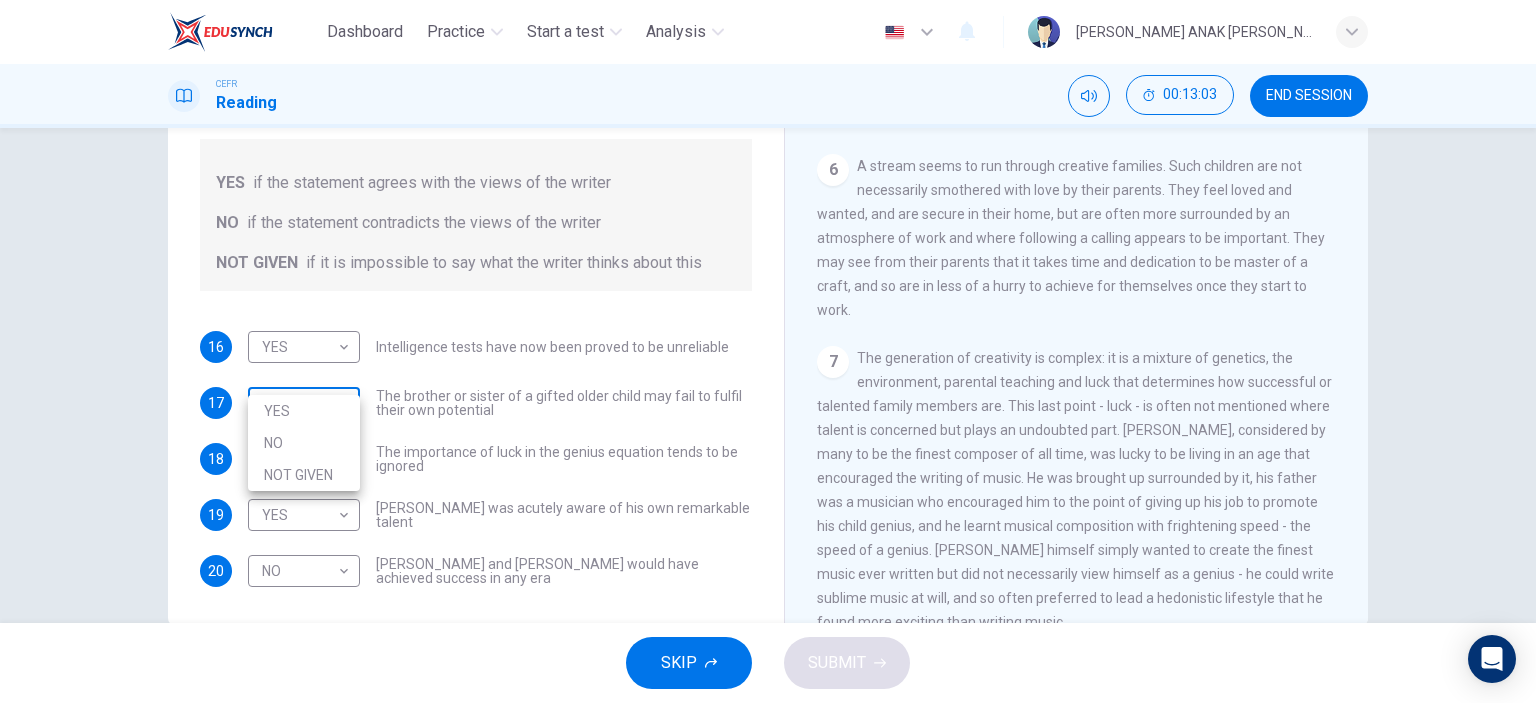 click on "Dashboard Practice Start a test Analysis English en ​ [PERSON_NAME] ANAK [PERSON_NAME] CEFR Reading 00:13:03 END SESSION Questions 16 - 20 Do the following statements agree with the claims of the writer in the Reading Passage?
In the boxes below write YES if the statement agrees with the views of the writer NO if the statement contradicts the views of the writer NOT GIVEN if it is impossible to say what the writer thinks about this 16 YES YES ​ Intelligence tests have now been proved to be unreliable 17 ​ ​ The brother or sister of a gifted older child may fail to fulfil their own potential 18 YES YES ​ The importance of luck in the genius equation tends to be ignored 19 YES YES ​ [PERSON_NAME] was acutely aware of his own remarkable talent 20 NO NO ​ [PERSON_NAME] and [PERSON_NAME] would have achieved success in any era Nurturing Talent within the Family CLICK TO ZOOM Click to Zoom 1 2 3 4 5 6 7 8 SKIP SUBMIT EduSynch - Online Language Proficiency Testing
Dashboard Practice Start a test Analysis Notifications YES" at bounding box center [768, 351] 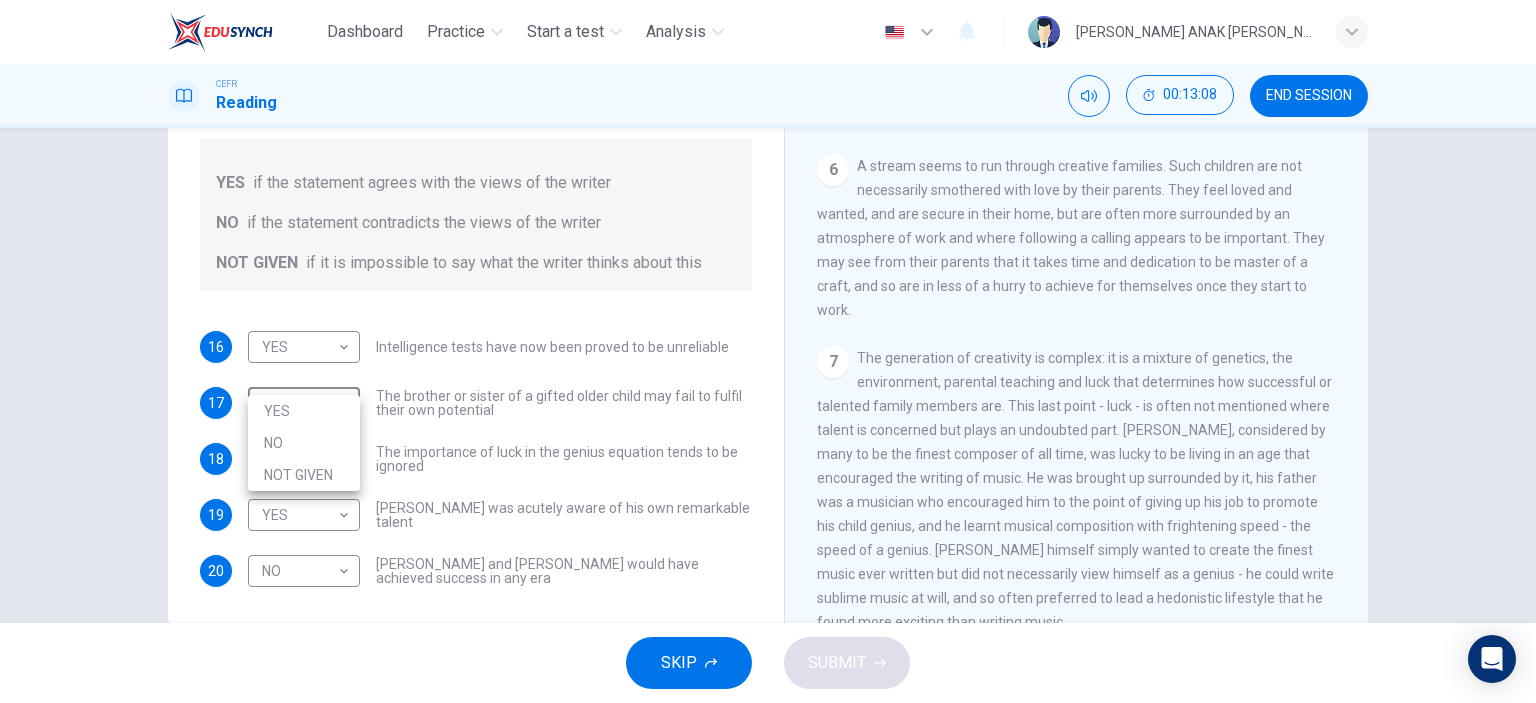 click at bounding box center [768, 351] 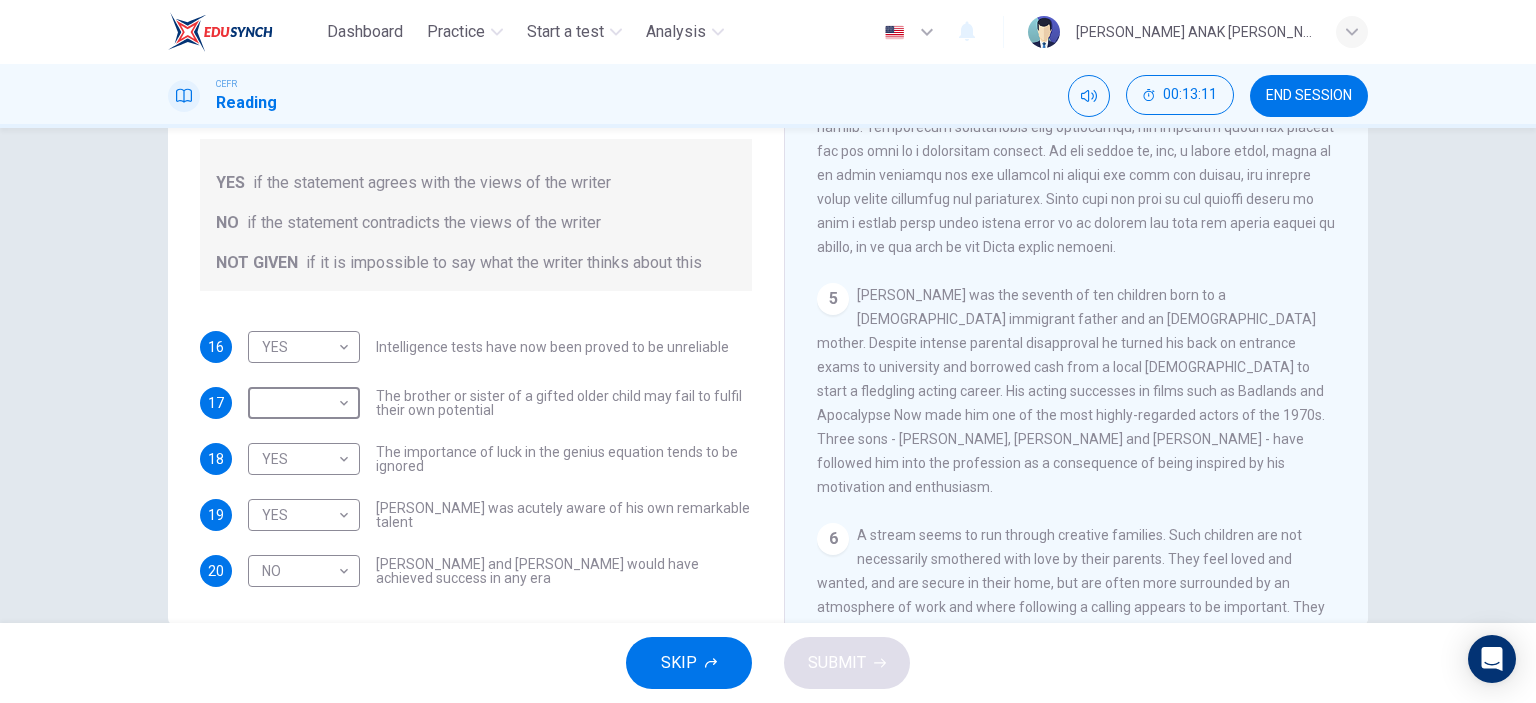 scroll, scrollTop: 1332, scrollLeft: 0, axis: vertical 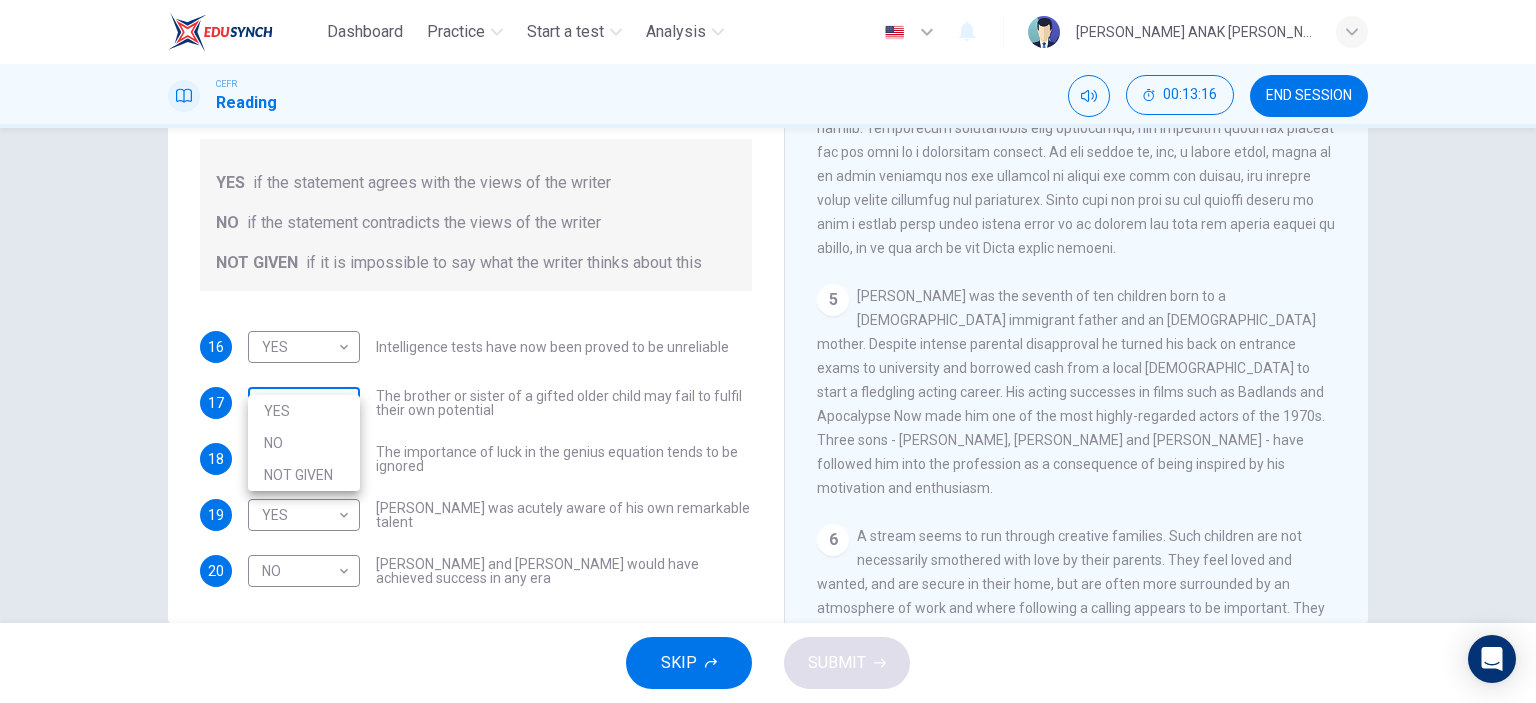 click on "Dashboard Practice Start a test Analysis English en ​ [PERSON_NAME] ANAK [PERSON_NAME] CEFR Reading 00:13:16 END SESSION Questions 16 - 20 Do the following statements agree with the claims of the writer in the Reading Passage?
In the boxes below write YES if the statement agrees with the views of the writer NO if the statement contradicts the views of the writer NOT GIVEN if it is impossible to say what the writer thinks about this 16 YES YES ​ Intelligence tests have now been proved to be unreliable 17 ​ ​ The brother or sister of a gifted older child may fail to fulfil their own potential 18 YES YES ​ The importance of luck in the genius equation tends to be ignored 19 YES YES ​ [PERSON_NAME] was acutely aware of his own remarkable talent 20 NO NO ​ [PERSON_NAME] and [PERSON_NAME] would have achieved success in any era Nurturing Talent within the Family CLICK TO ZOOM Click to Zoom 1 2 3 4 5 6 7 8 SKIP SUBMIT EduSynch - Online Language Proficiency Testing
Dashboard Practice Start a test Analysis Notifications YES" at bounding box center (768, 351) 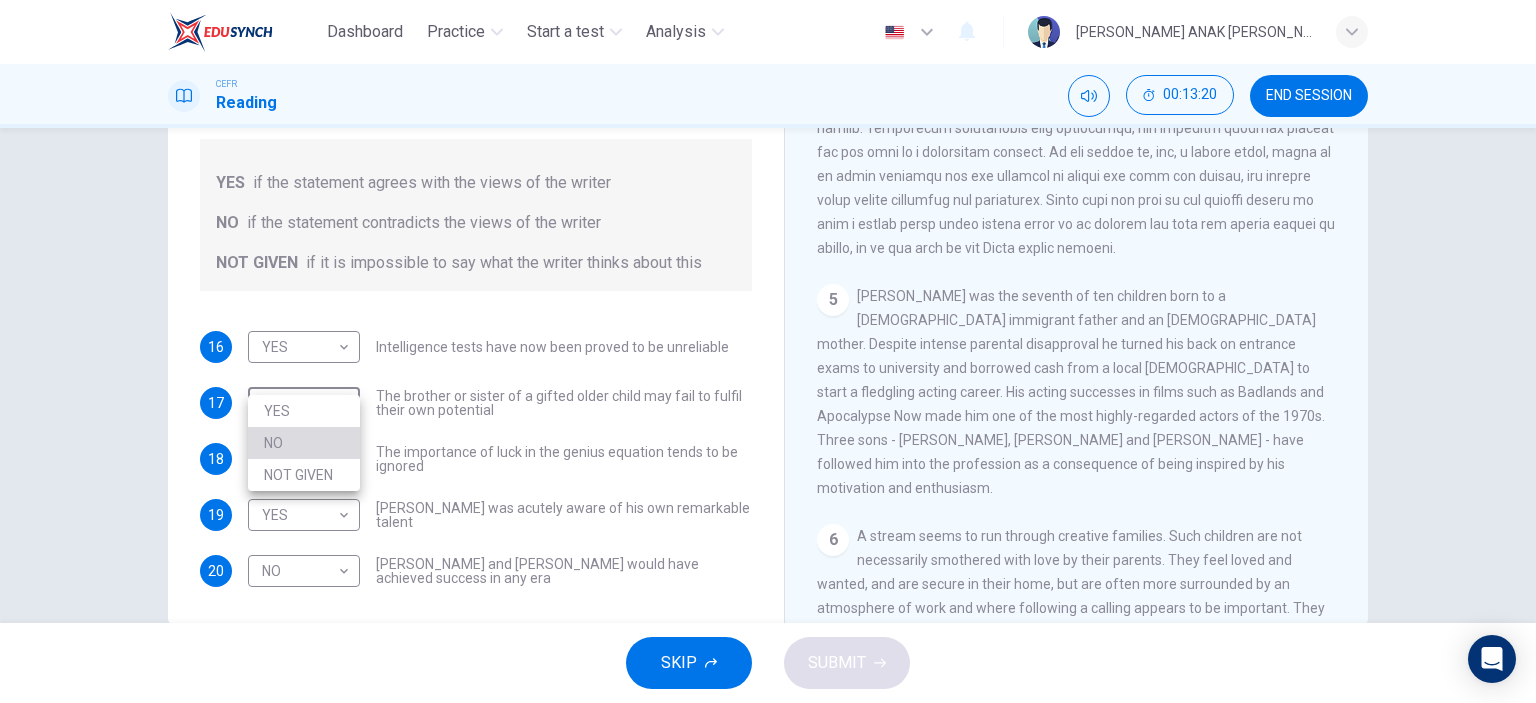 click on "NO" at bounding box center [304, 443] 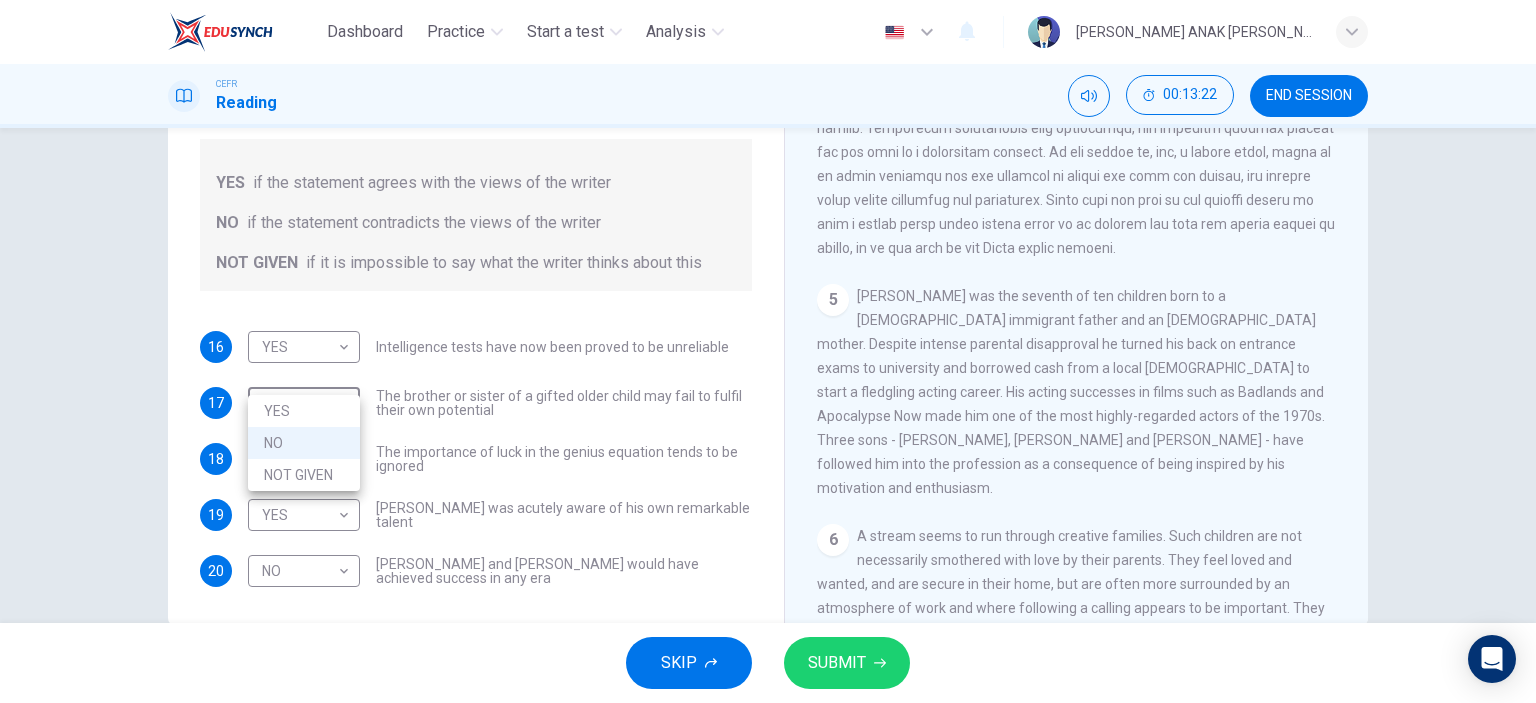 drag, startPoint x: 310, startPoint y: 382, endPoint x: 328, endPoint y: 468, distance: 87.86353 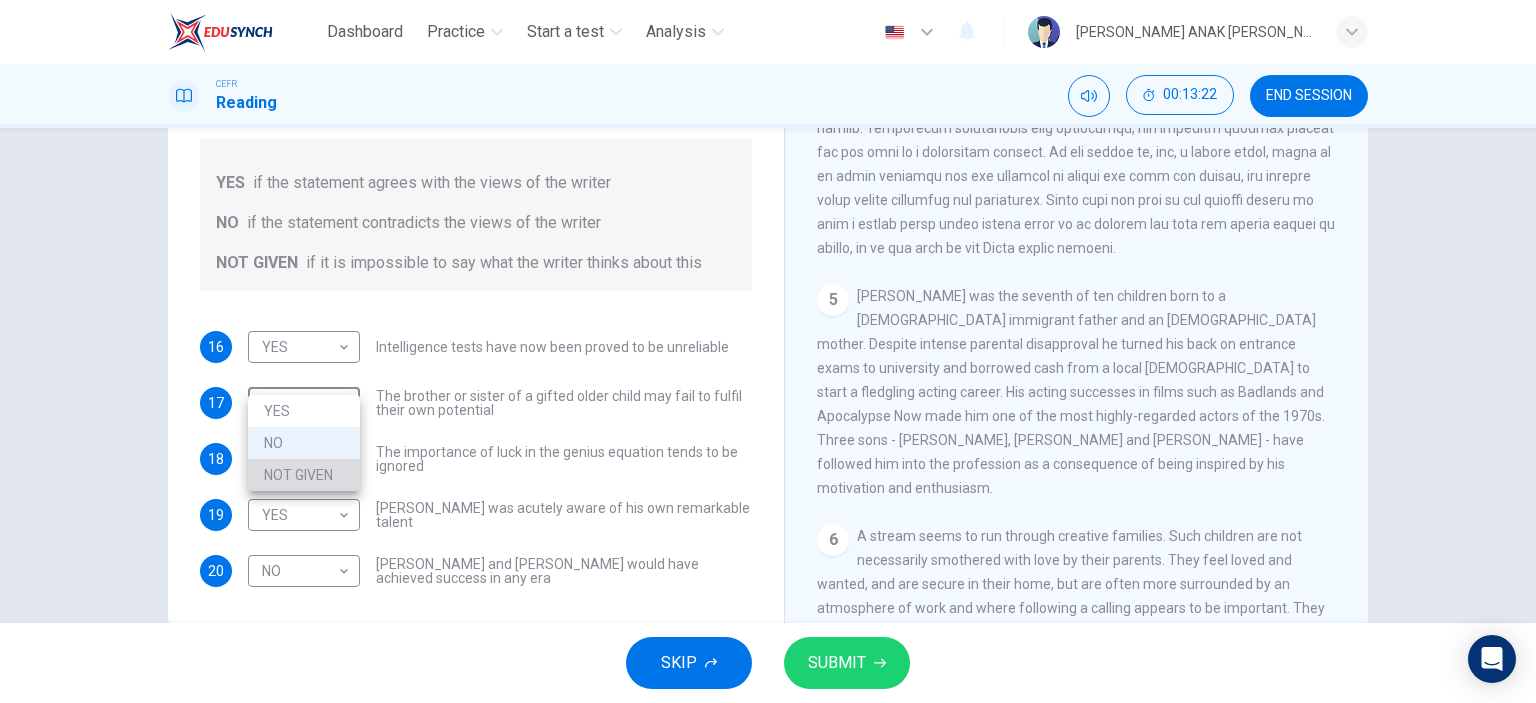 click on "NOT GIVEN" at bounding box center (304, 475) 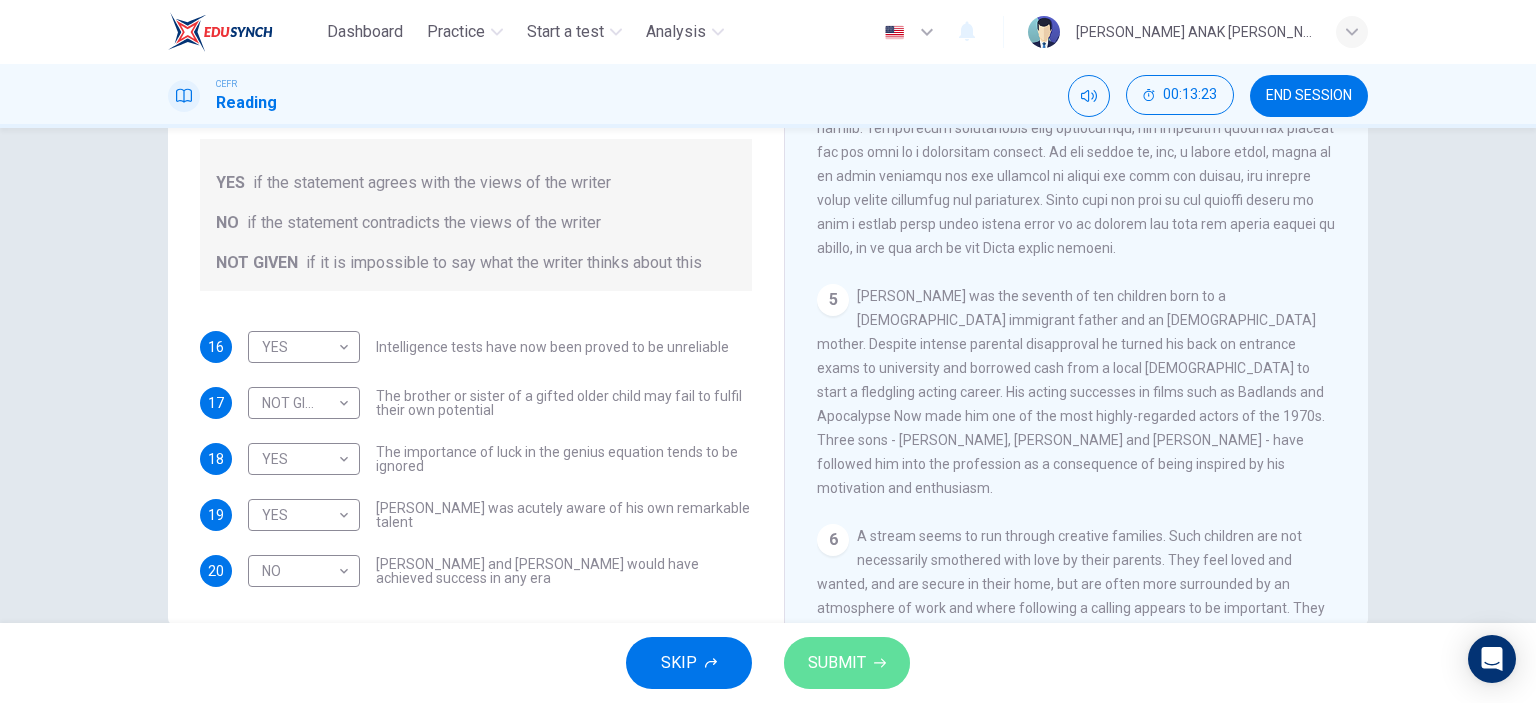 click on "SUBMIT" at bounding box center [837, 663] 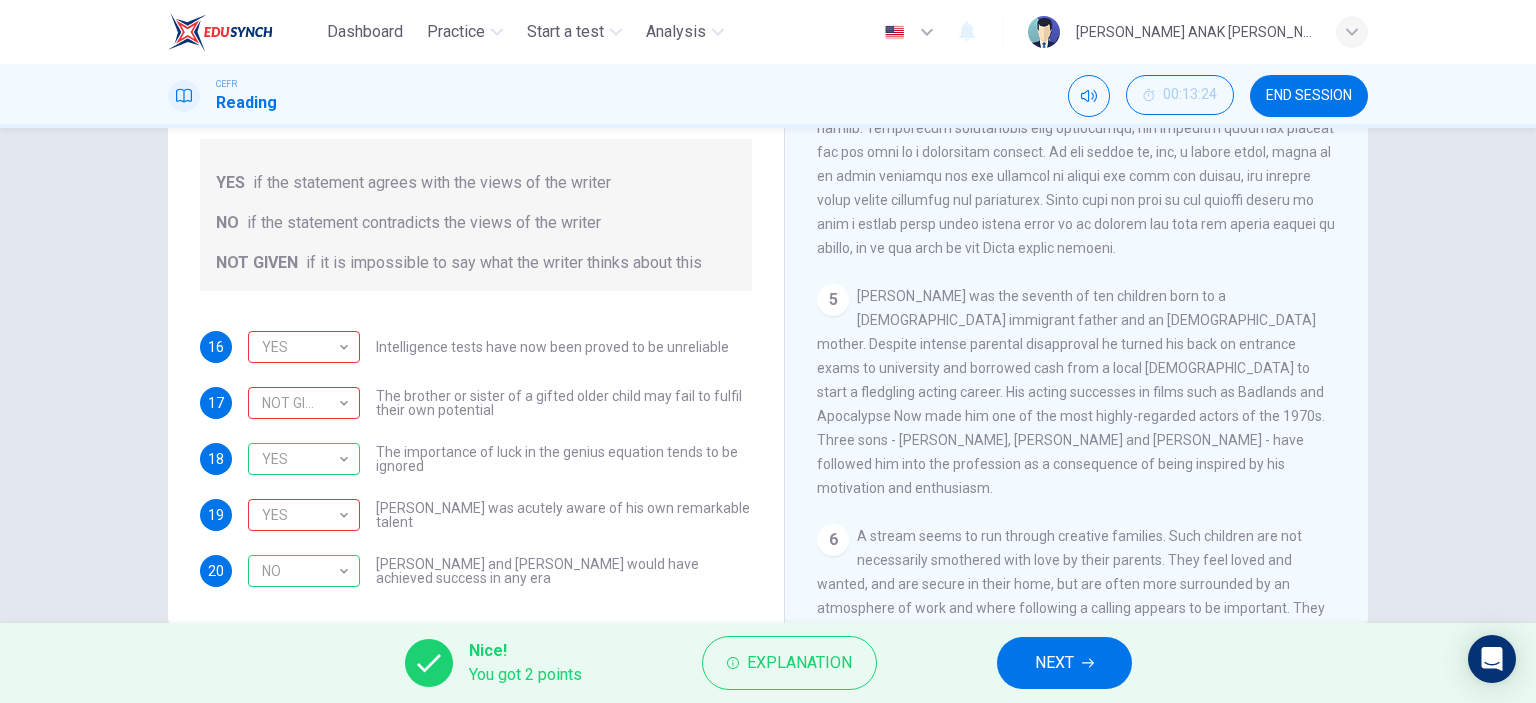 scroll, scrollTop: 280, scrollLeft: 0, axis: vertical 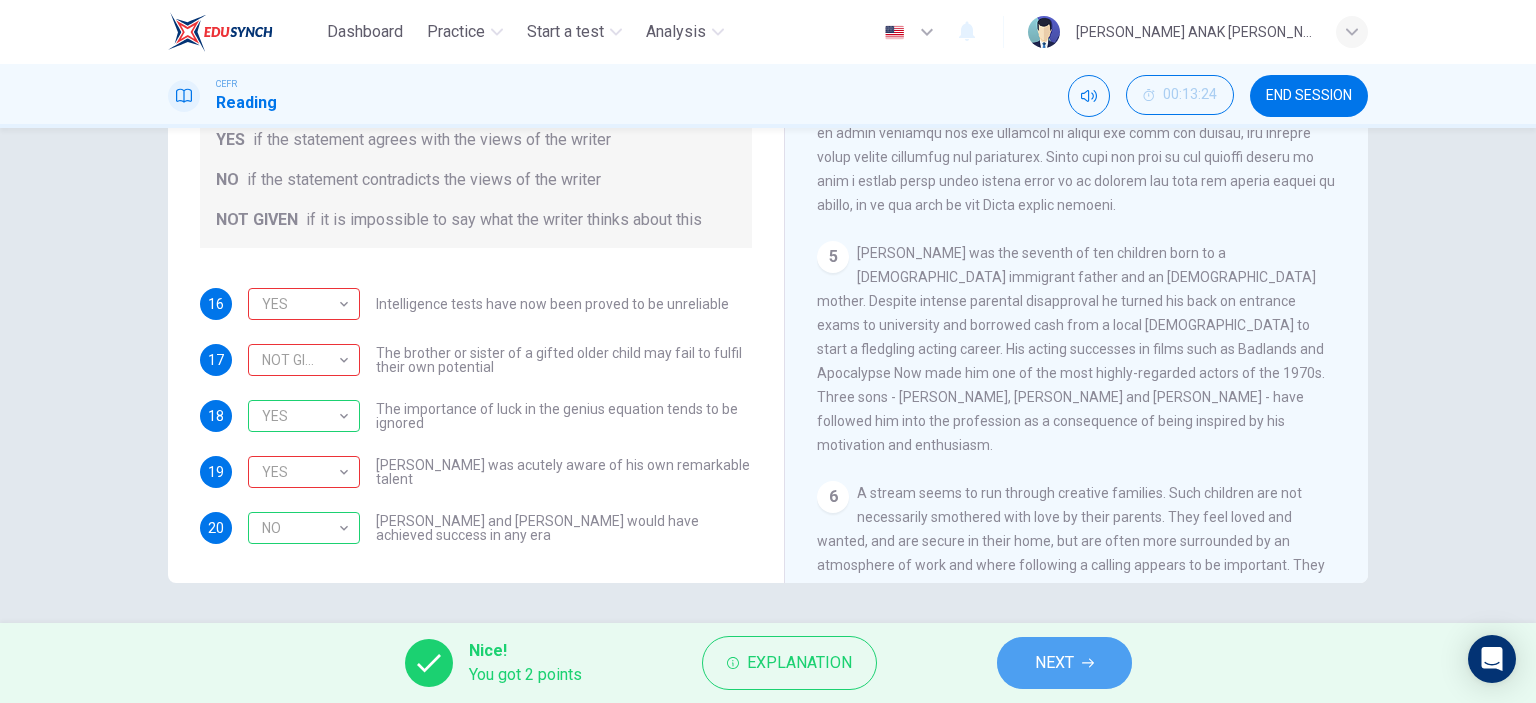click on "NEXT" at bounding box center (1064, 663) 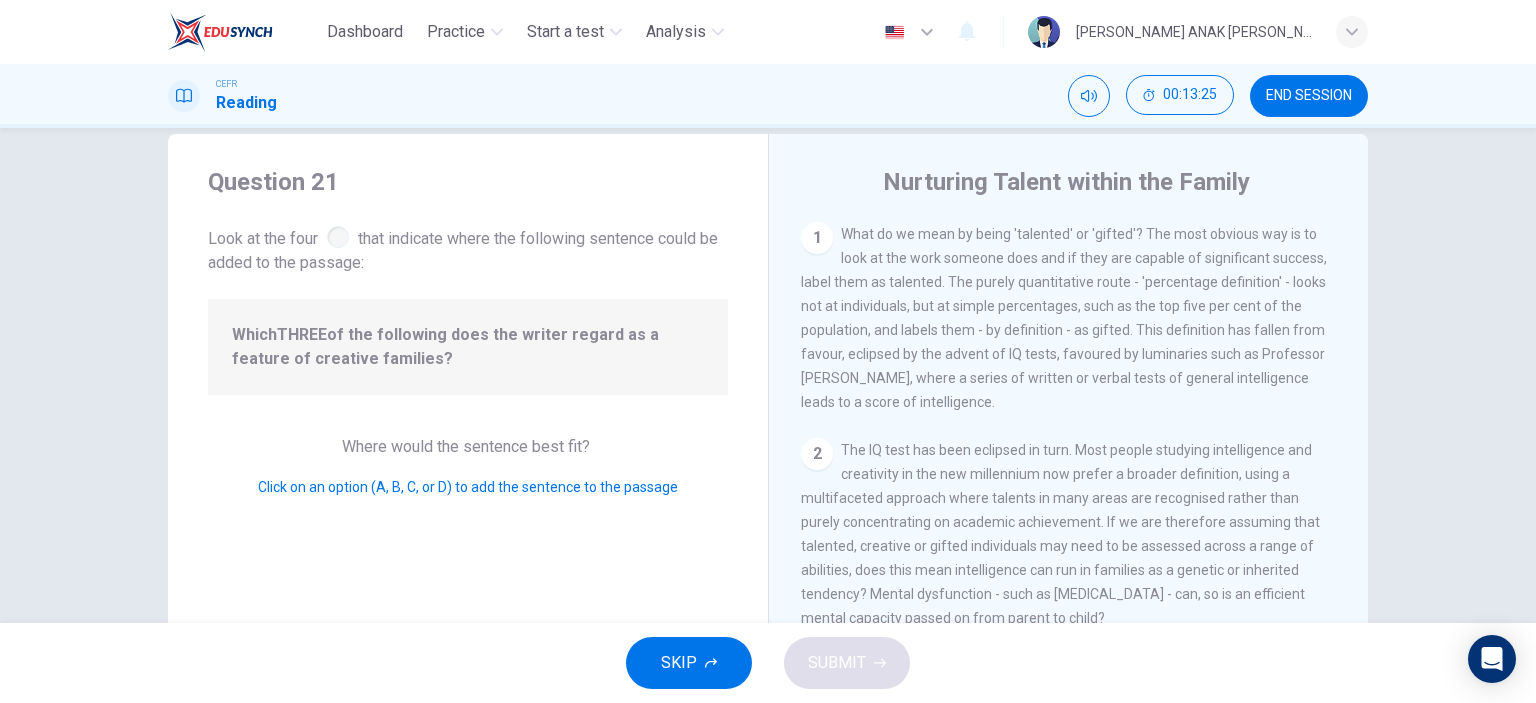 scroll, scrollTop: 0, scrollLeft: 0, axis: both 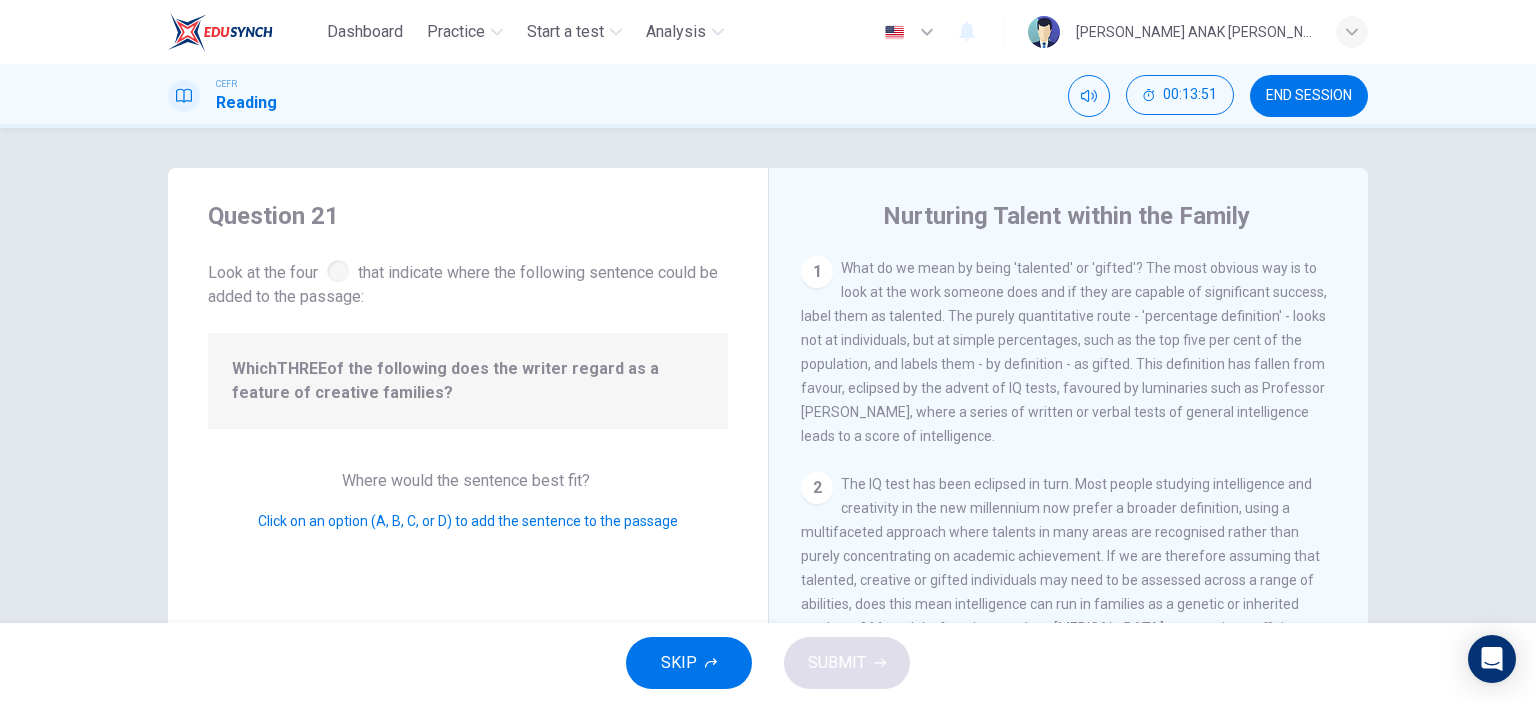 click on "What do we mean by being 'talented' or 'gifted'? The most obvious way is to look at the work someone does and if they are capable of significant success, label them as talented. The purely quantitative route - 'percentage definition' - looks not at individuals, but at simple percentages, such as the top five per cent of the population, and labels them - by definition - as gifted. This definition has fallen from favour, eclipsed by the advent of IQ tests, favoured by luminaries such as Professor [PERSON_NAME], where a series of written or verbal tests of general intelligence leads to a score of intelligence." at bounding box center (1064, 352) 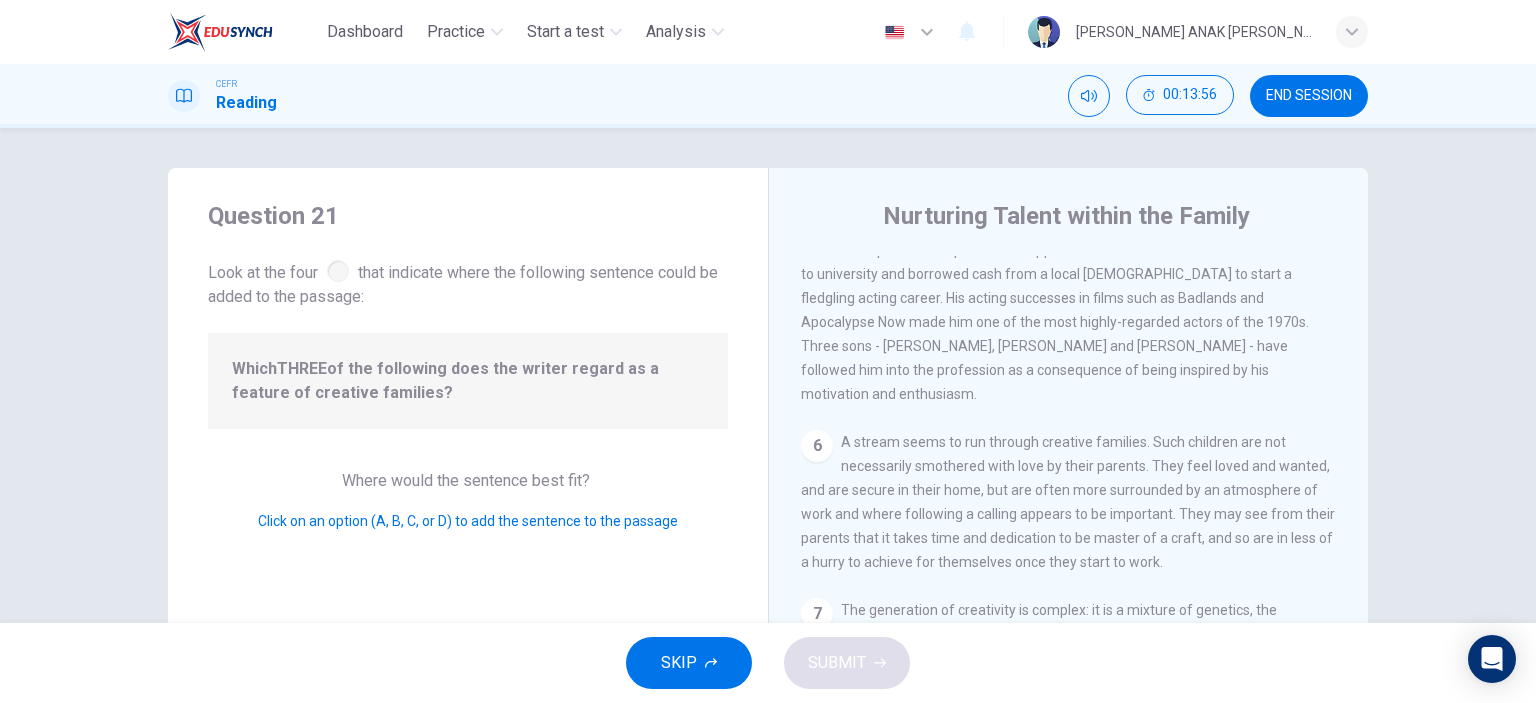 scroll, scrollTop: 1520, scrollLeft: 0, axis: vertical 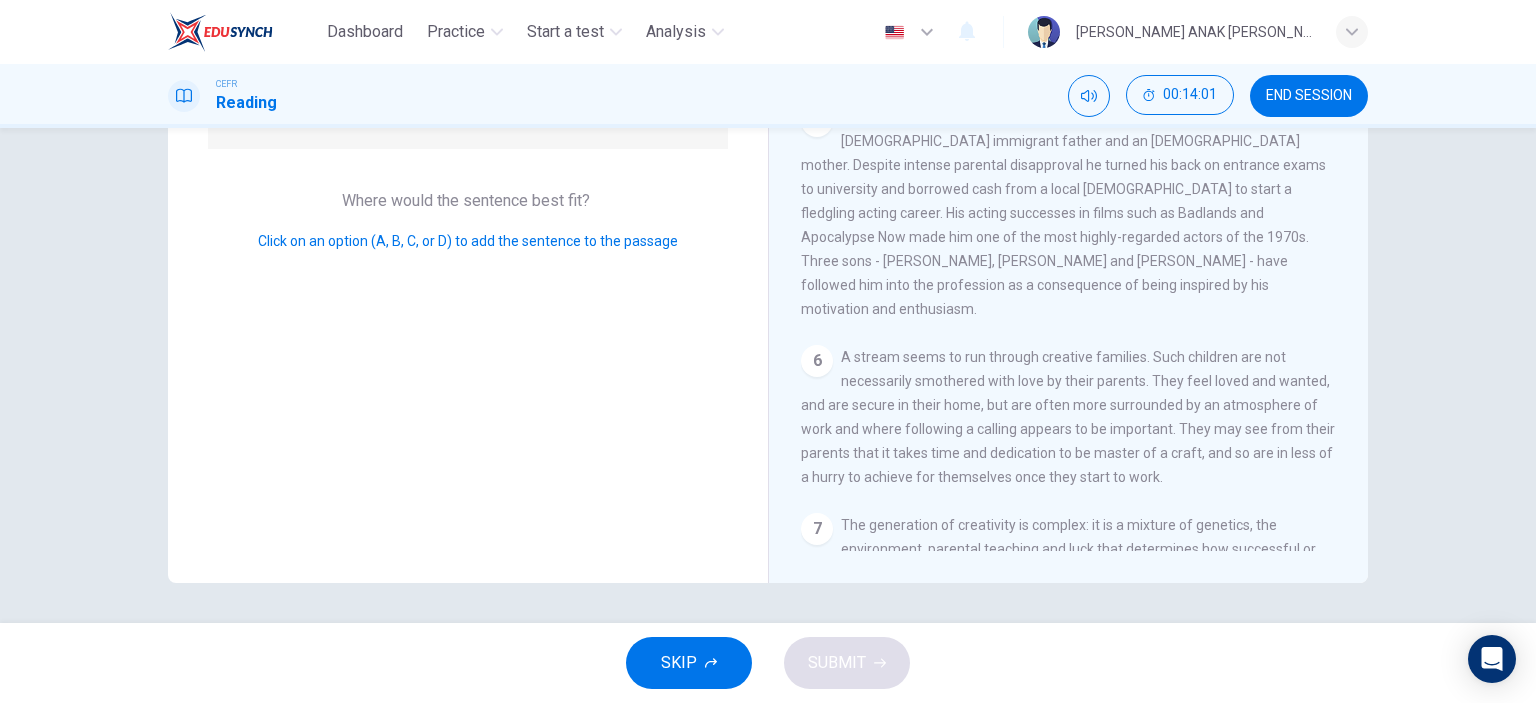 click on "6 A stream seems to run through creative families. Such children are not necessarily smothered with love by their parents. They feel loved and wanted, and are secure in their home, but are often more surrounded by an atmosphere of work and where following a calling appears to be important. They may see from their parents that it takes time and dedication to be master of a craft, and so are in less of a hurry to achieve for themselves once they start to work." at bounding box center (1069, 417) 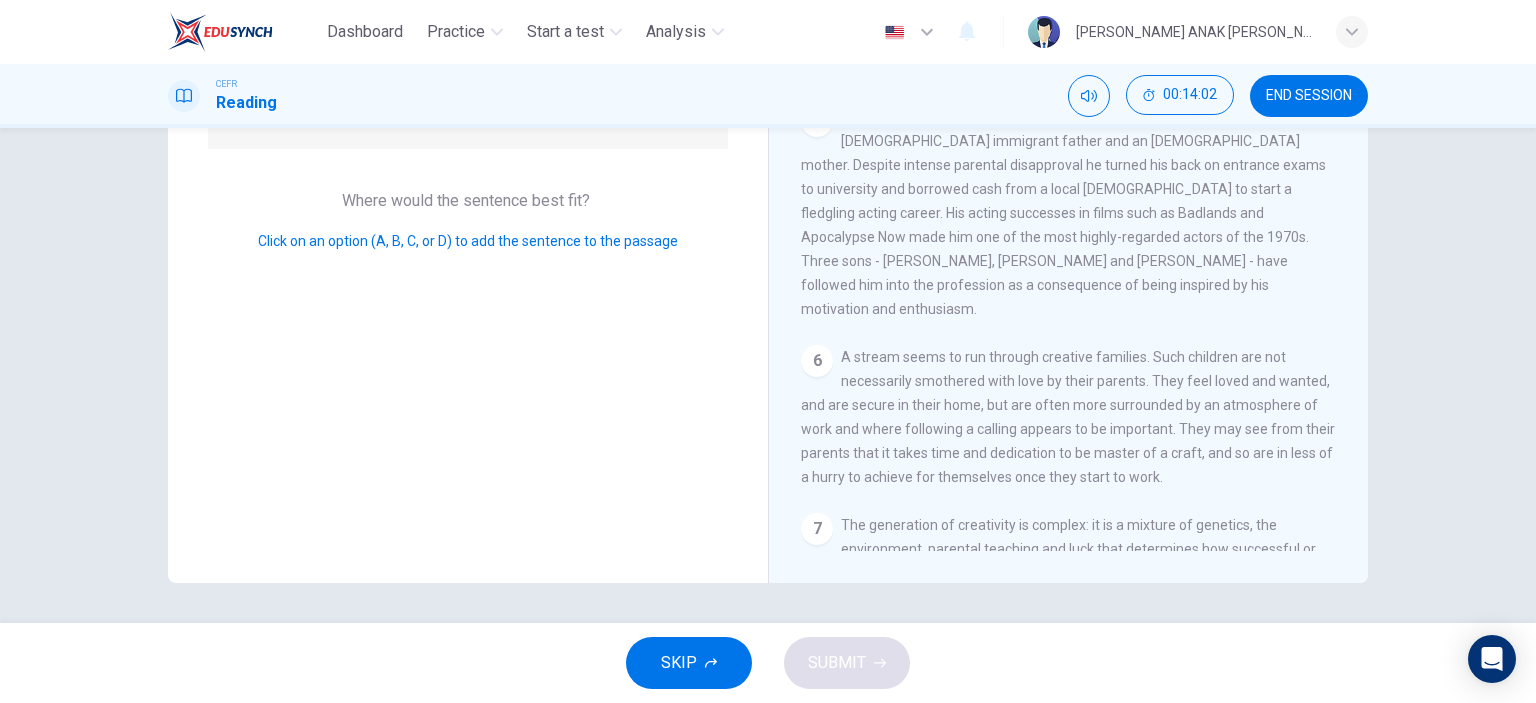click on "6 A stream seems to run through creative families. Such children are not necessarily smothered with love by their parents. They feel loved and wanted, and are secure in their home, but are often more surrounded by an atmosphere of work and where following a calling appears to be important. They may see from their parents that it takes time and dedication to be master of a craft, and so are in less of a hurry to achieve for themselves once they start to work." at bounding box center (1069, 417) 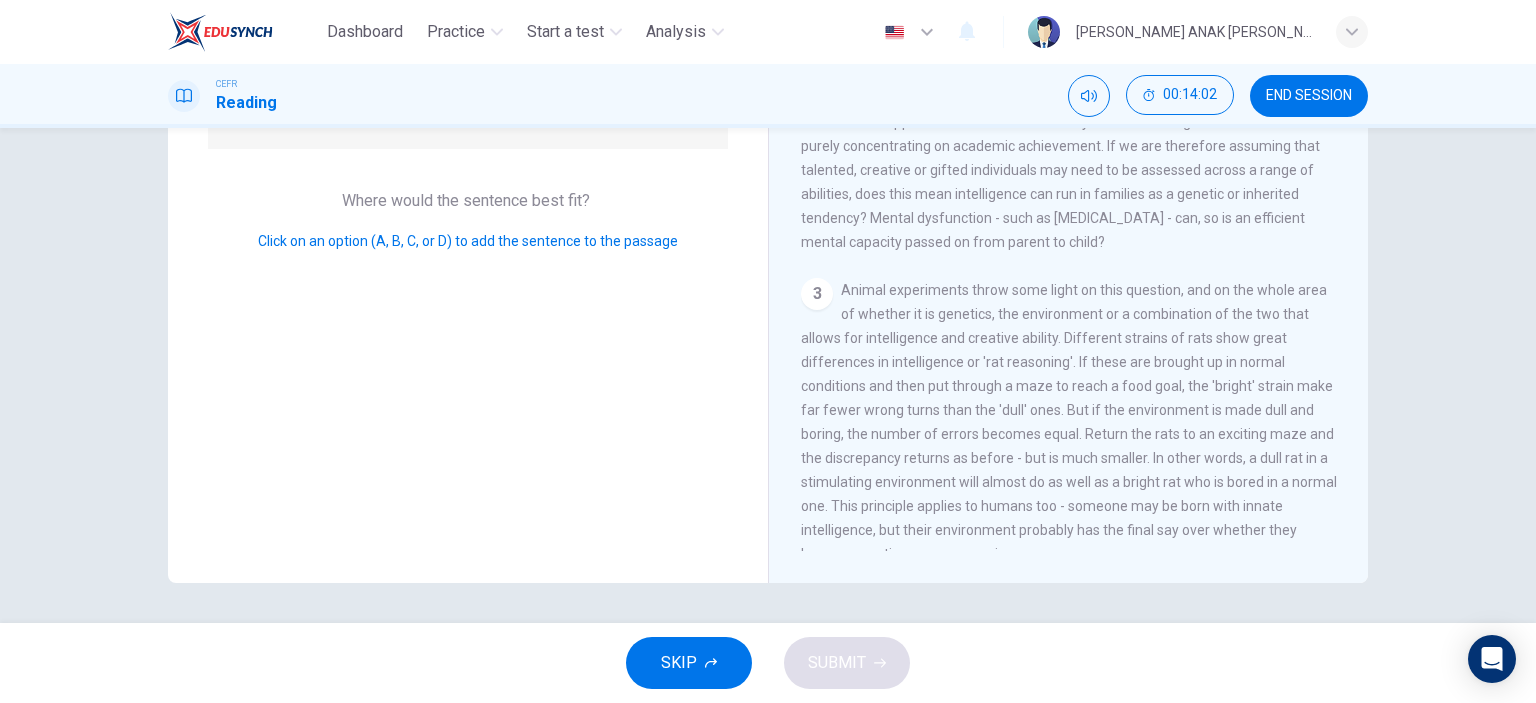 scroll, scrollTop: 0, scrollLeft: 0, axis: both 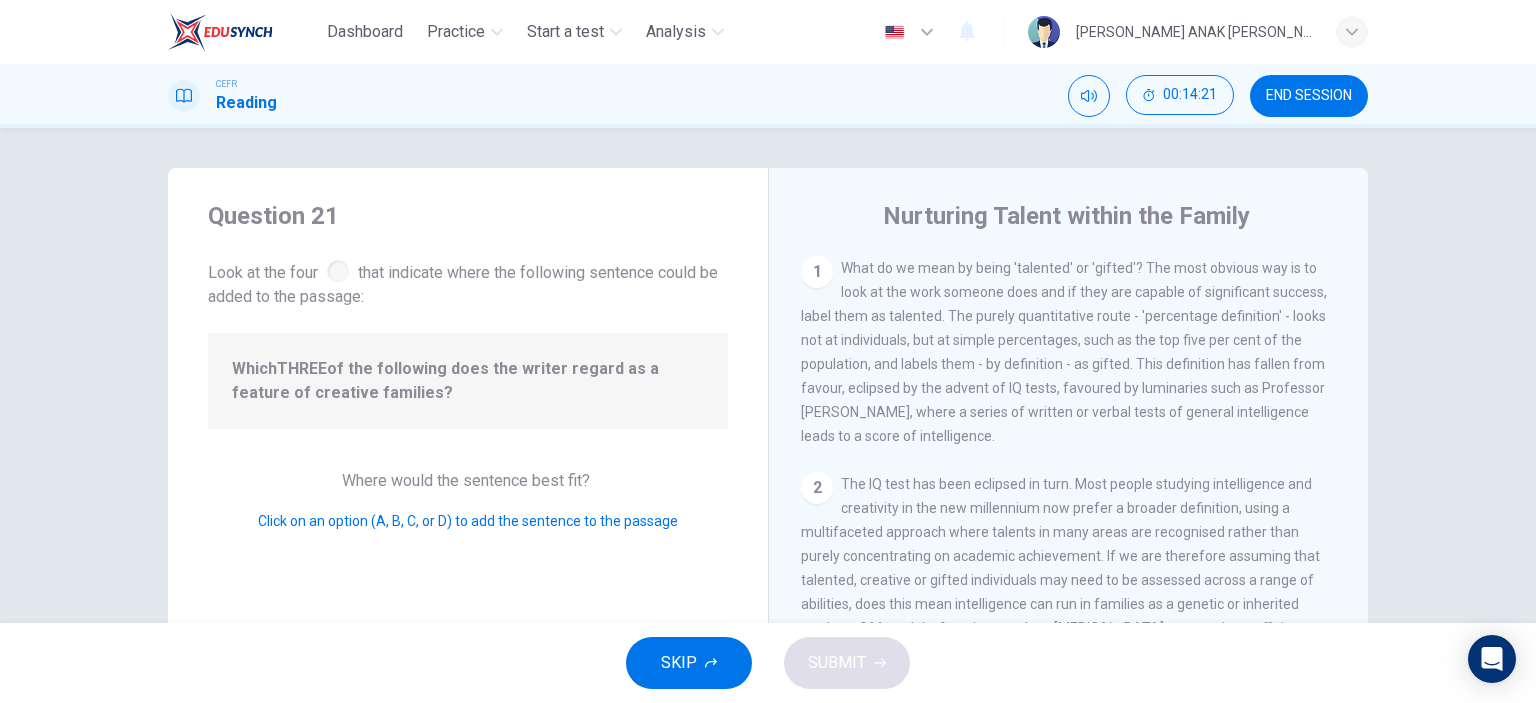 click on "What do we mean by being 'talented' or 'gifted'? The most obvious way is to look at the work someone does and if they are capable of significant success, label them as talented. The purely quantitative route - 'percentage definition' - looks not at individuals, but at simple percentages, such as the top five per cent of the population, and labels them - by definition - as gifted. This definition has fallen from favour, eclipsed by the advent of IQ tests, favoured by luminaries such as Professor [PERSON_NAME], where a series of written or verbal tests of general intelligence leads to a score of intelligence." at bounding box center [1064, 352] 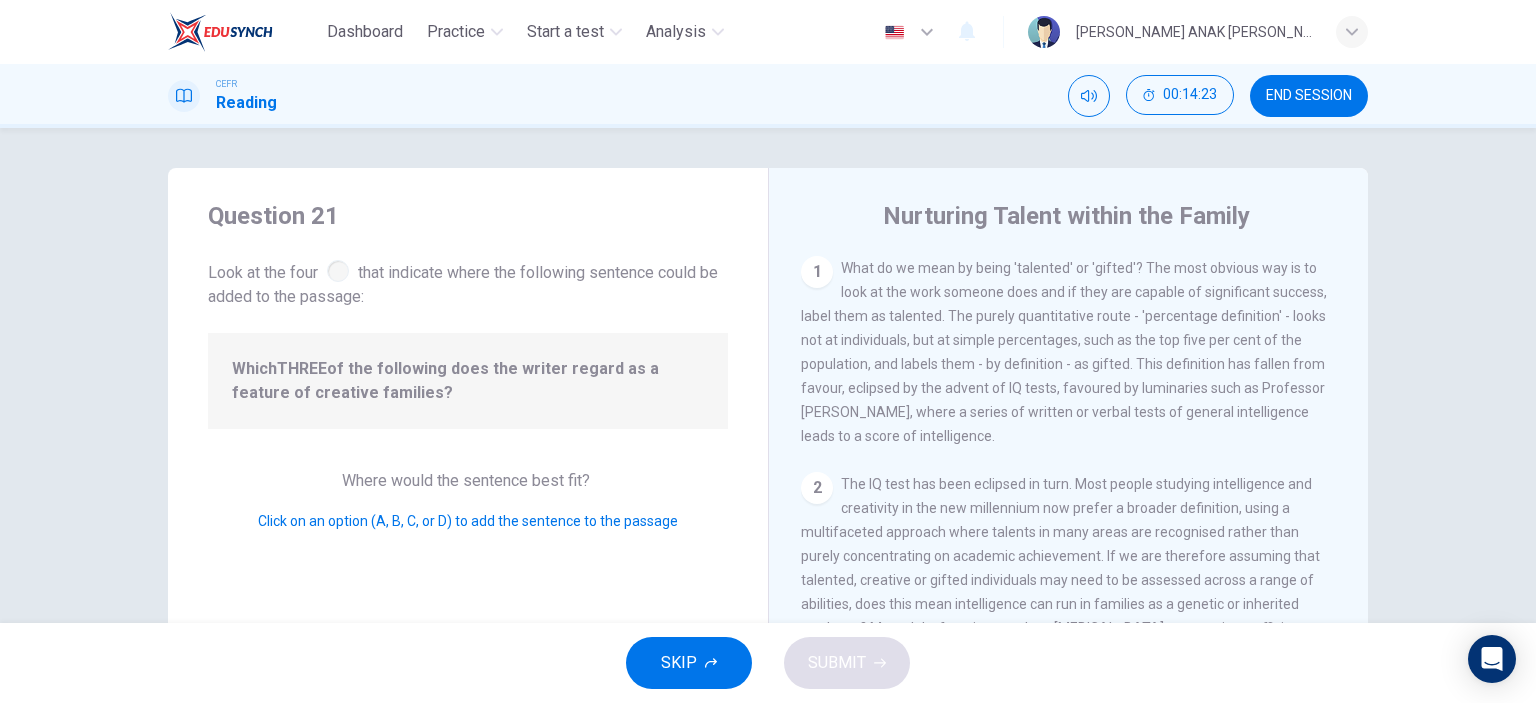 click on "The IQ test has been eclipsed in turn. Most people studying intelligence and creativity in the new millennium now prefer a broader definition, using a multifaceted approach where talents in many areas are recognised rather than purely concentrating on academic achievement. If we are therefore assuming that talented, creative or gifted individuals may need to be assessed across a range of abilities, does this mean intelligence can run in families as a genetic or inherited tendency? Mental dysfunction - such as [MEDICAL_DATA] - can, so is an efficient mental capacity passed on from parent to child?" at bounding box center (1060, 568) 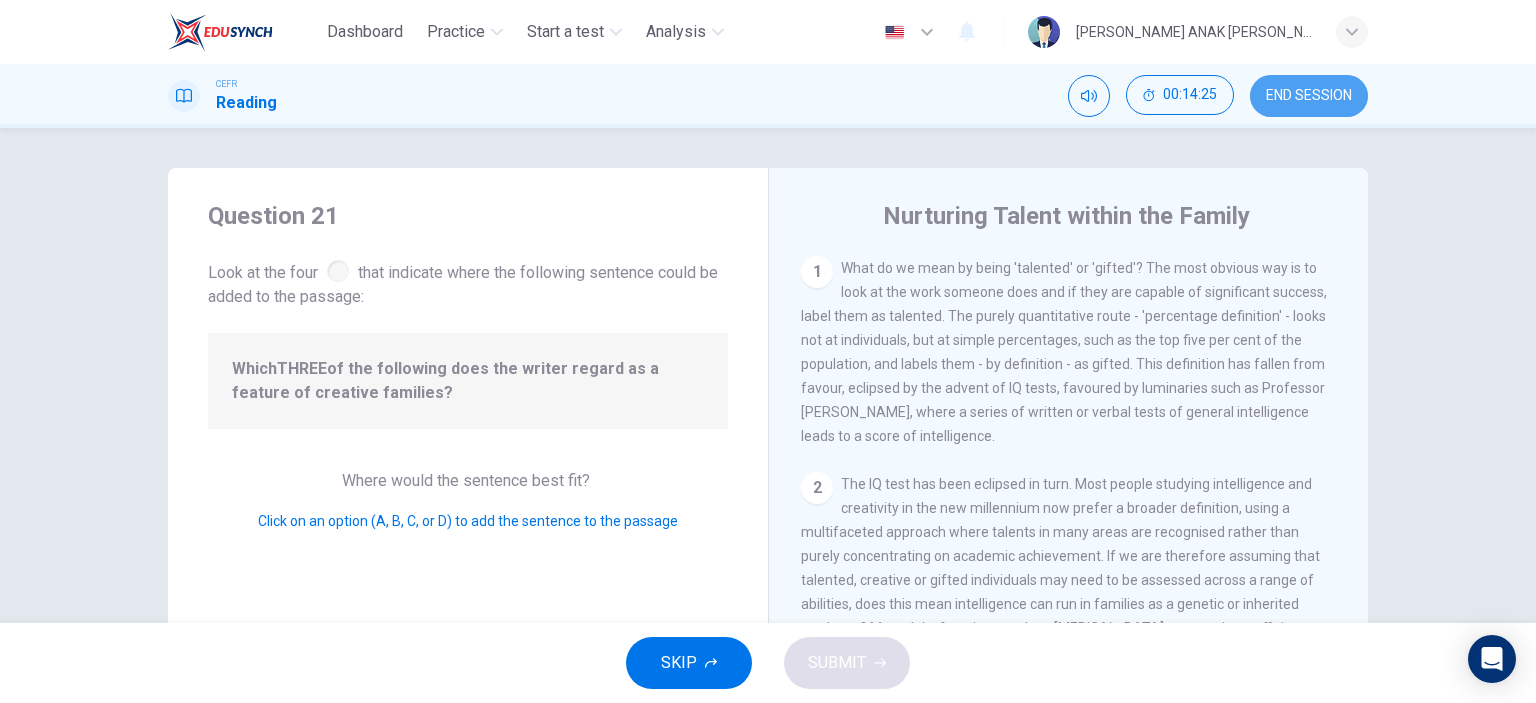 click on "END SESSION" at bounding box center [1309, 96] 